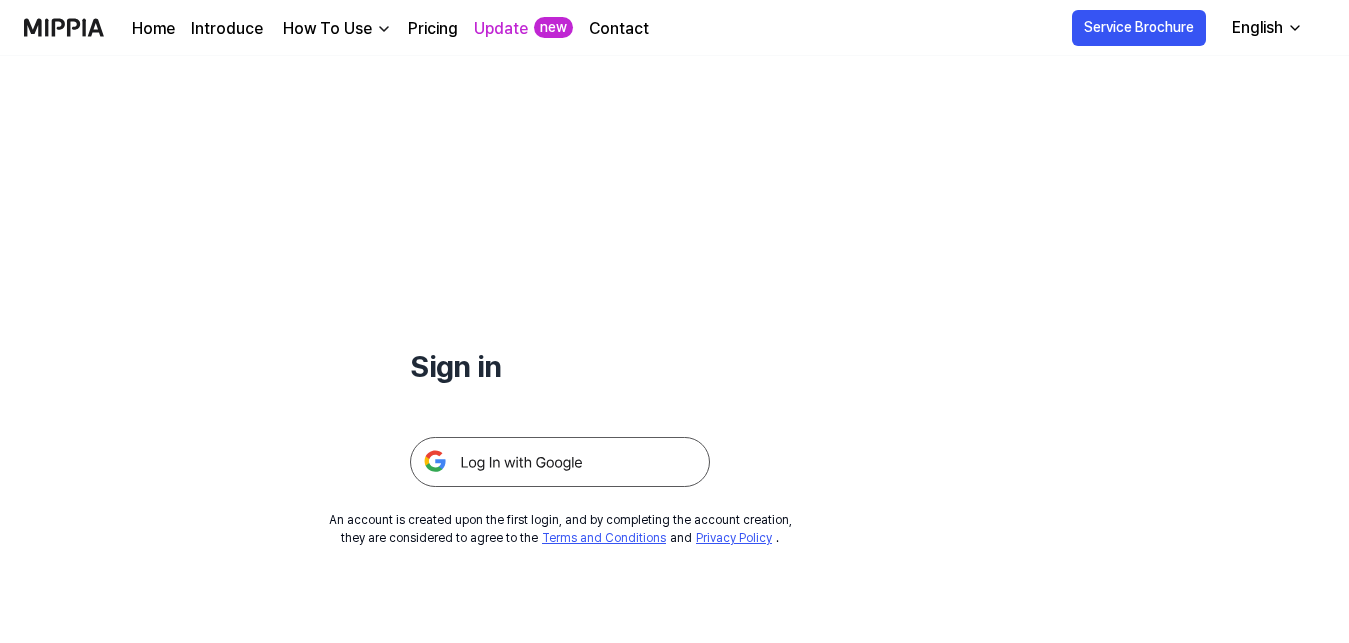 scroll, scrollTop: 102, scrollLeft: 0, axis: vertical 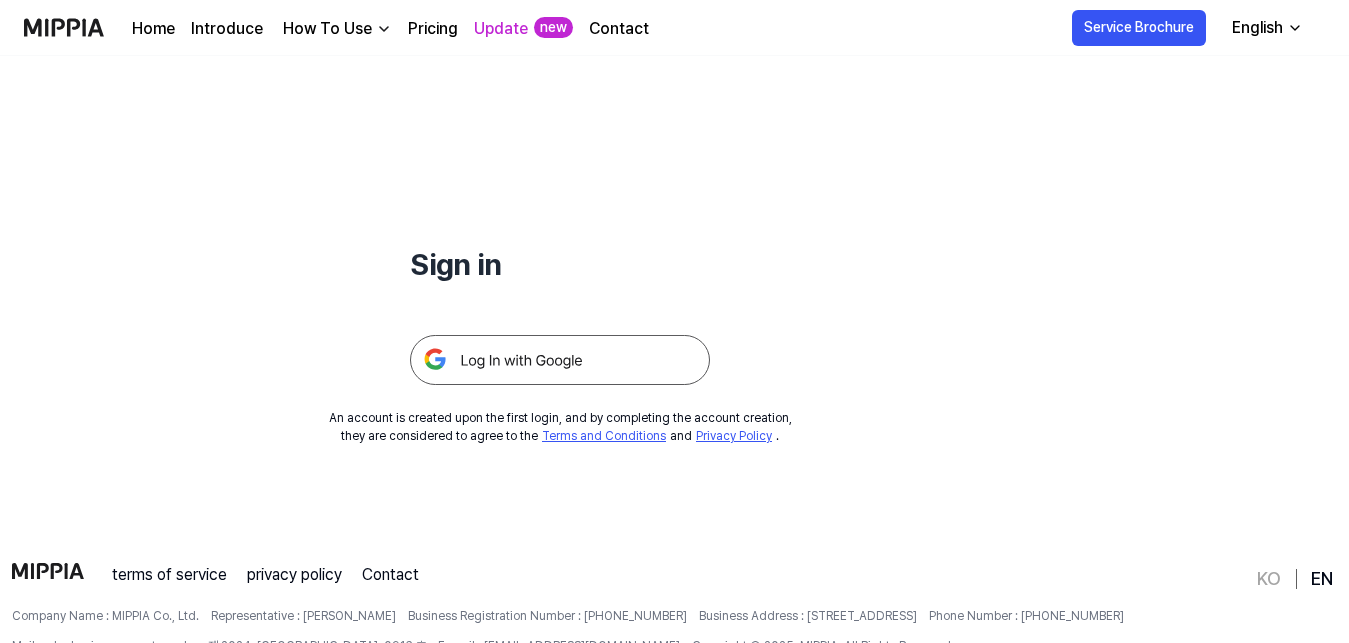click at bounding box center [560, 360] 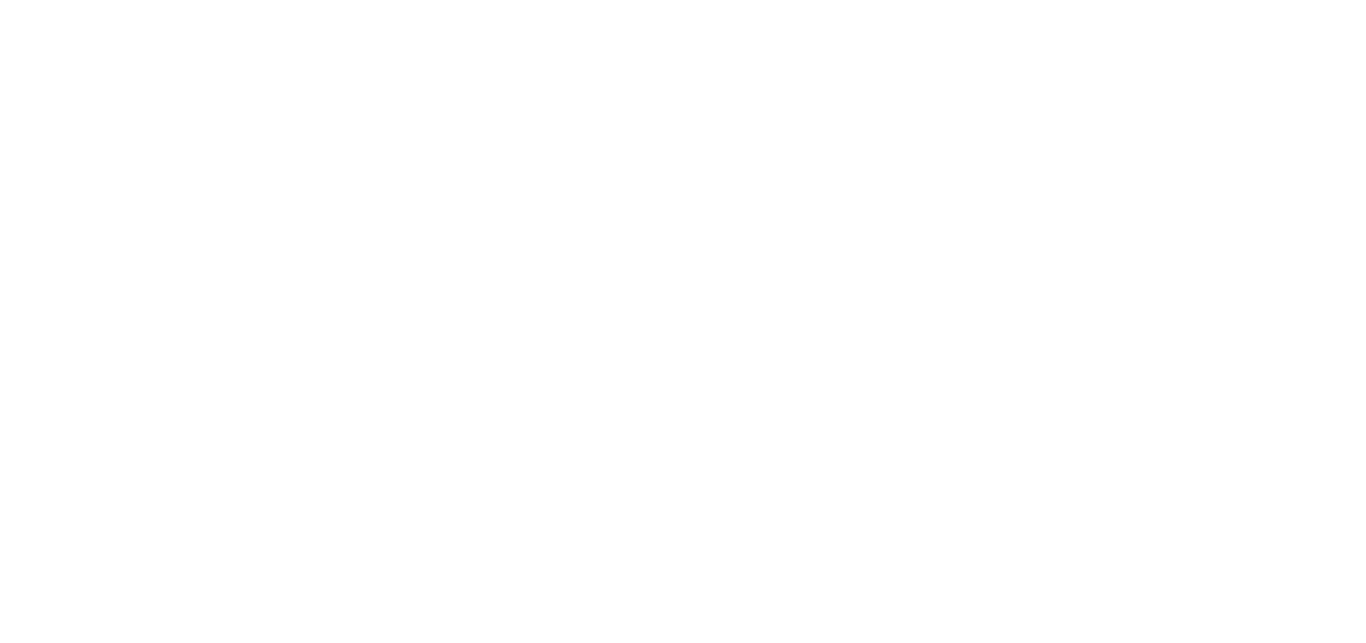 scroll, scrollTop: 0, scrollLeft: 0, axis: both 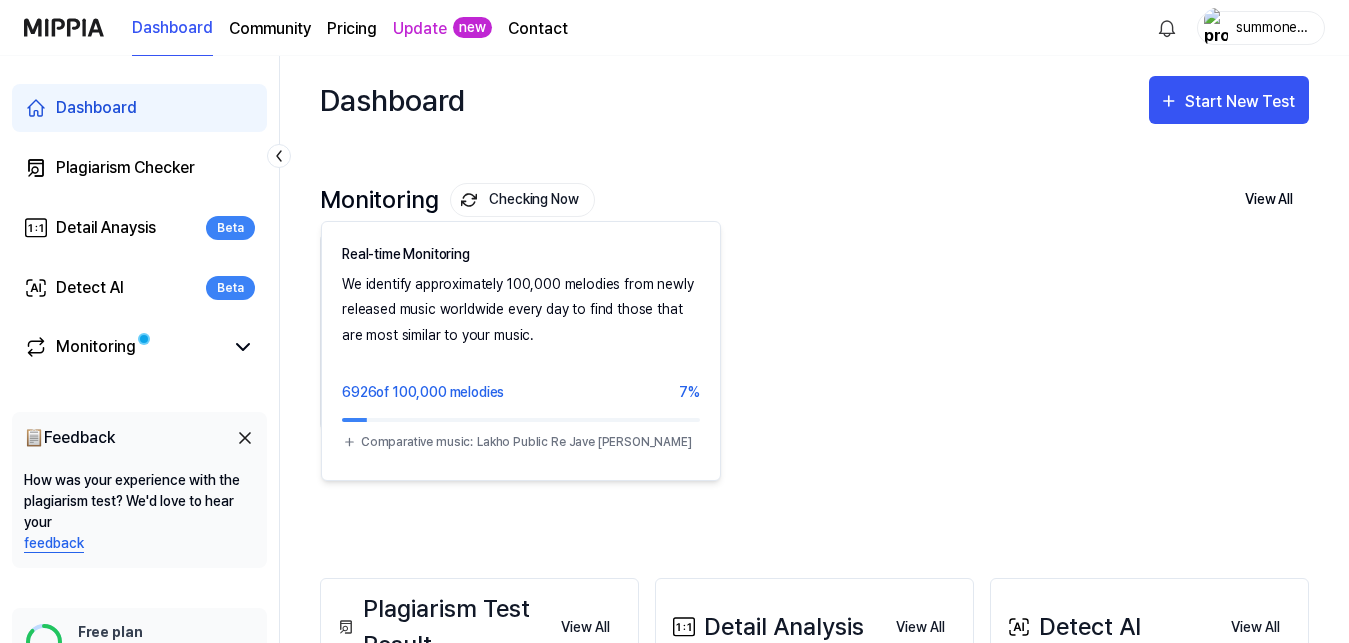 click on "Checking Now" at bounding box center (522, 200) 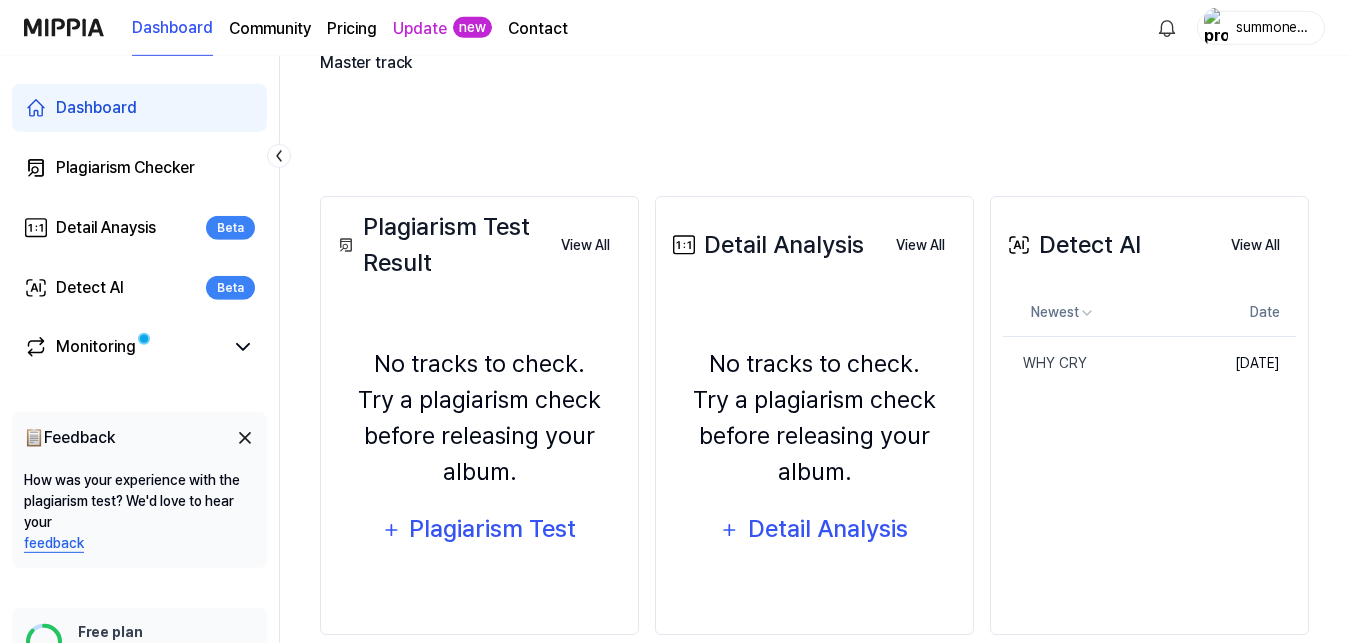 scroll, scrollTop: 414, scrollLeft: 0, axis: vertical 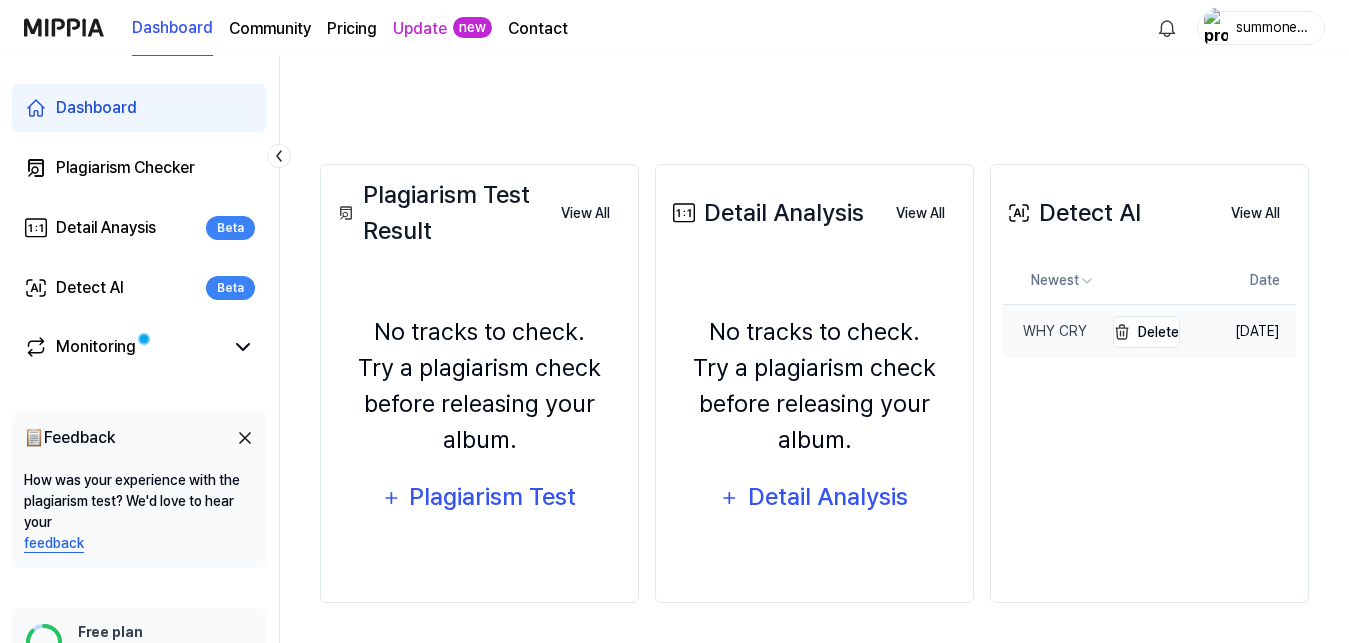 click on "WHY CRY" at bounding box center [1045, 331] 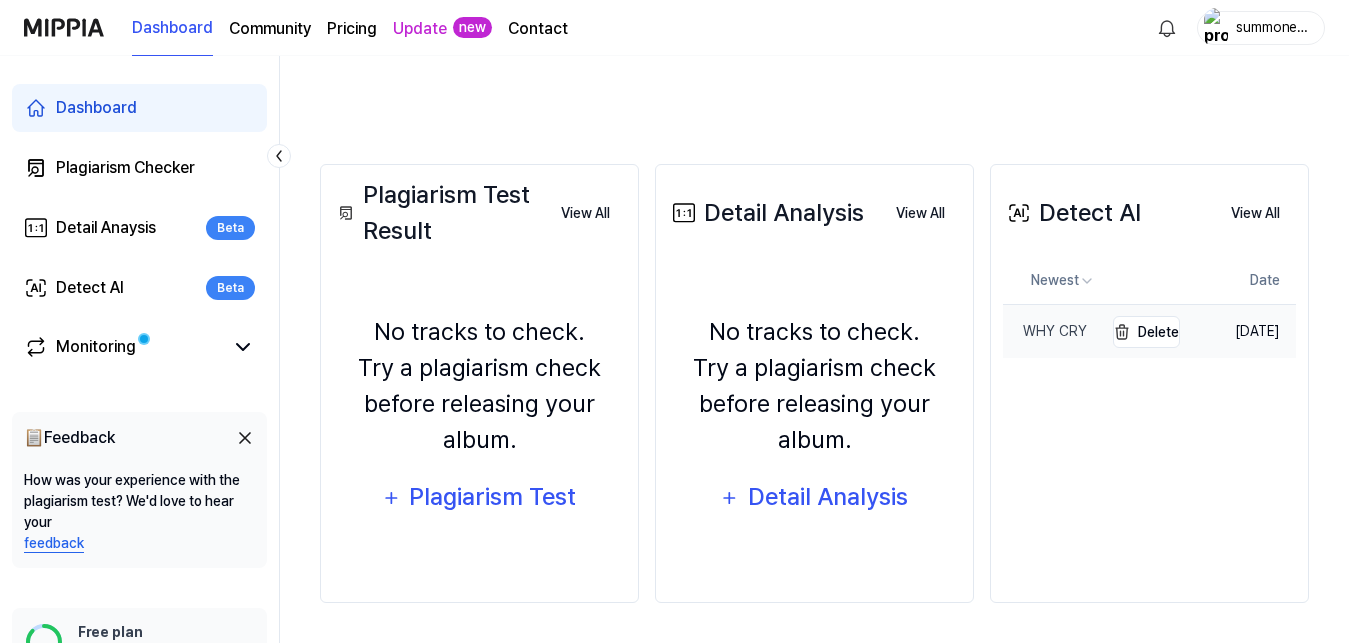 scroll, scrollTop: 44, scrollLeft: 0, axis: vertical 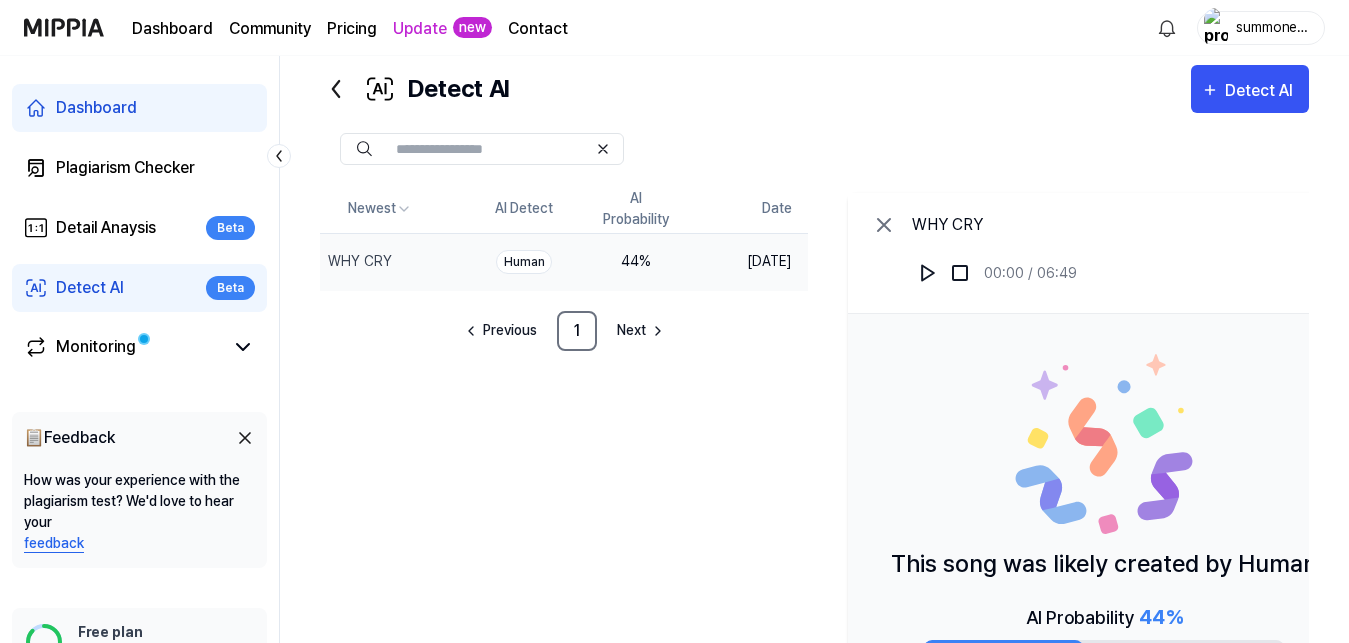 click 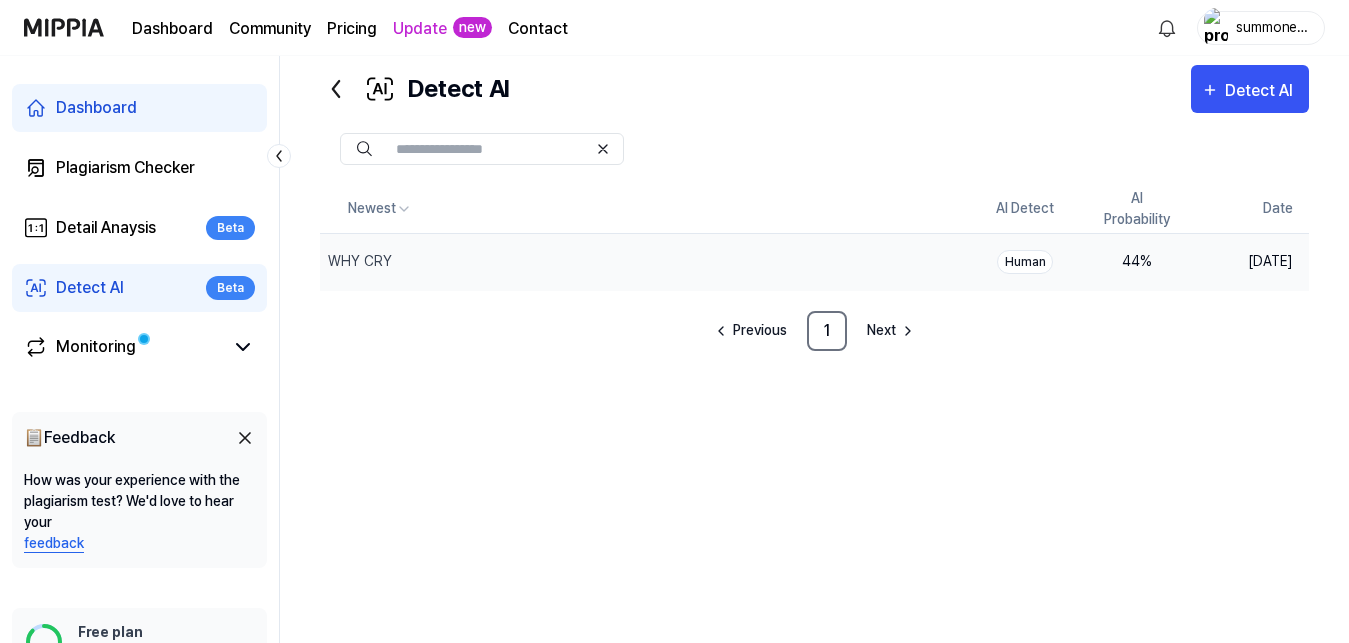 click on "Human" at bounding box center (1025, 261) 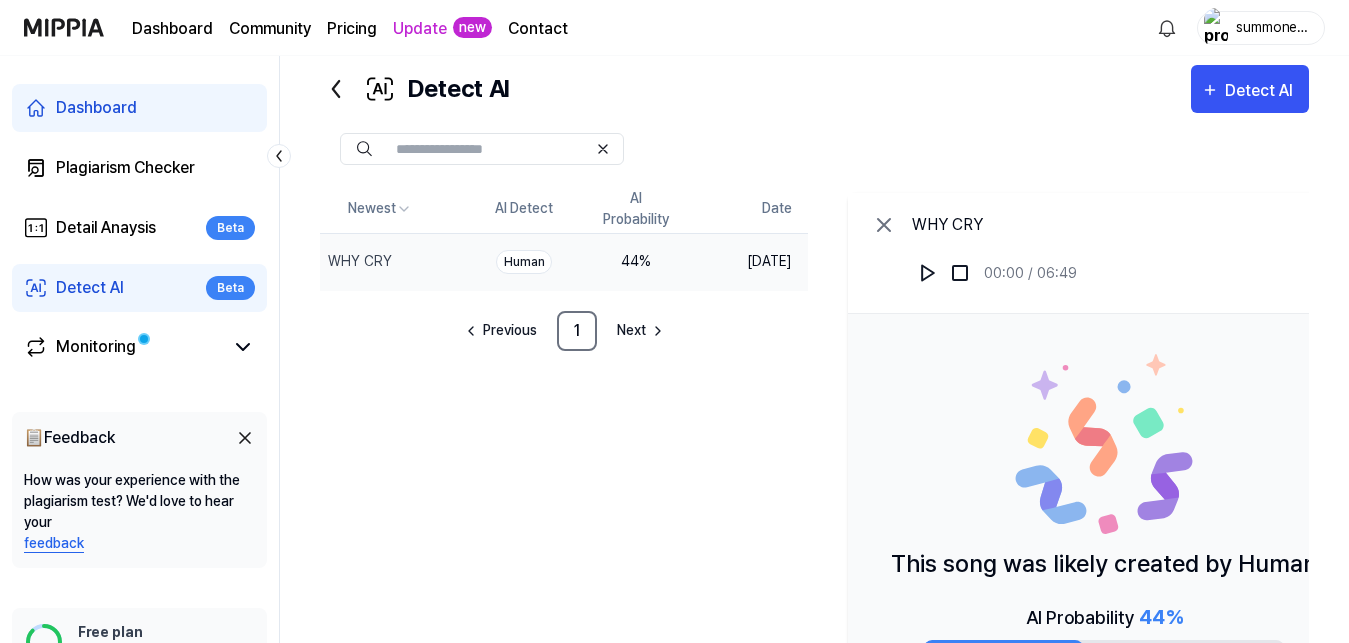 drag, startPoint x: 113, startPoint y: 285, endPoint x: 581, endPoint y: 294, distance: 468.08652 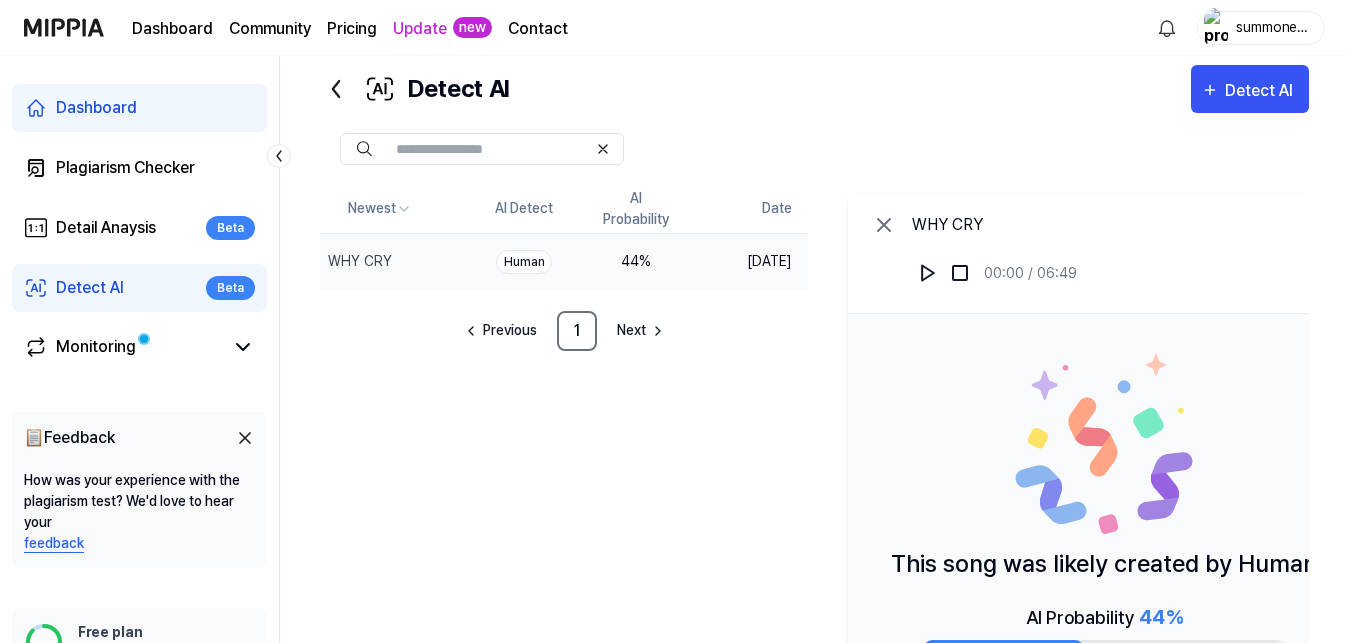 click 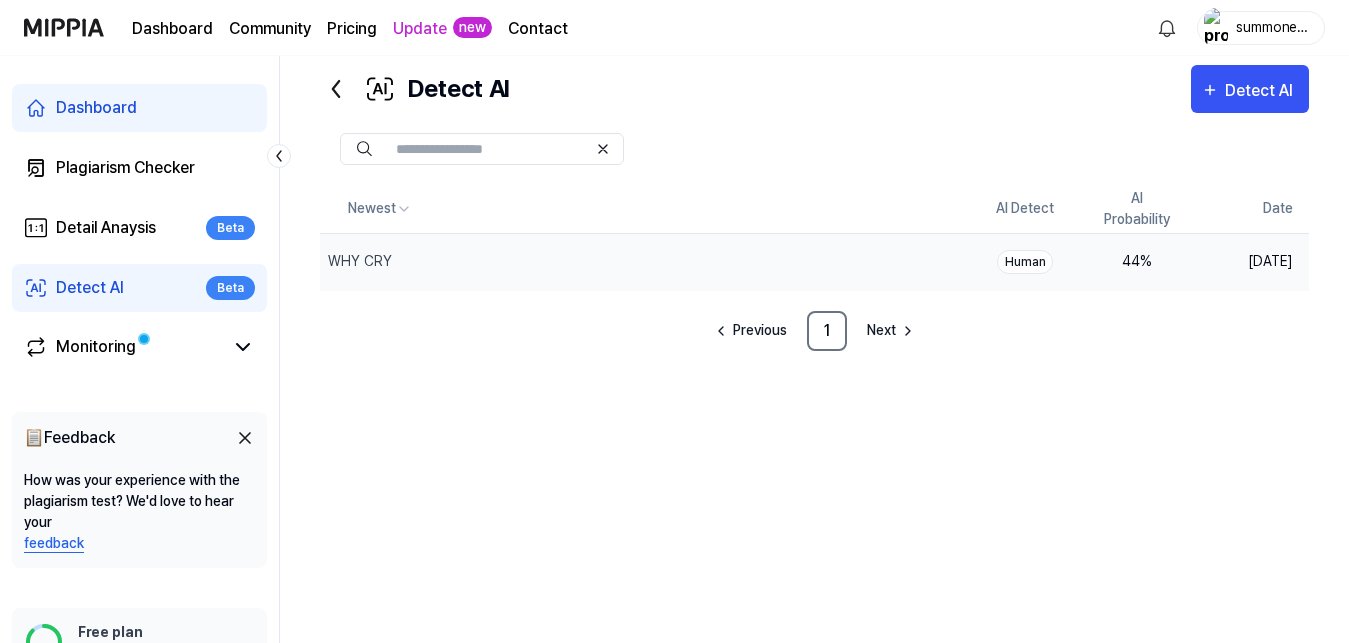 click on "44 %" at bounding box center (1137, 261) 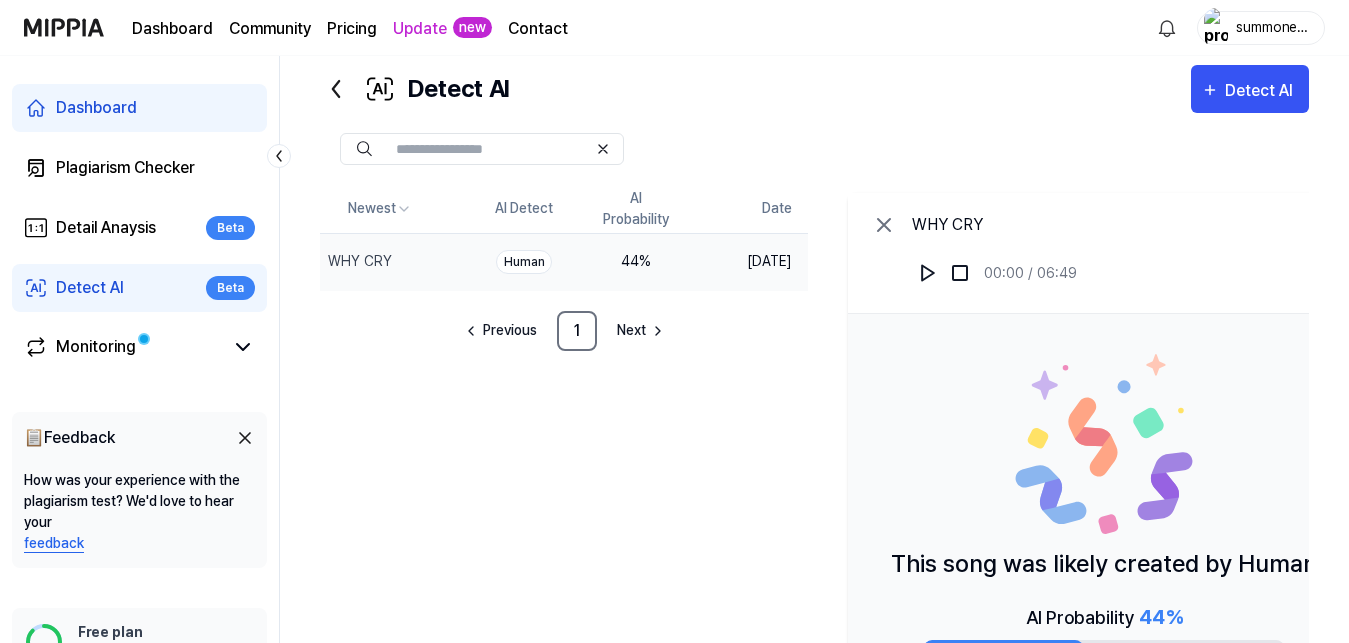drag, startPoint x: 121, startPoint y: 282, endPoint x: 554, endPoint y: 313, distance: 434.10828 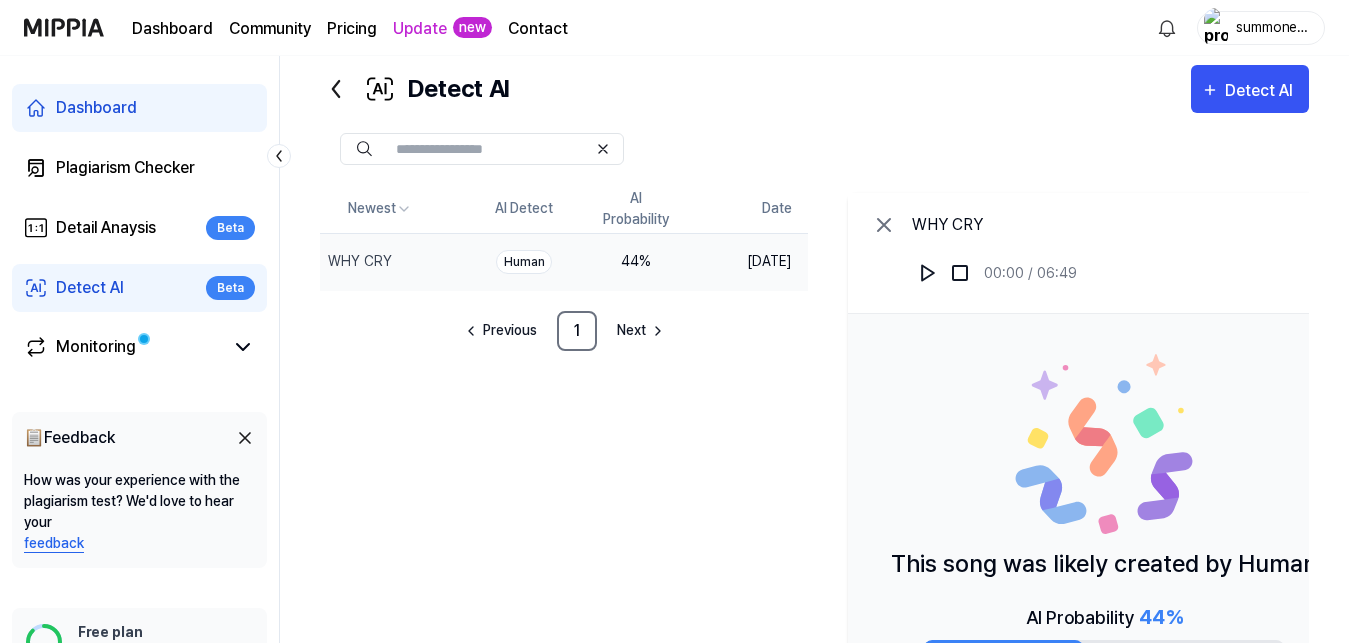 drag, startPoint x: 121, startPoint y: 286, endPoint x: 148, endPoint y: 277, distance: 28.460499 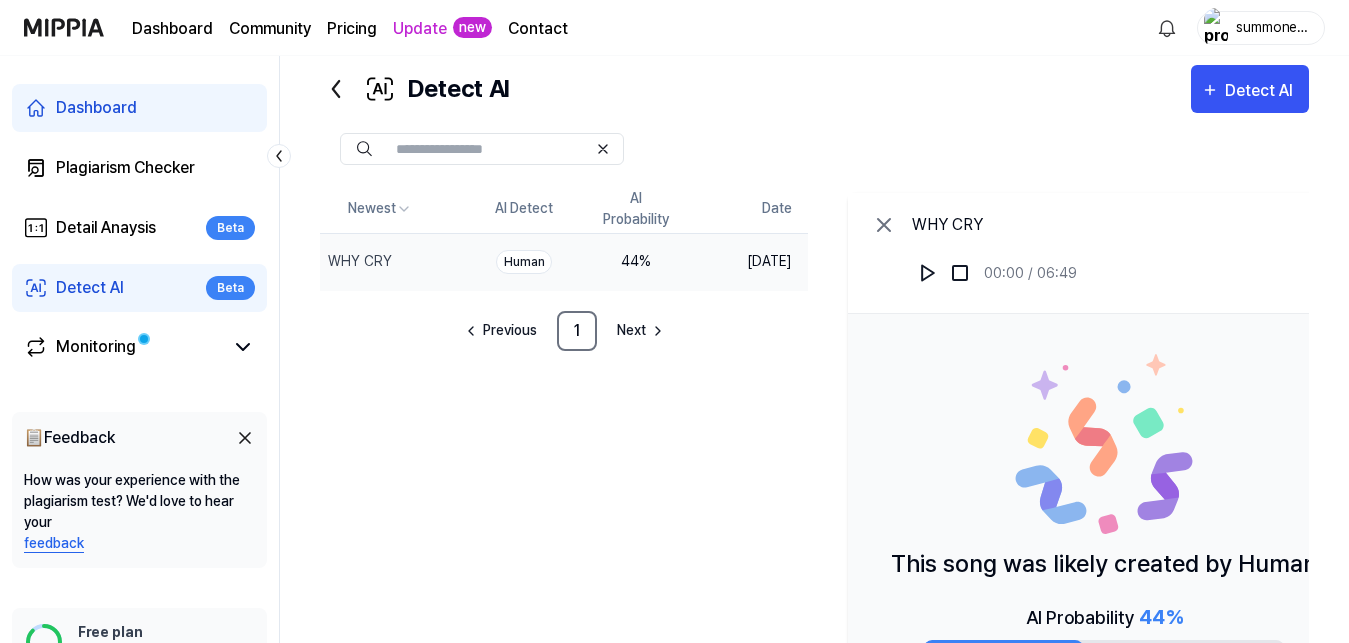 click 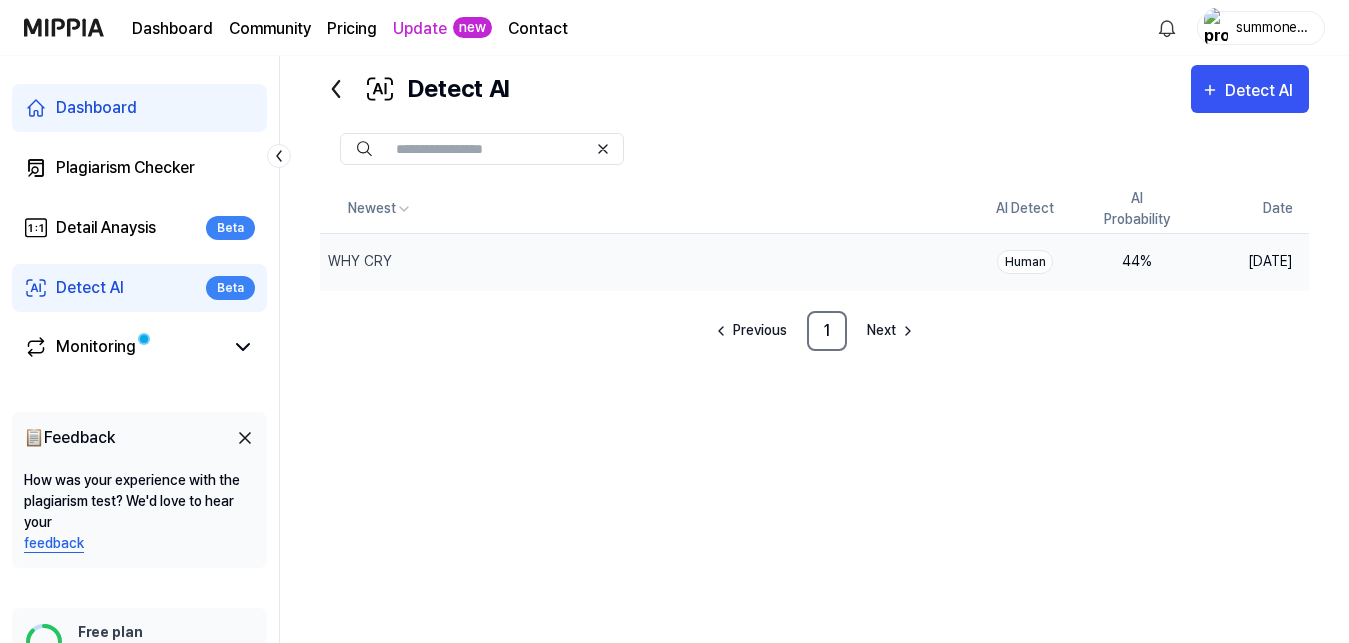click on "[DATE]" at bounding box center [1251, 261] 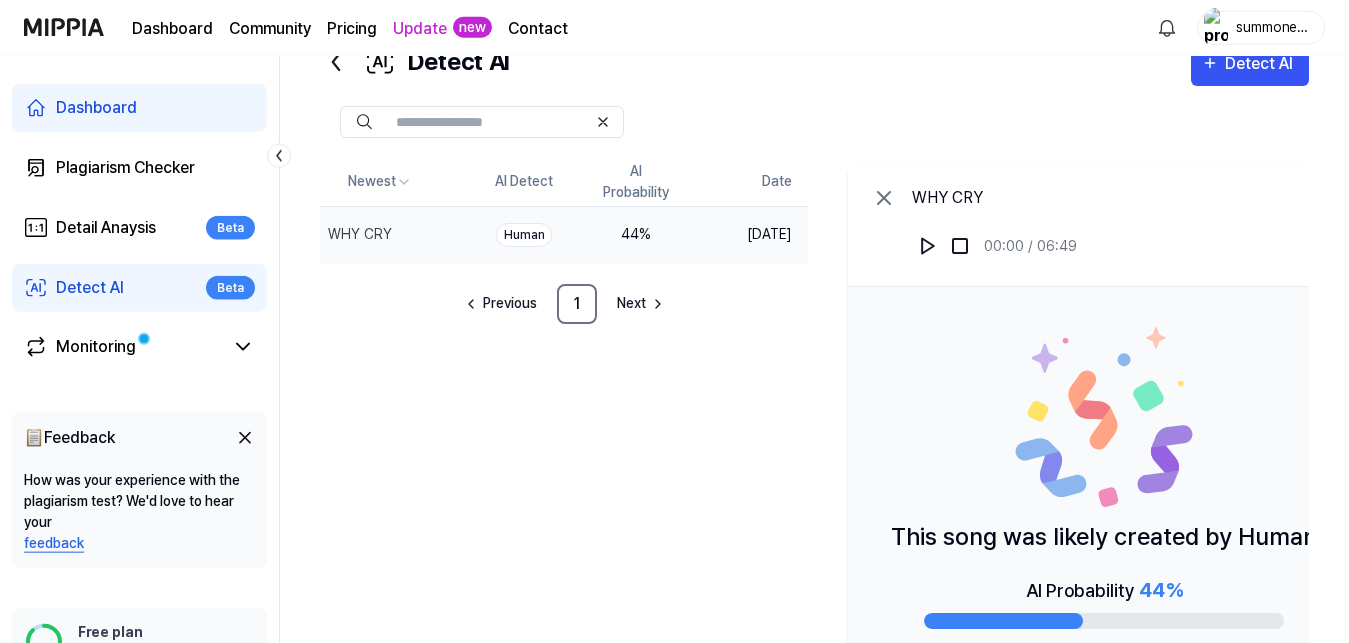 scroll, scrollTop: 0, scrollLeft: 0, axis: both 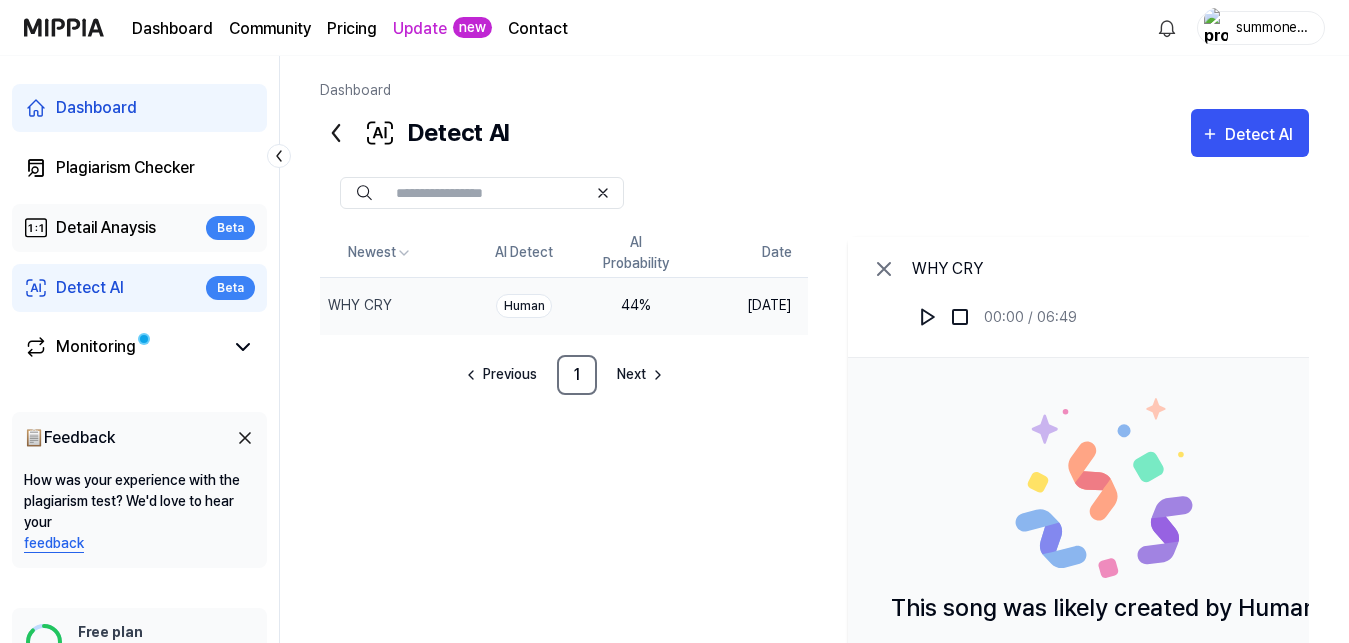 drag, startPoint x: 128, startPoint y: 228, endPoint x: 146, endPoint y: 225, distance: 18.248287 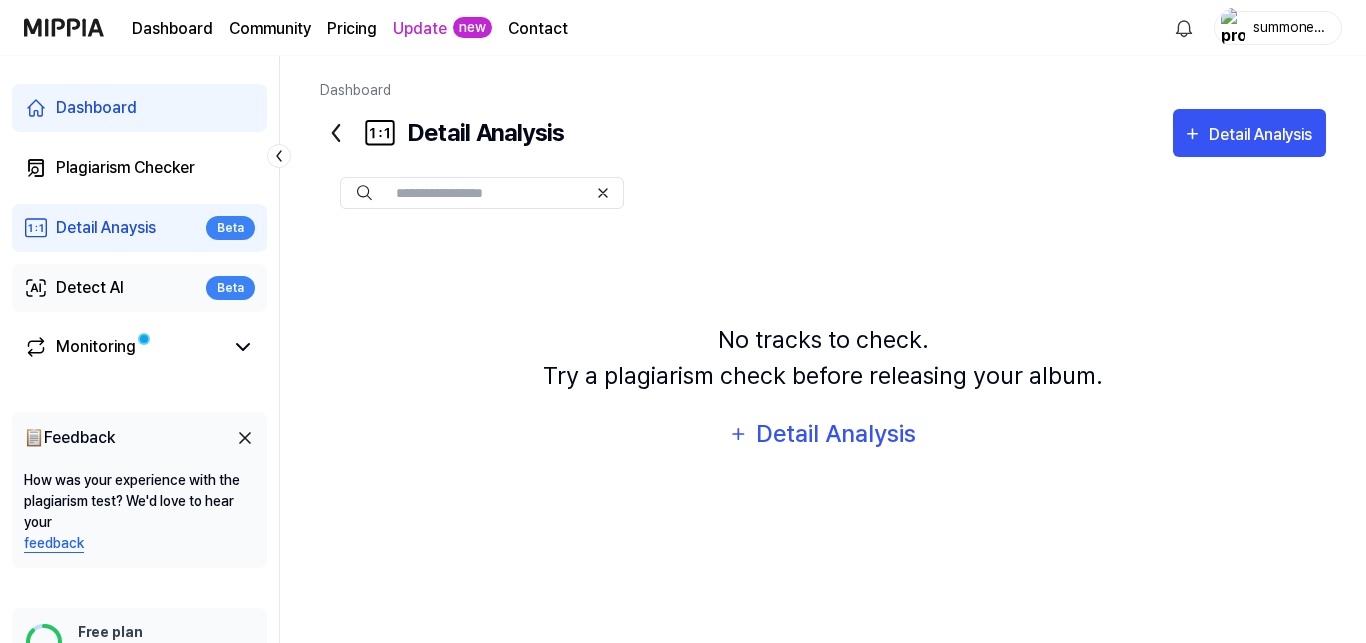 click on "Detect AI" at bounding box center [90, 288] 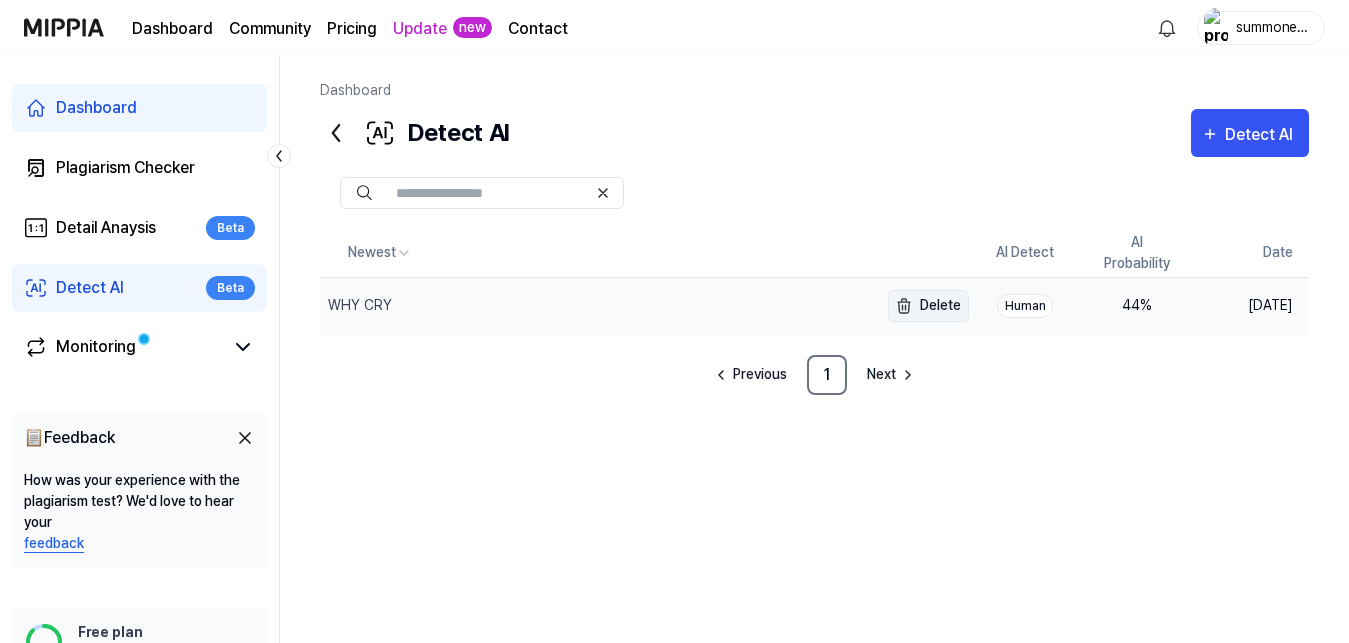 click on "Delete" at bounding box center (928, 306) 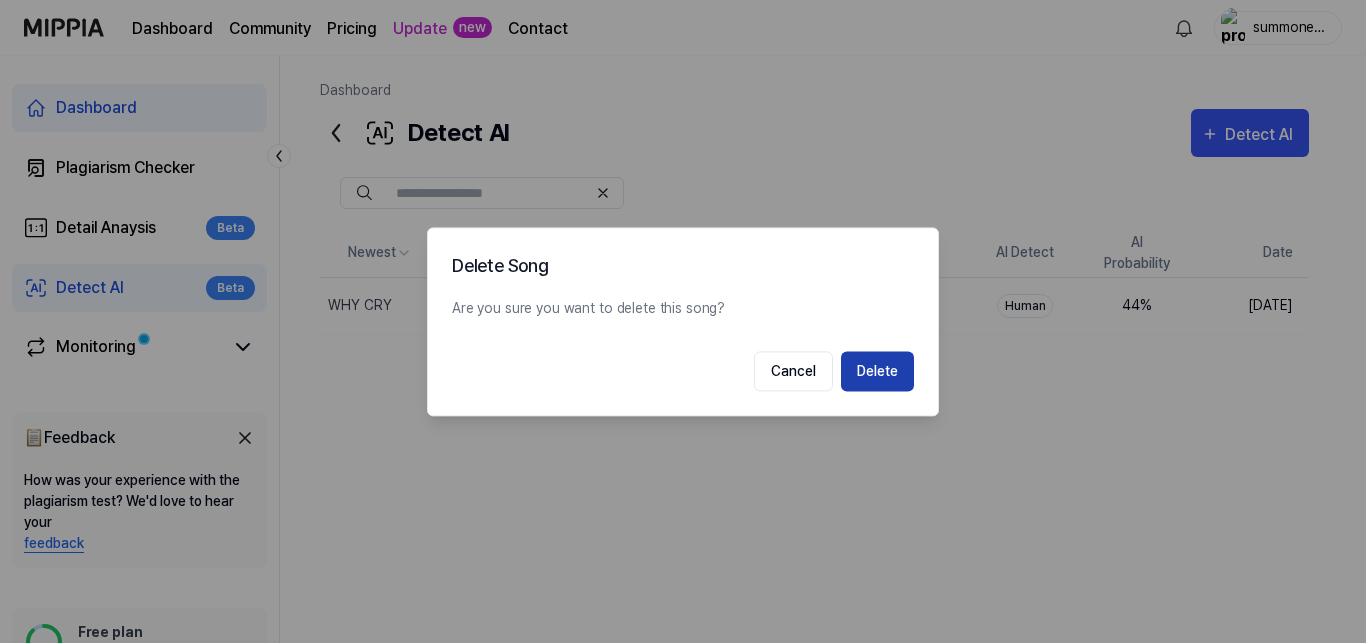 click on "Delete" at bounding box center [877, 371] 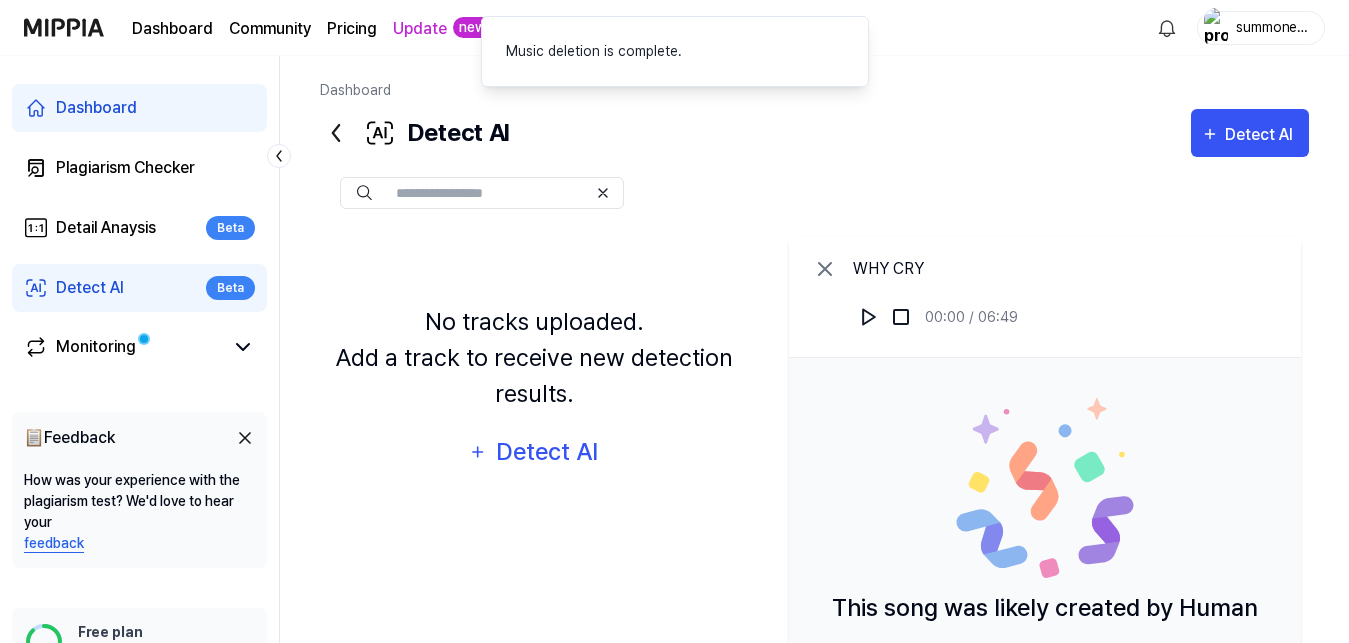 click 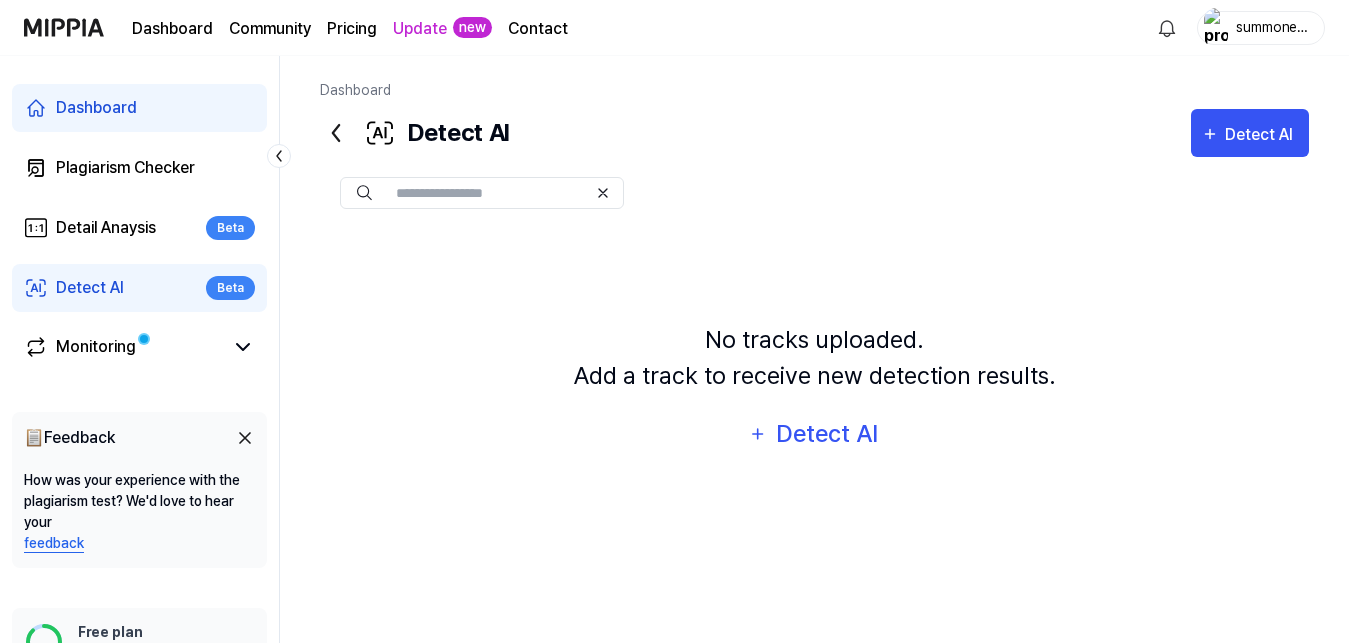 click on "Detect AI" at bounding box center (90, 288) 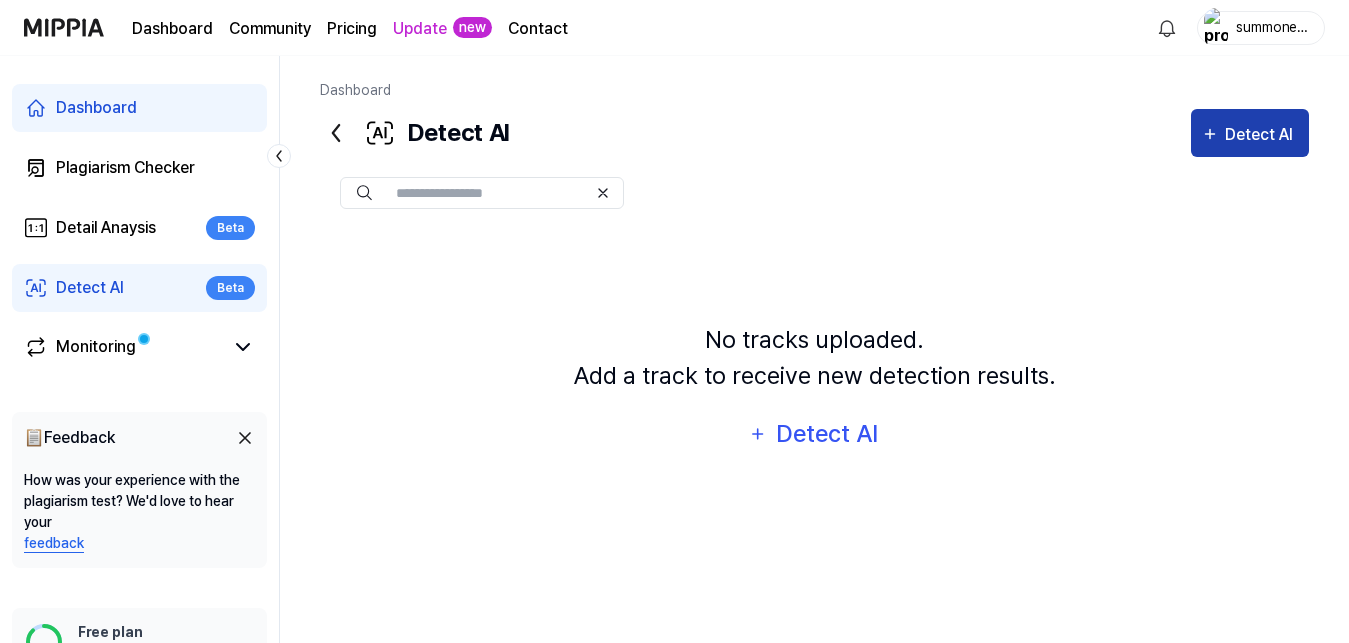 click on "Detect AI" at bounding box center (1262, 135) 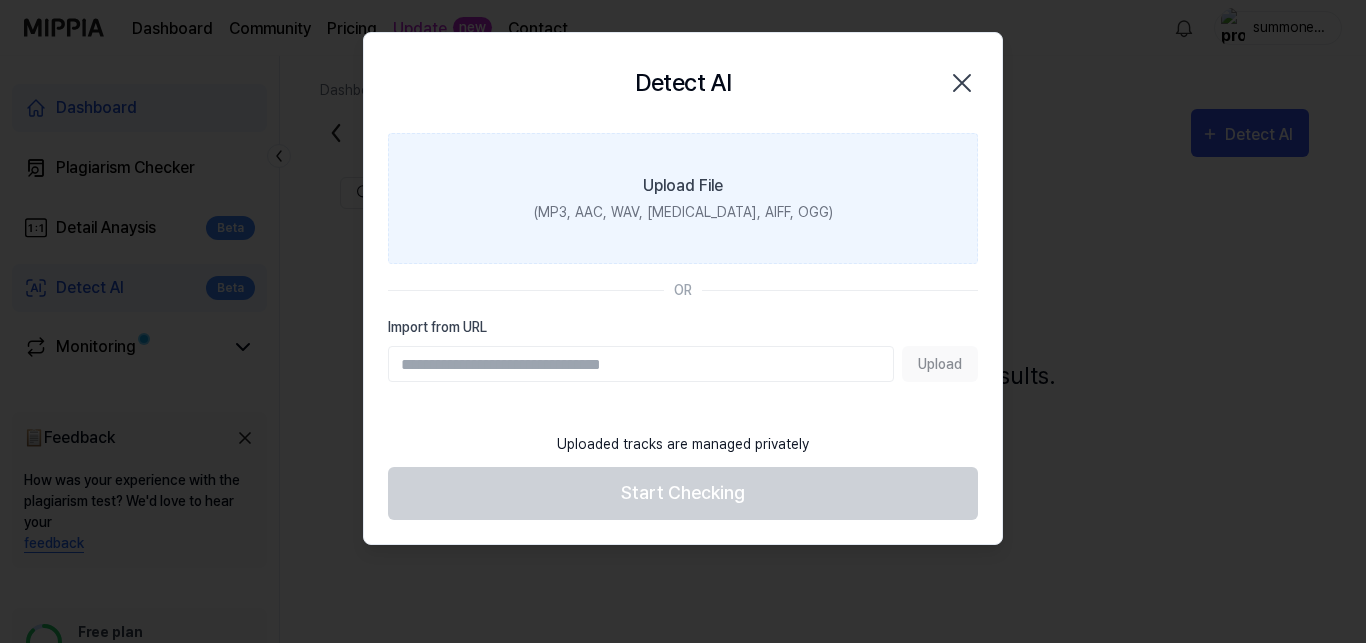 click on "Upload File (MP3, AAC, WAV, [MEDICAL_DATA], AIFF, OGG)" at bounding box center [683, 198] 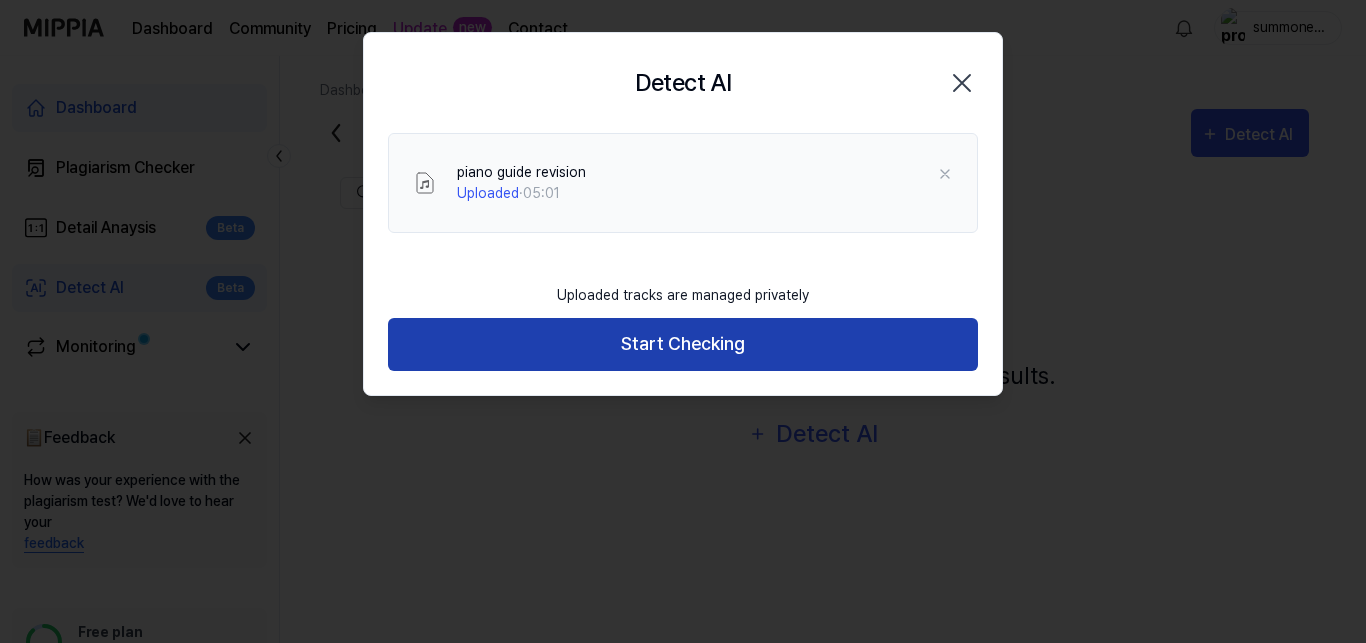 click on "Start Checking" at bounding box center [683, 344] 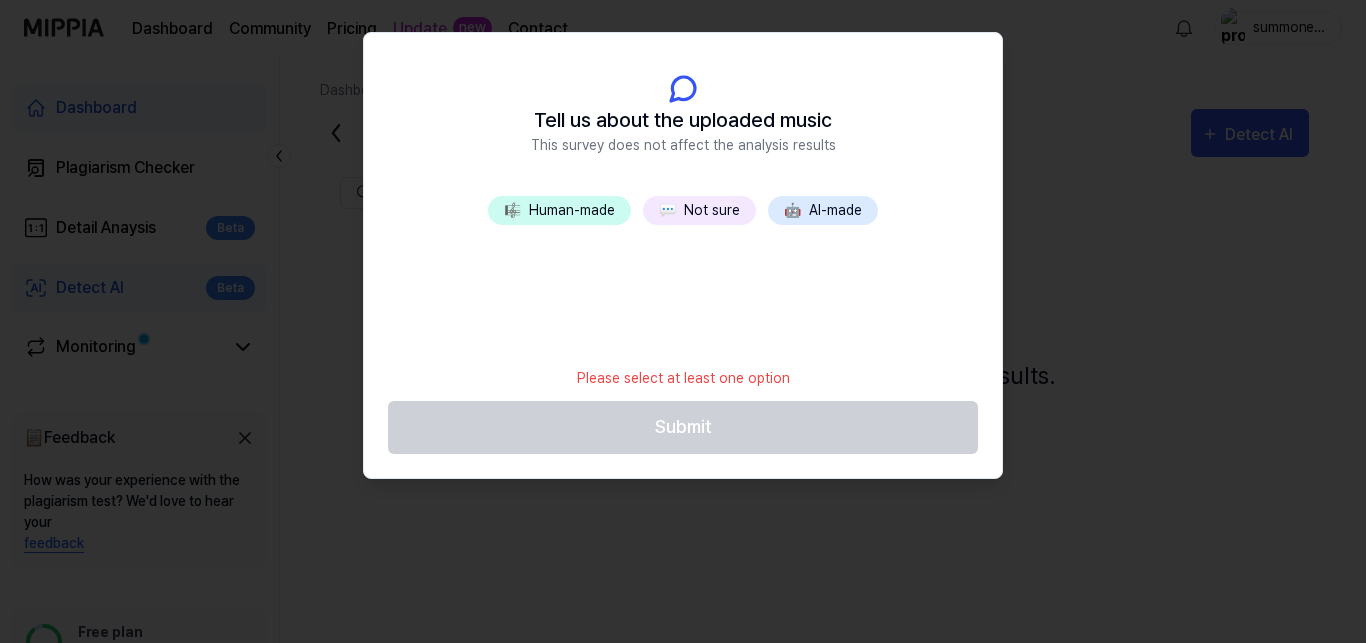 click on "🤖 AI-made" at bounding box center (823, 210) 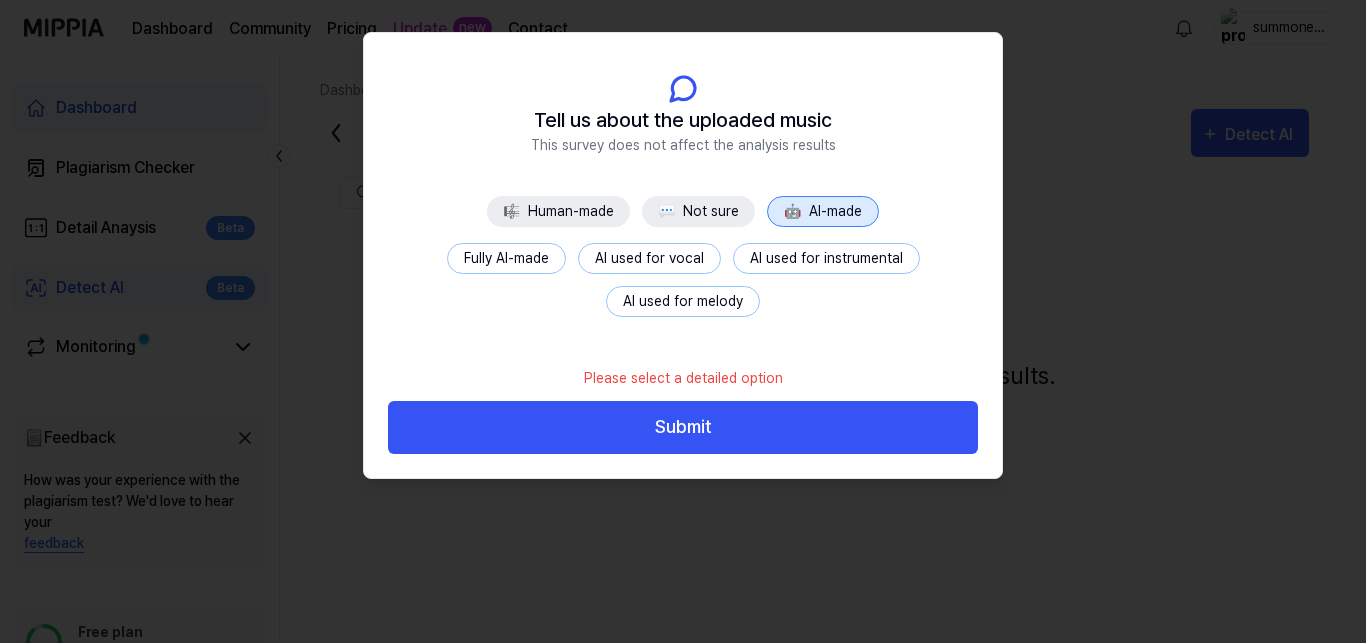click on "AI used for melody" at bounding box center [683, 301] 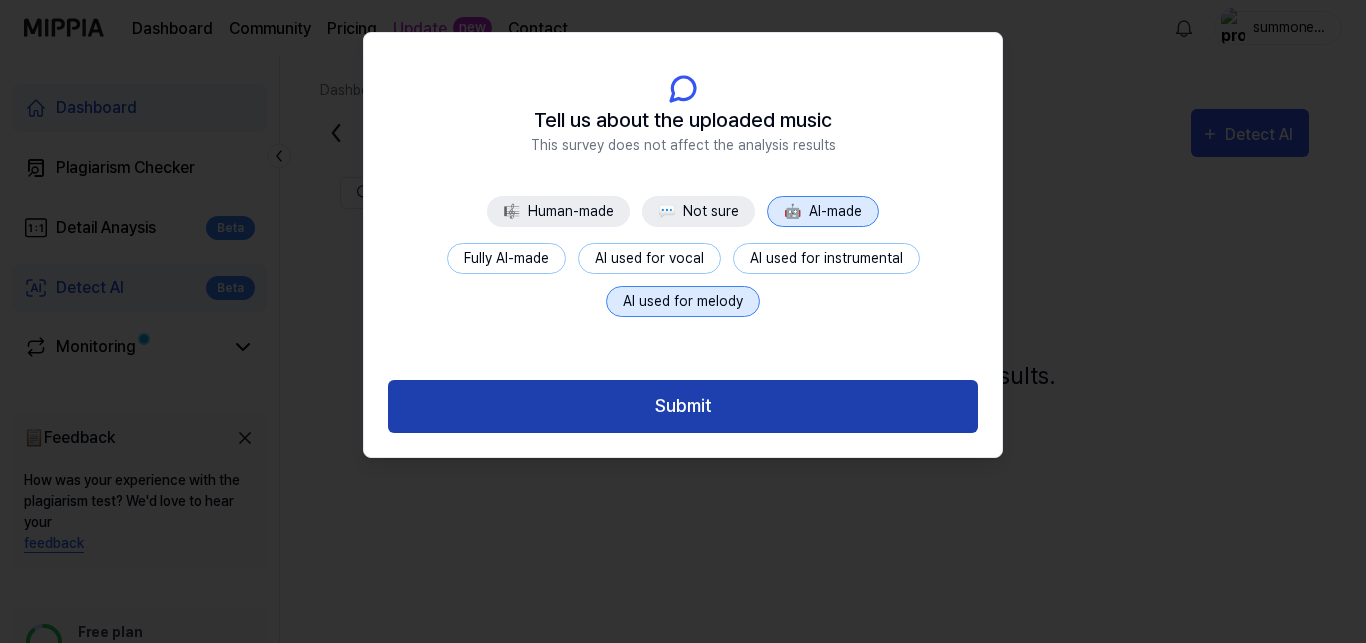 click on "Submit" at bounding box center [683, 406] 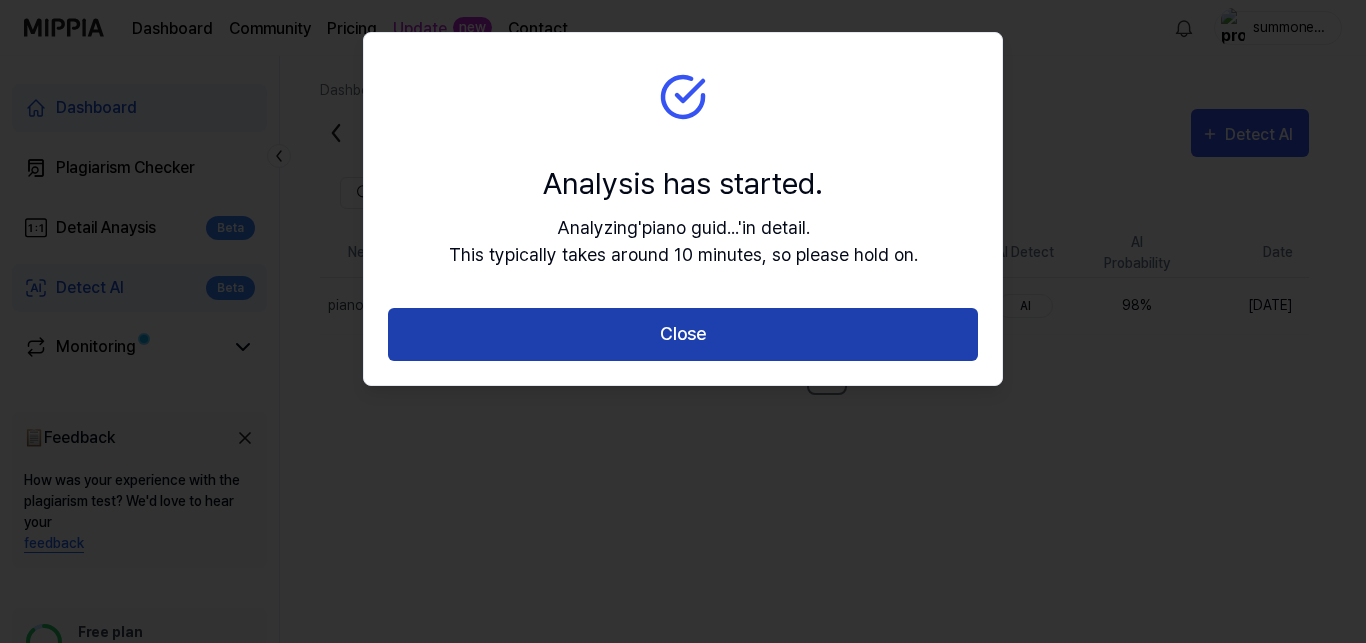 click on "Close" at bounding box center [683, 334] 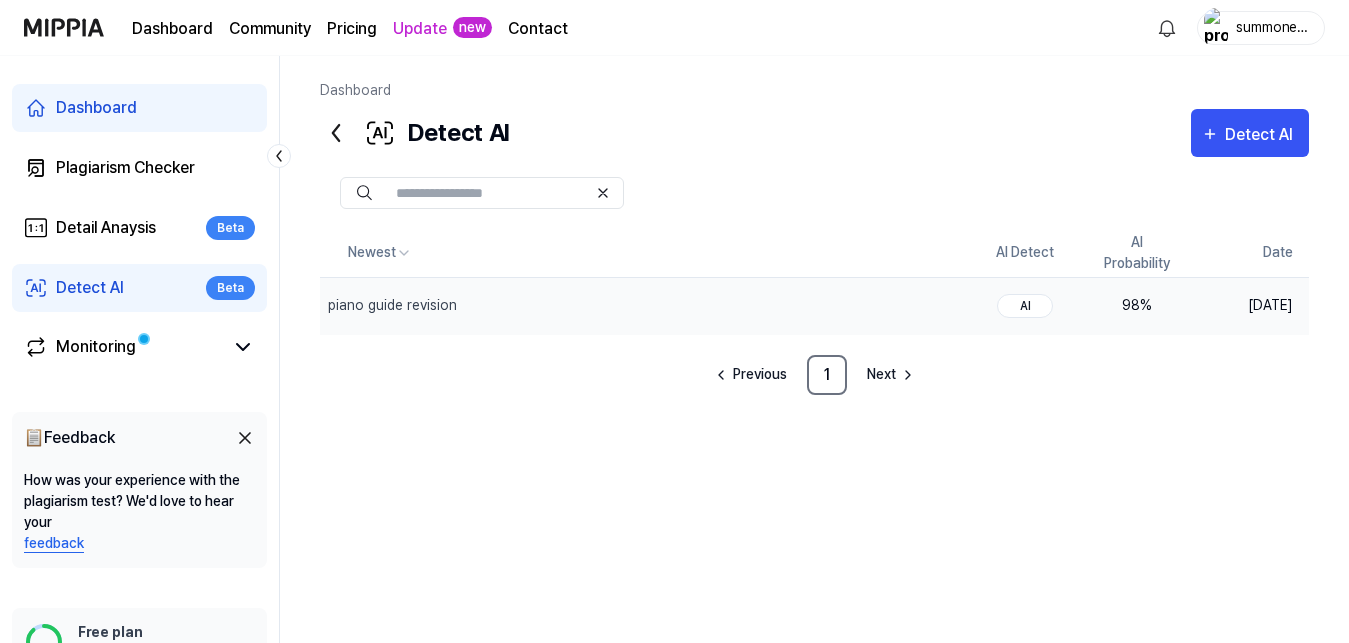 click on "98 %" at bounding box center (1137, 305) 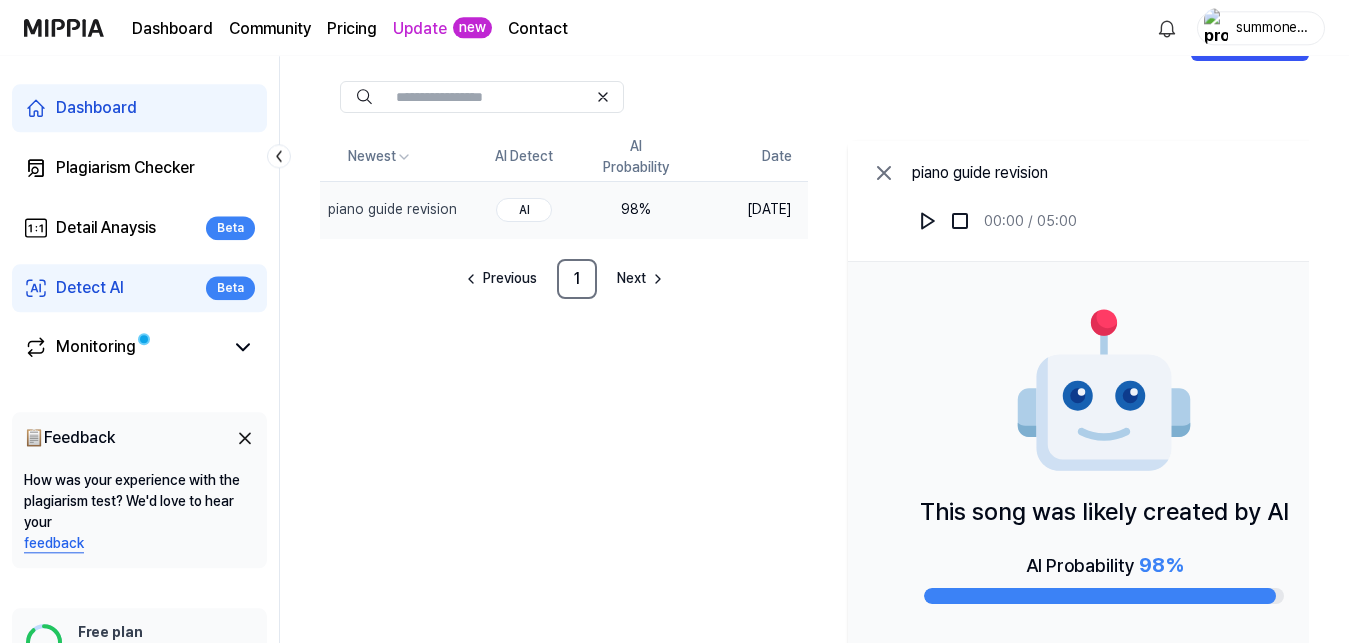 scroll, scrollTop: 95, scrollLeft: 0, axis: vertical 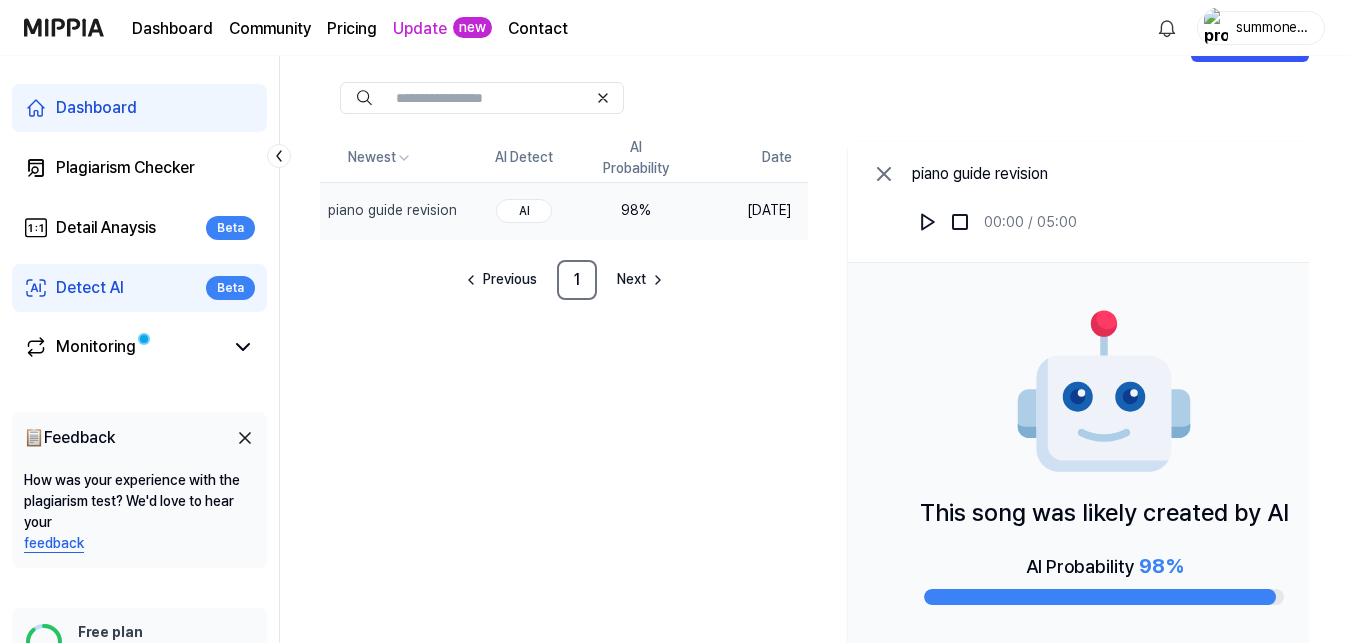 click on "Detect AI" at bounding box center [90, 288] 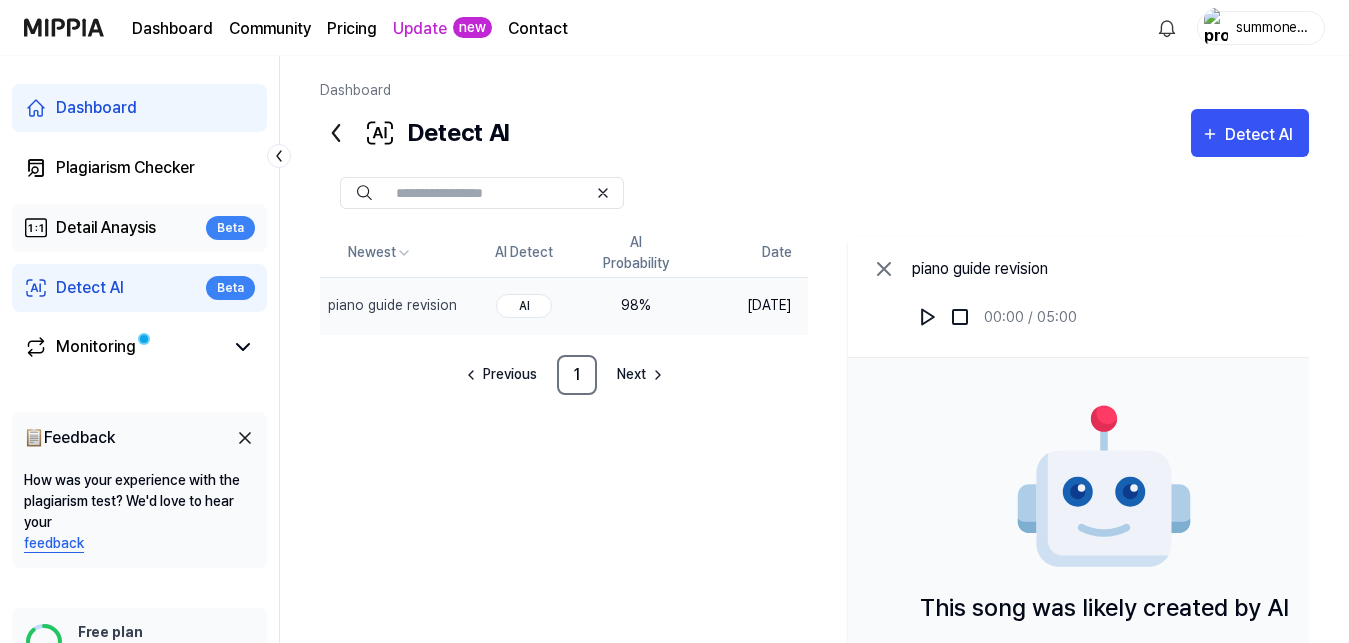 click on "Detail Anaysis" at bounding box center (106, 228) 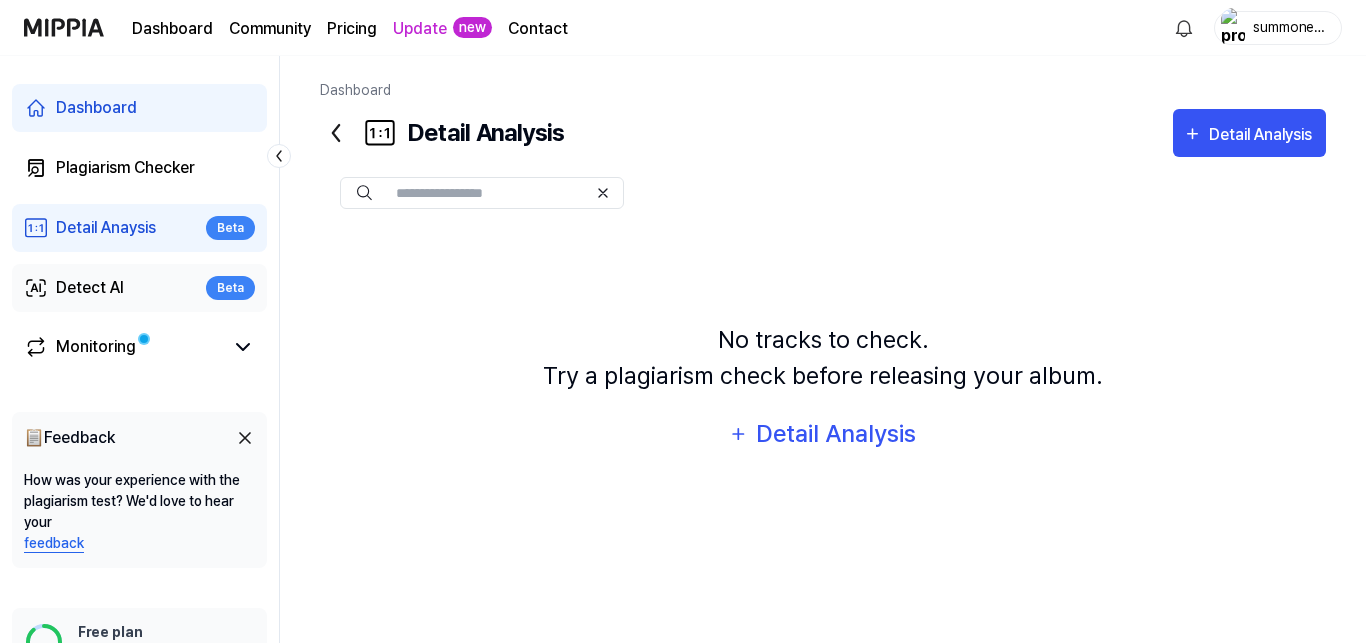 click on "Detect AI Beta" at bounding box center [139, 288] 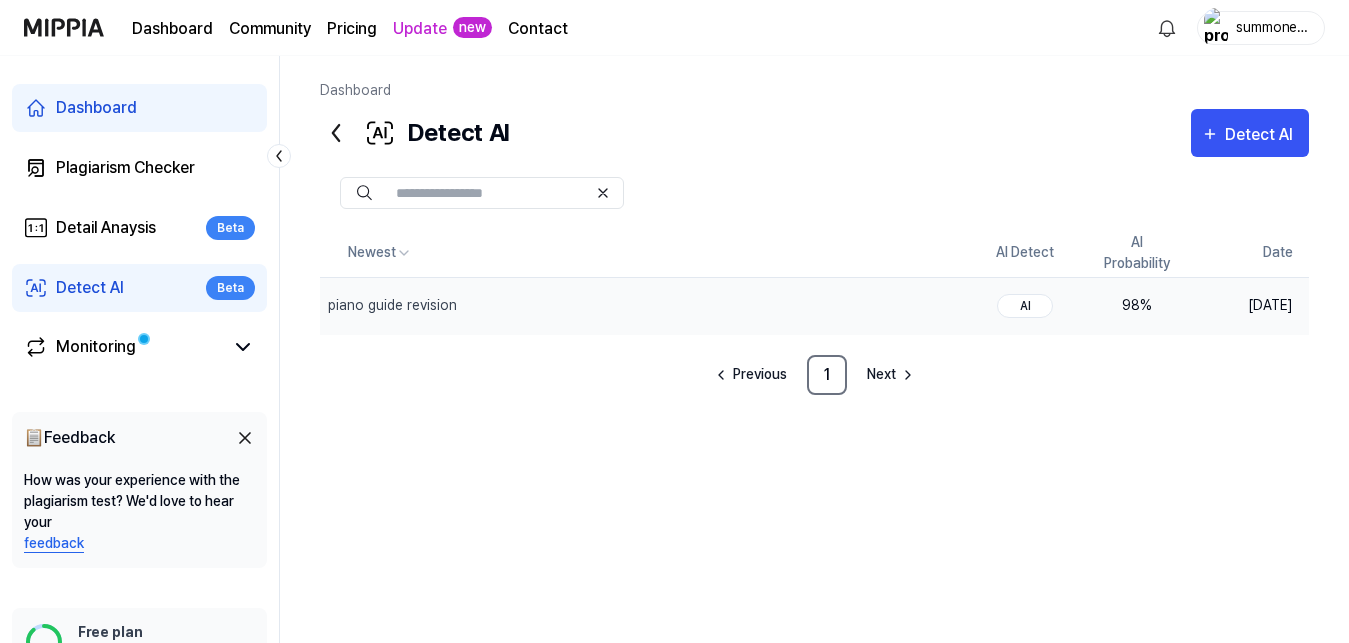 click on "98 %" at bounding box center [1137, 305] 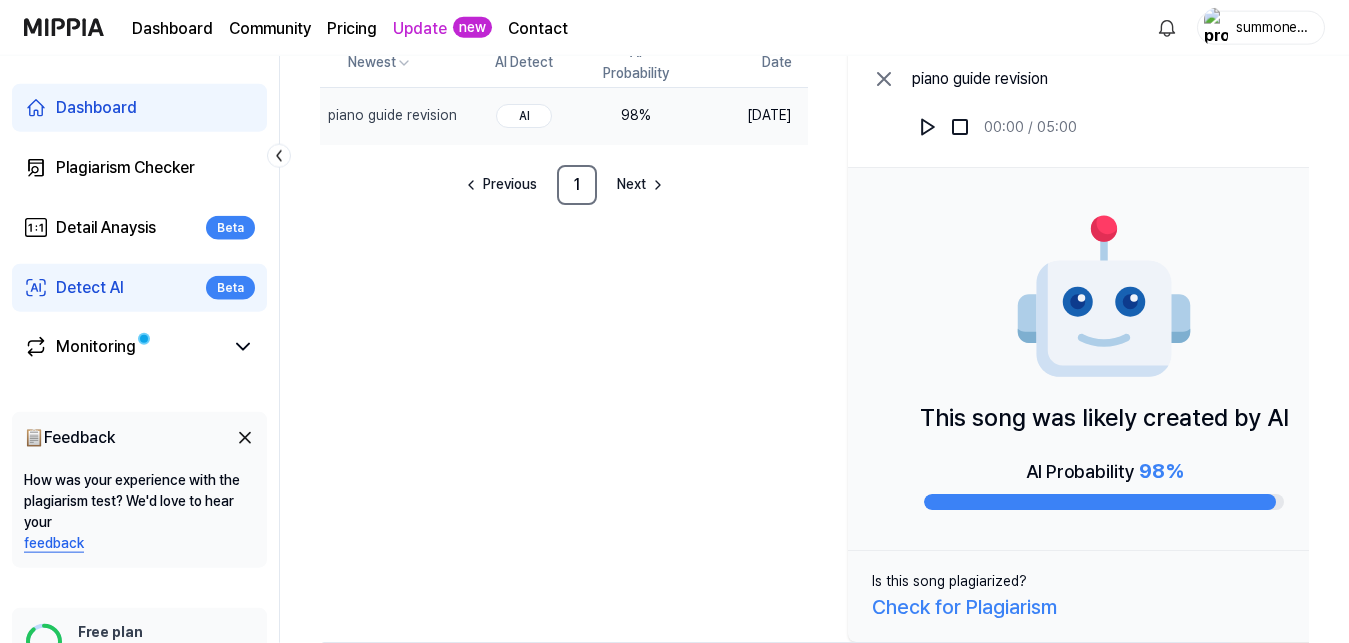 scroll, scrollTop: 197, scrollLeft: 0, axis: vertical 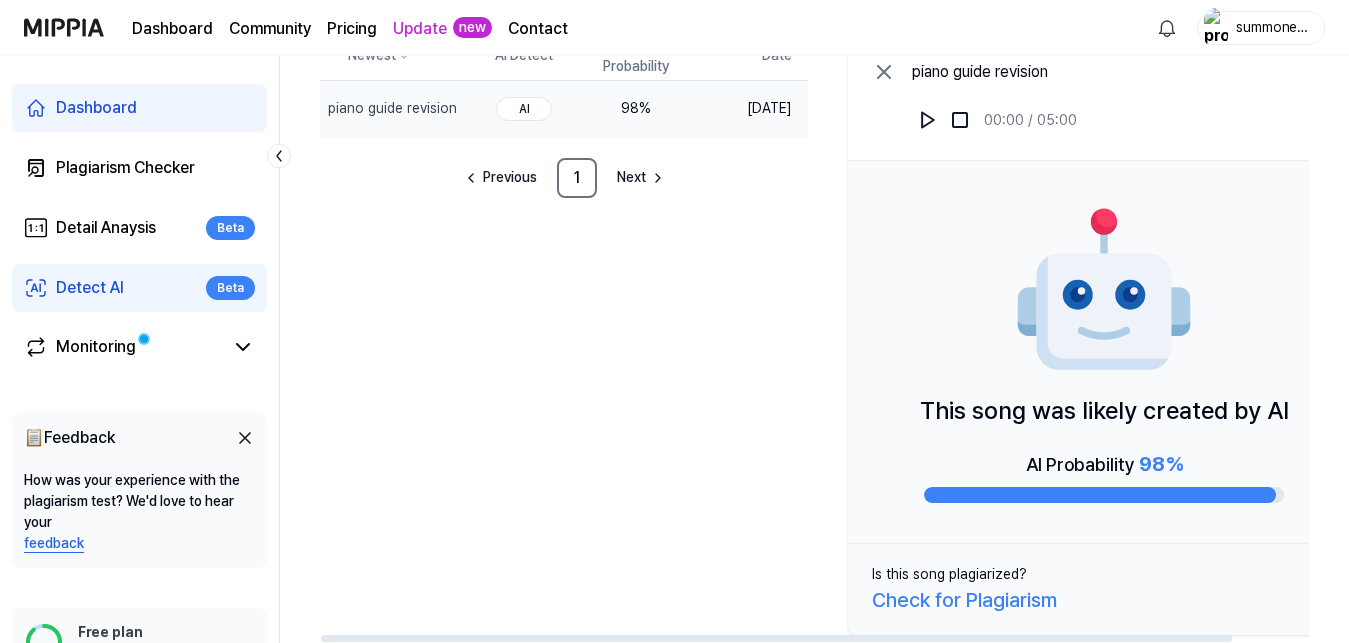 click on "Check for Plagiarism" at bounding box center [964, 600] 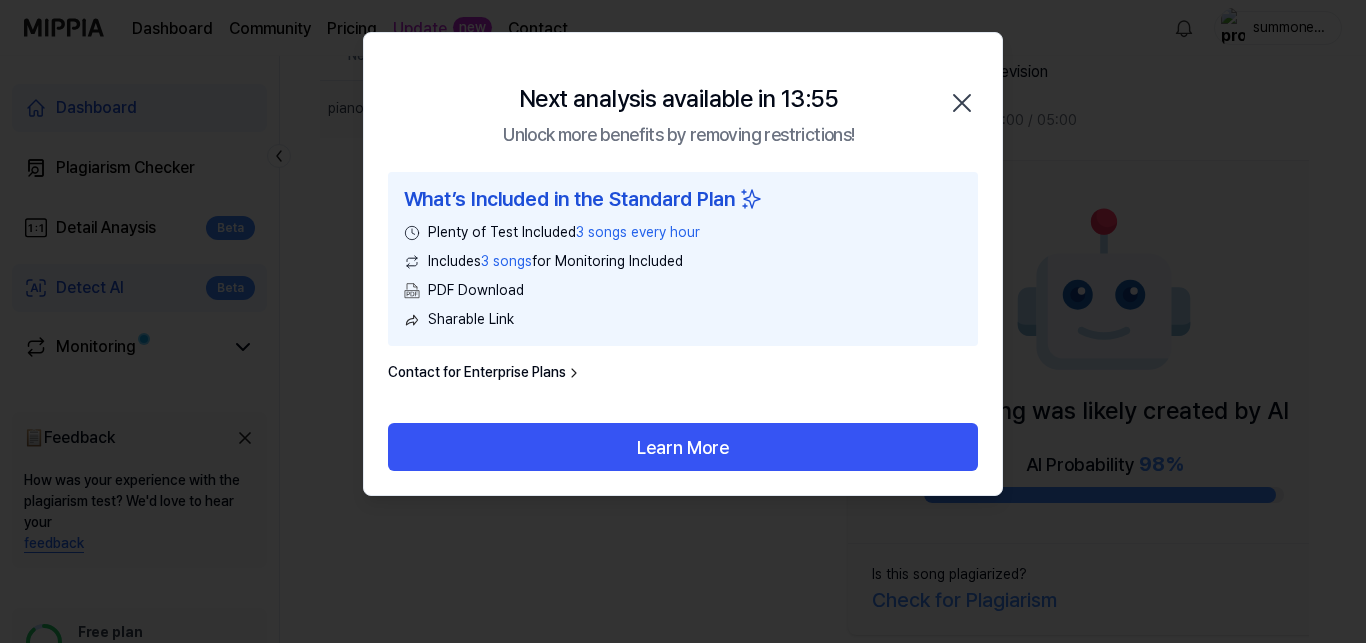 click 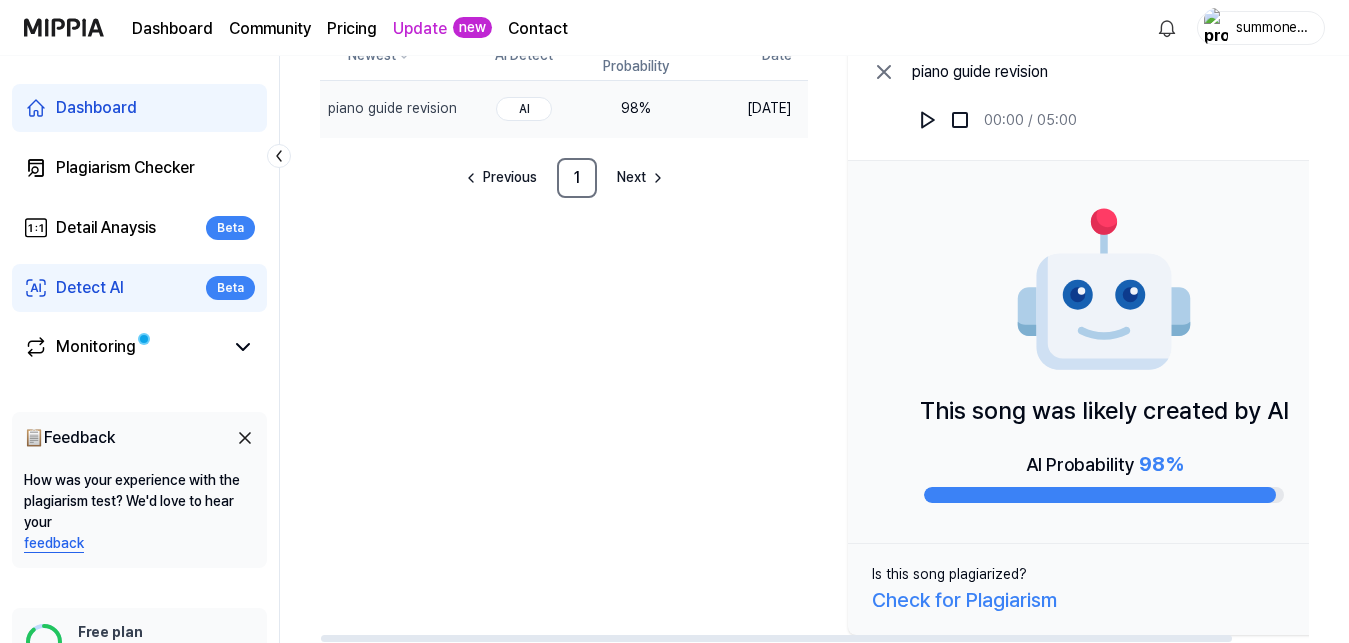 click 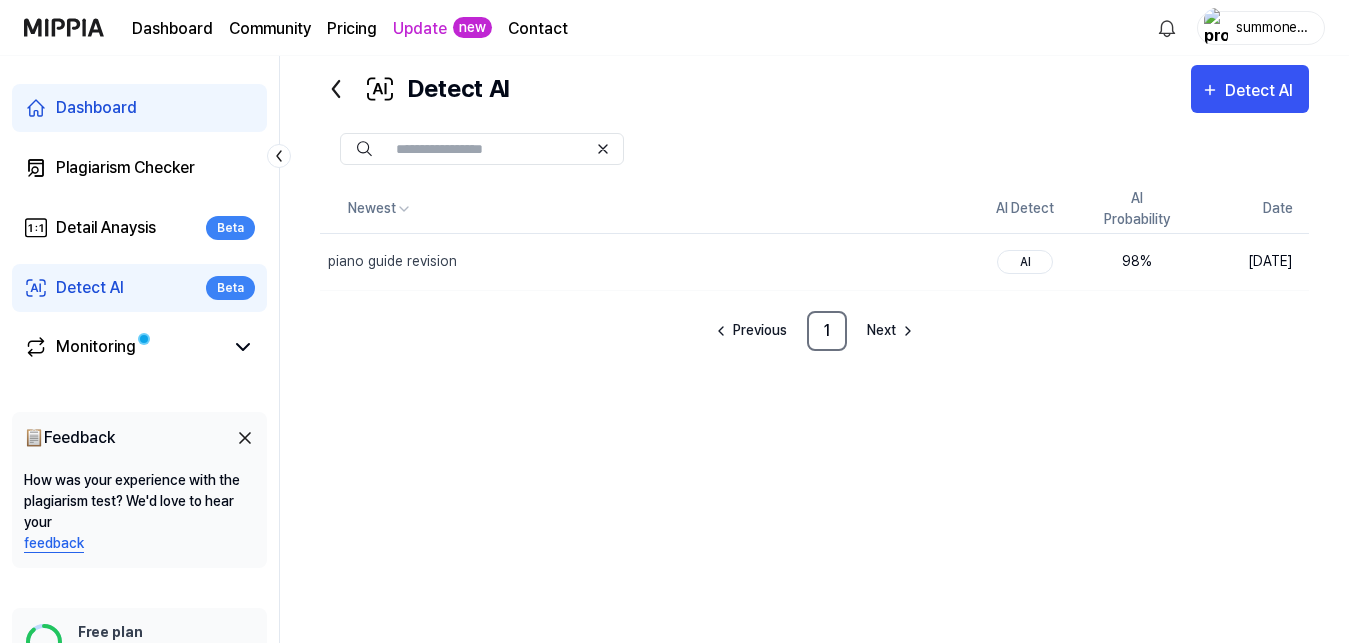 click on "Detect AI Beta" at bounding box center [139, 288] 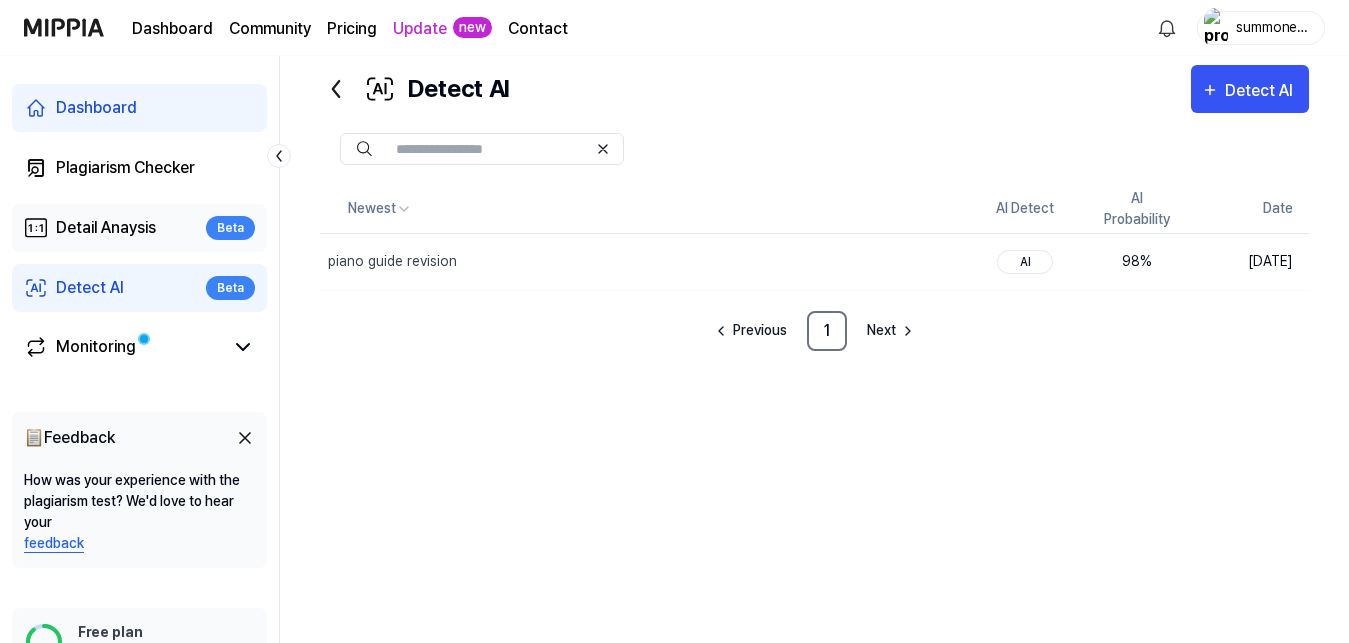 click on "Detail Anaysis" at bounding box center (106, 228) 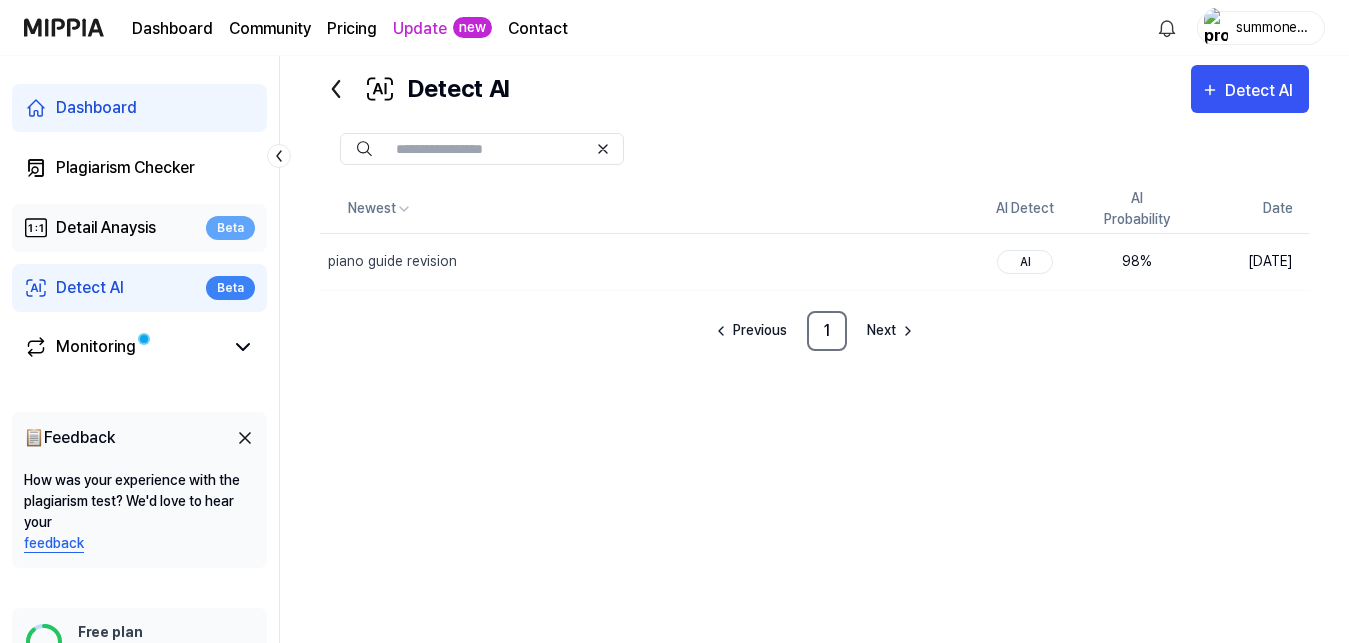 scroll, scrollTop: 0, scrollLeft: 0, axis: both 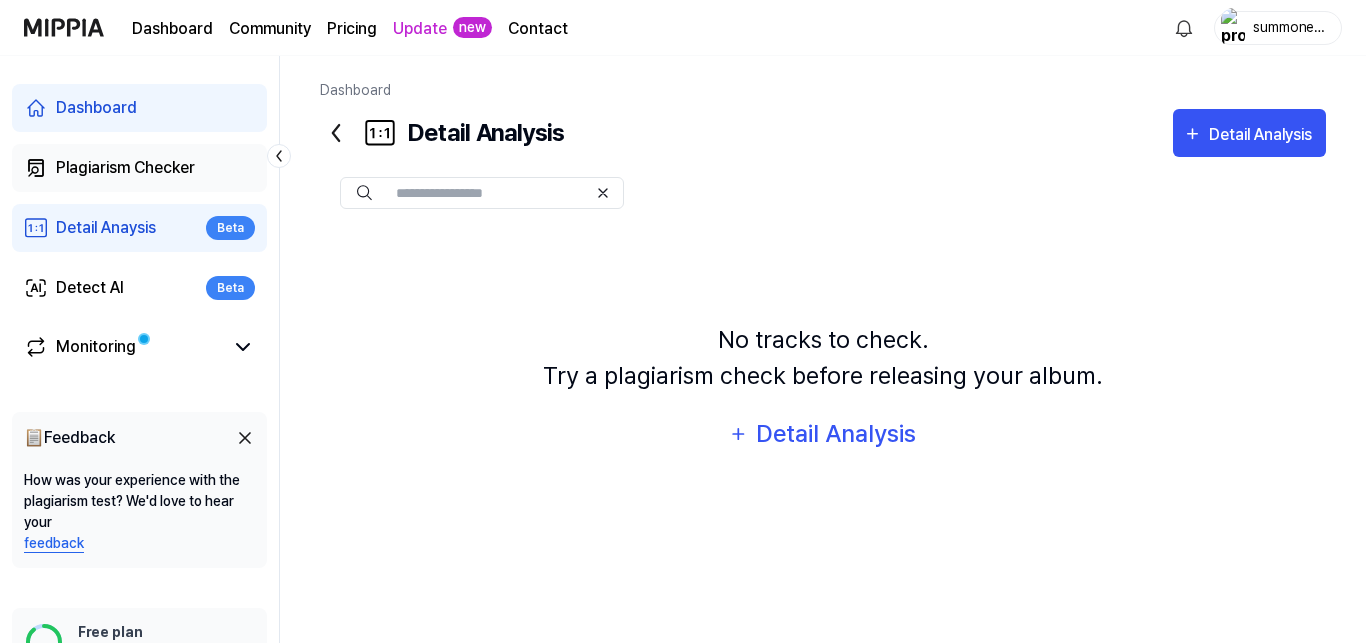 click on "Plagiarism Checker" at bounding box center [125, 168] 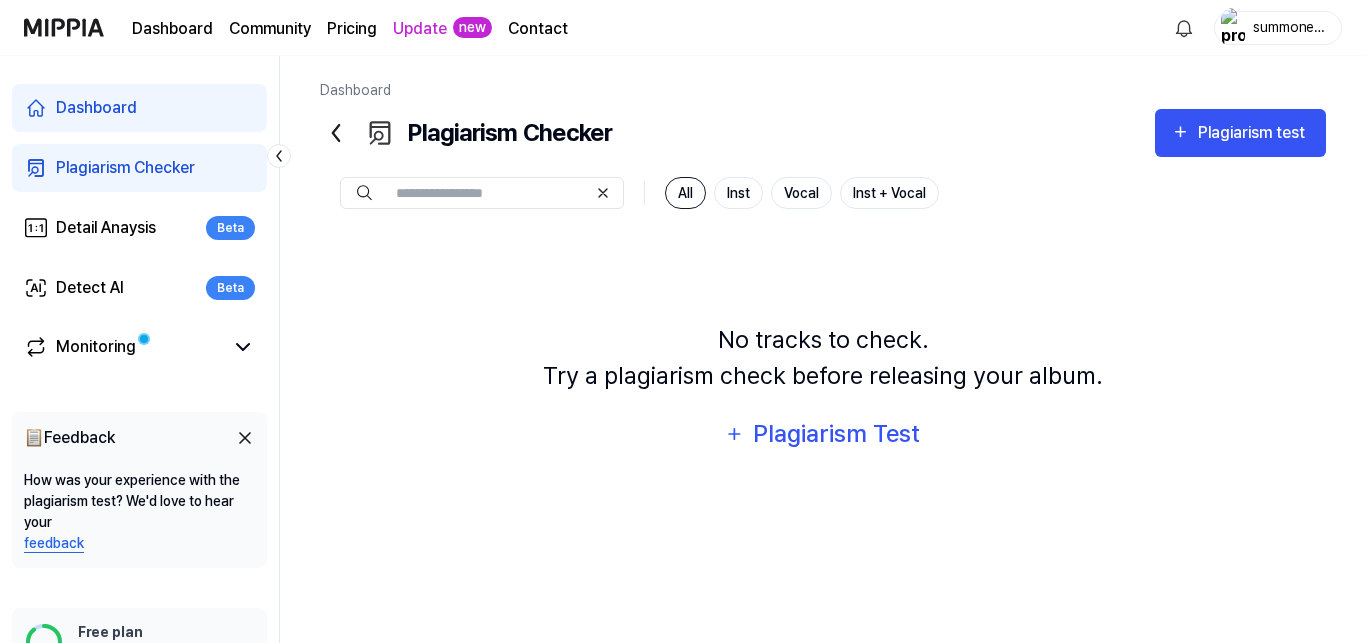 drag, startPoint x: 847, startPoint y: 429, endPoint x: 889, endPoint y: 413, distance: 44.94441 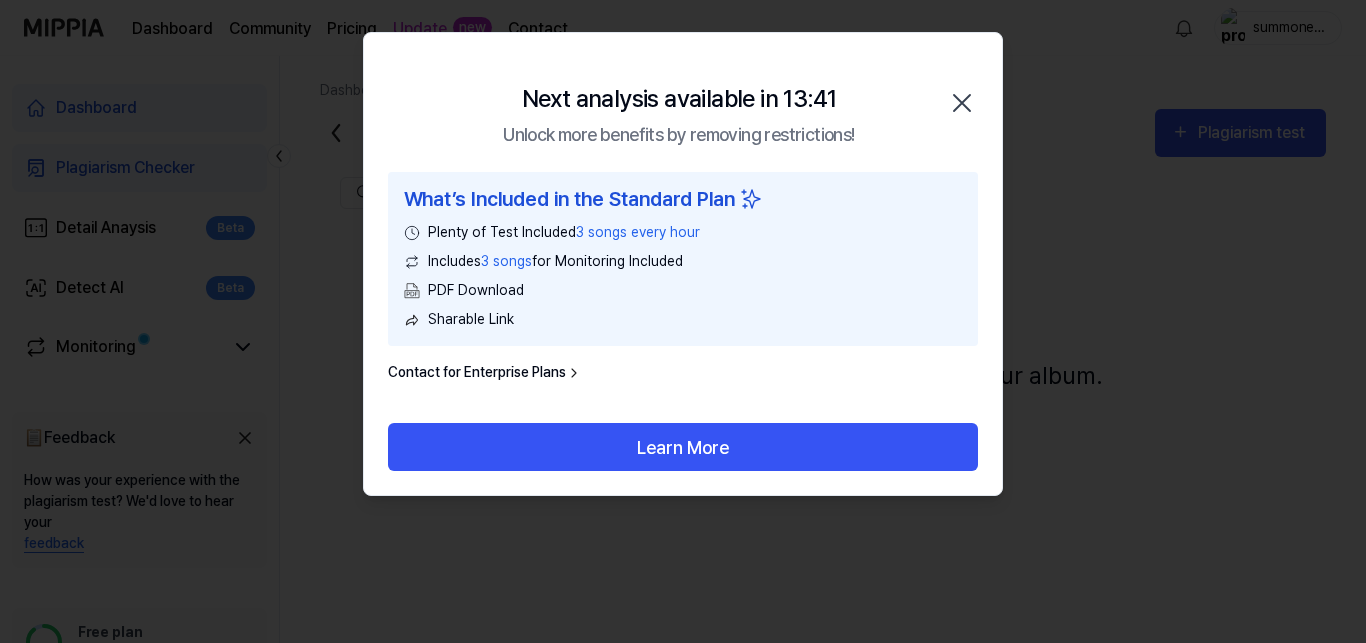 click 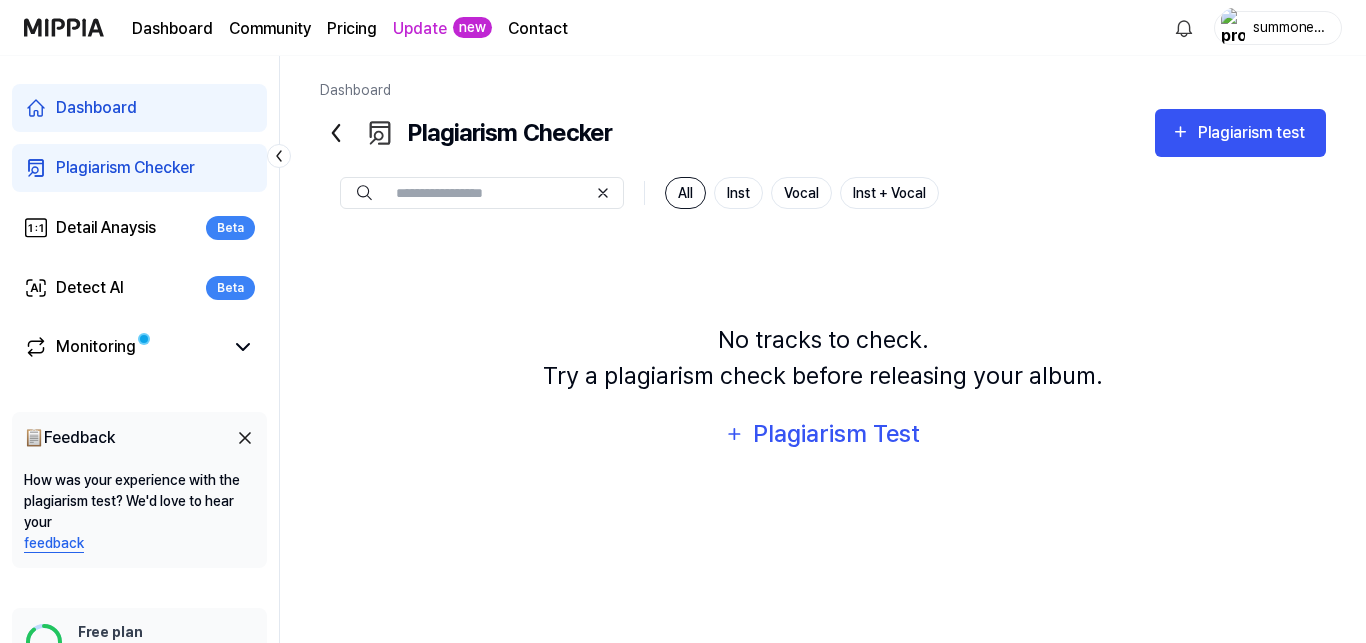 click on "Dashboard" at bounding box center [139, 108] 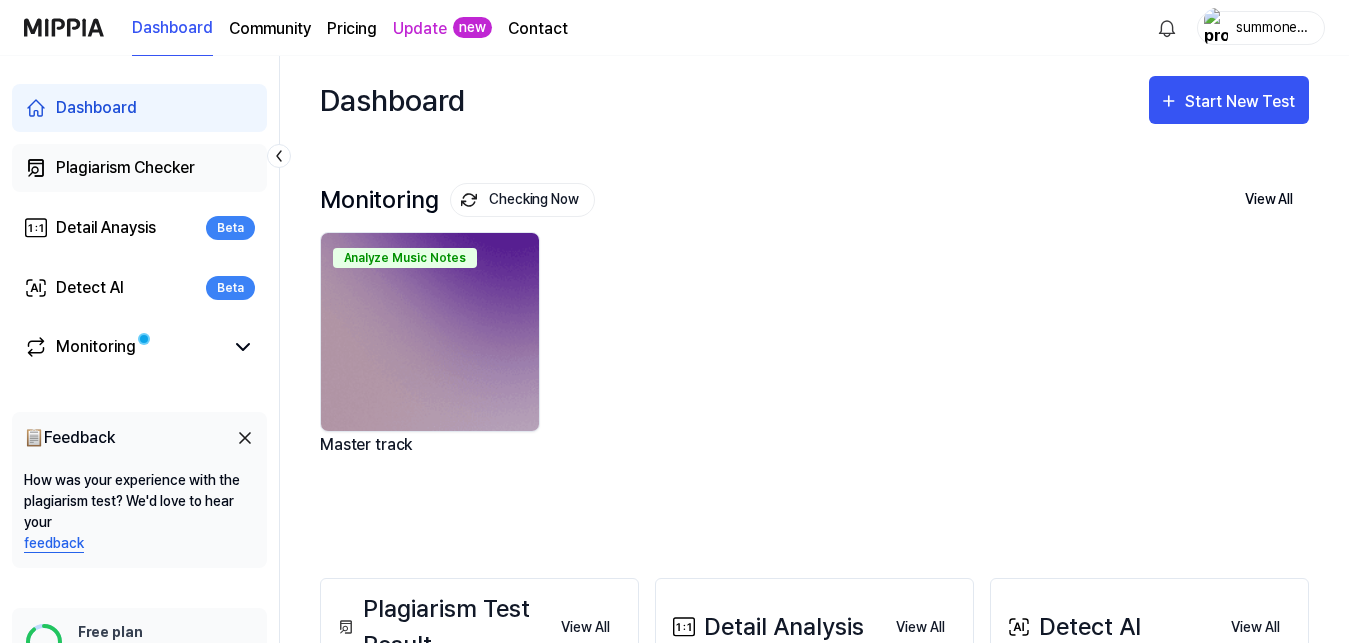 click on "Plagiarism Checker" at bounding box center [125, 168] 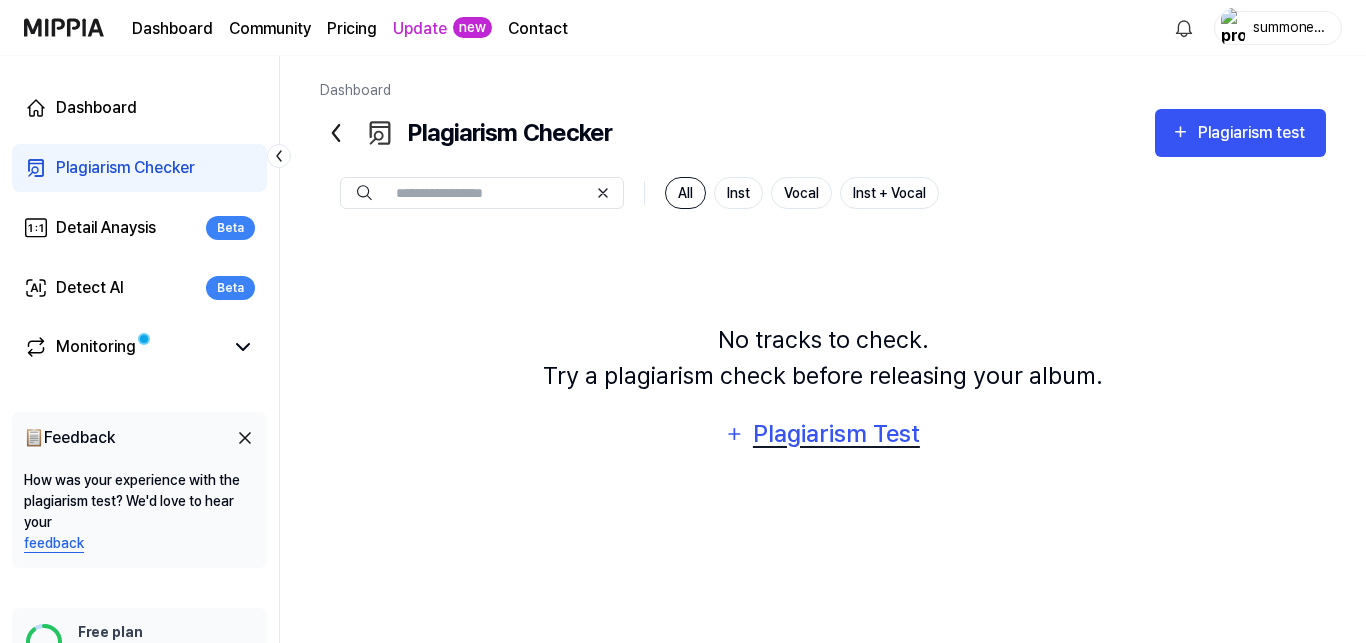 drag, startPoint x: 840, startPoint y: 431, endPoint x: 858, endPoint y: 425, distance: 18.973665 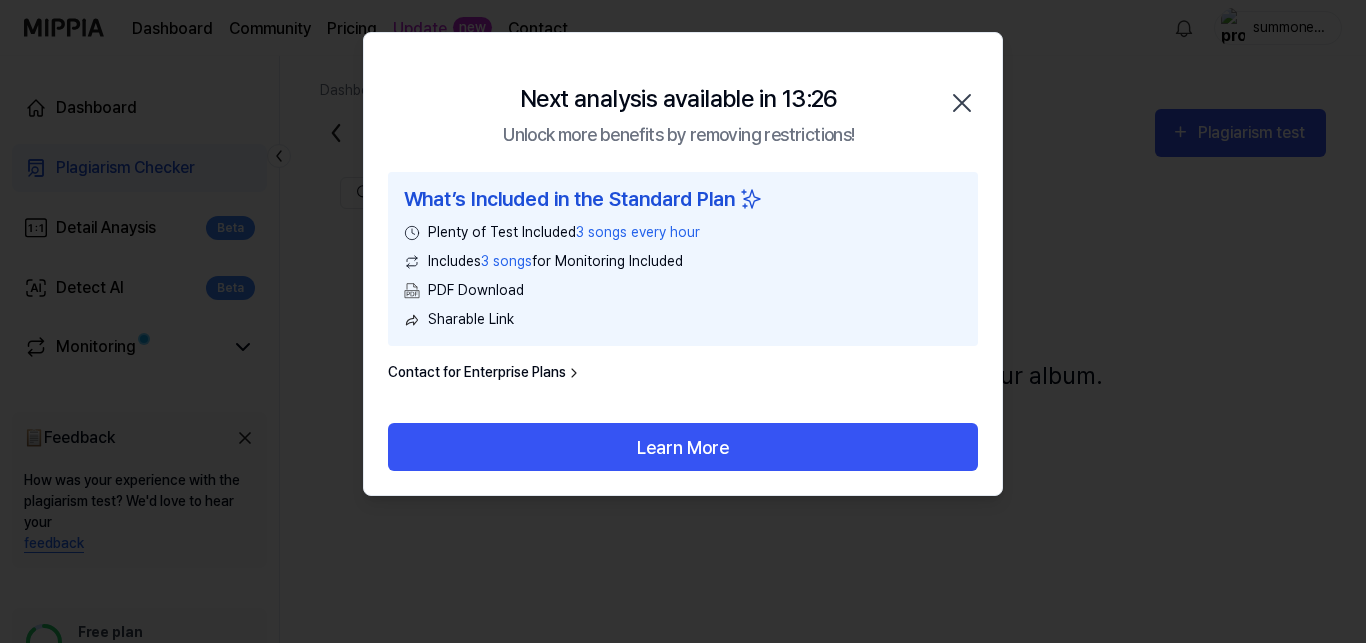 click 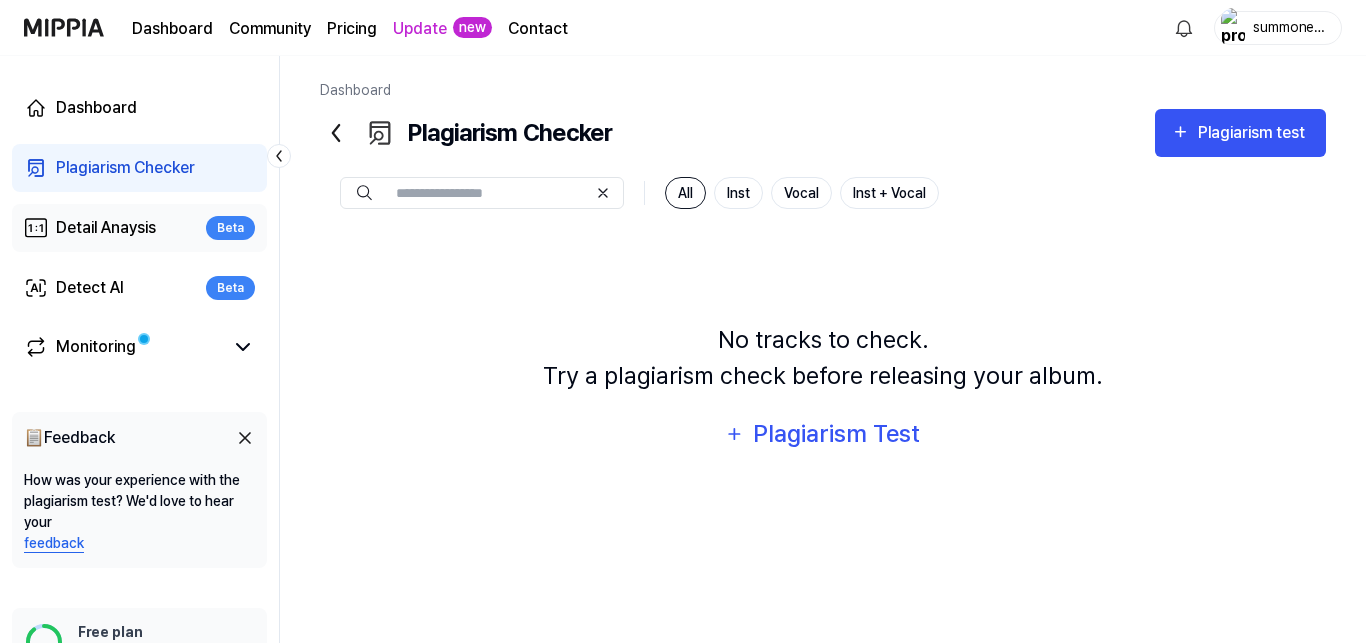 click on "Detail Anaysis" at bounding box center (106, 228) 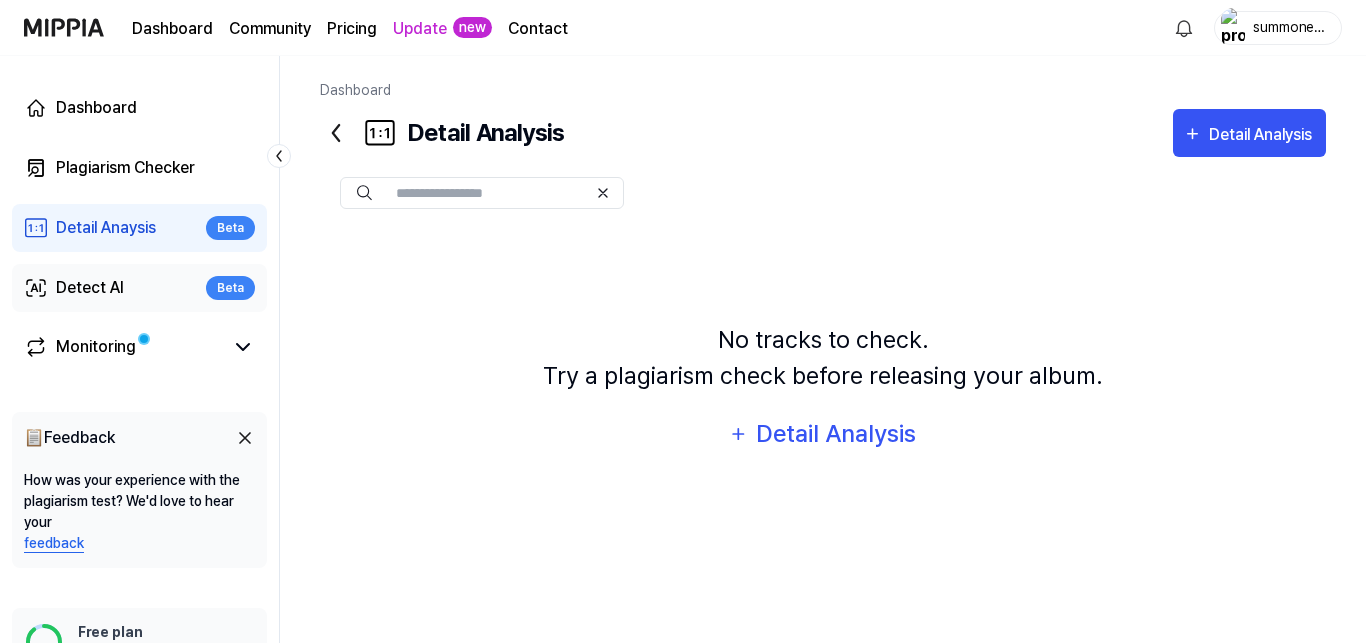 click on "Detect AI Beta" at bounding box center (139, 288) 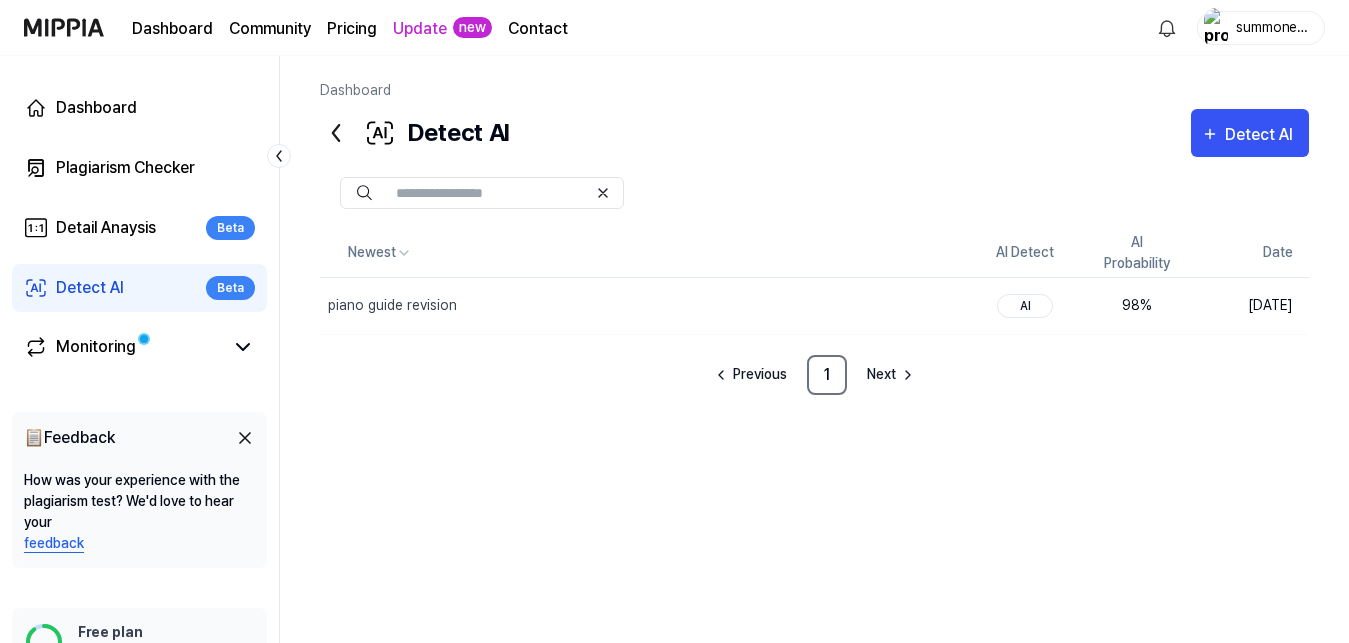 click on "Detect AI" at bounding box center (90, 288) 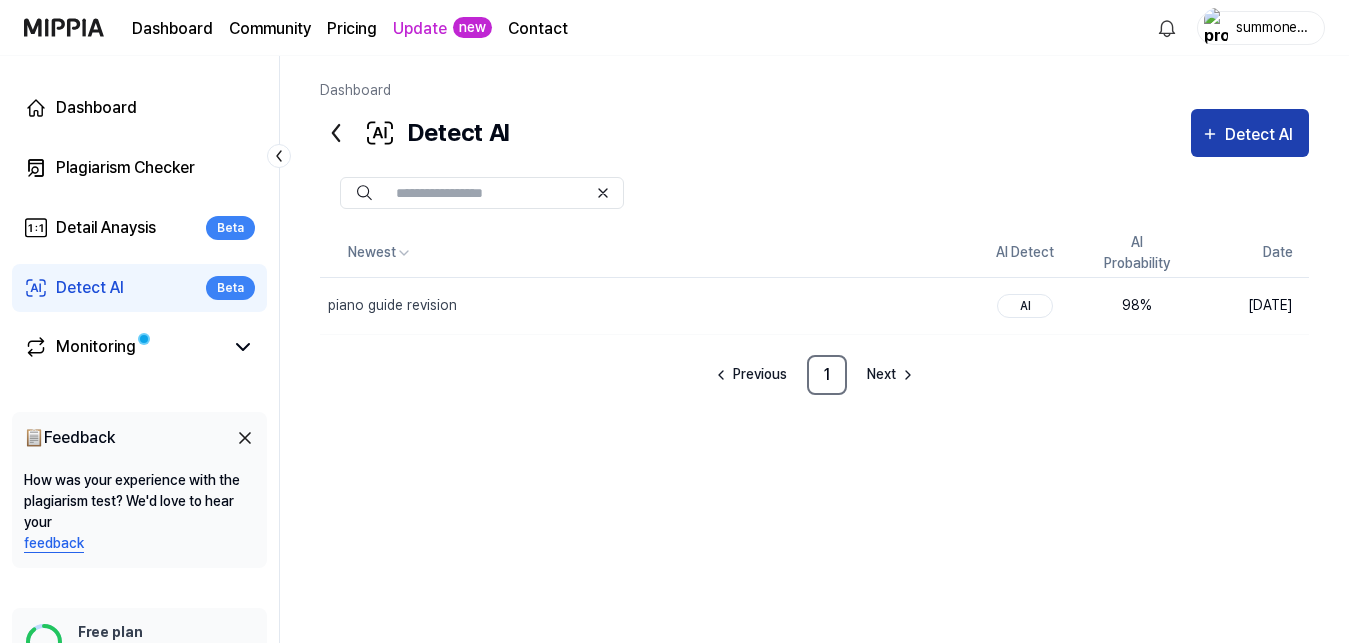 click on "Detect AI" at bounding box center [1262, 135] 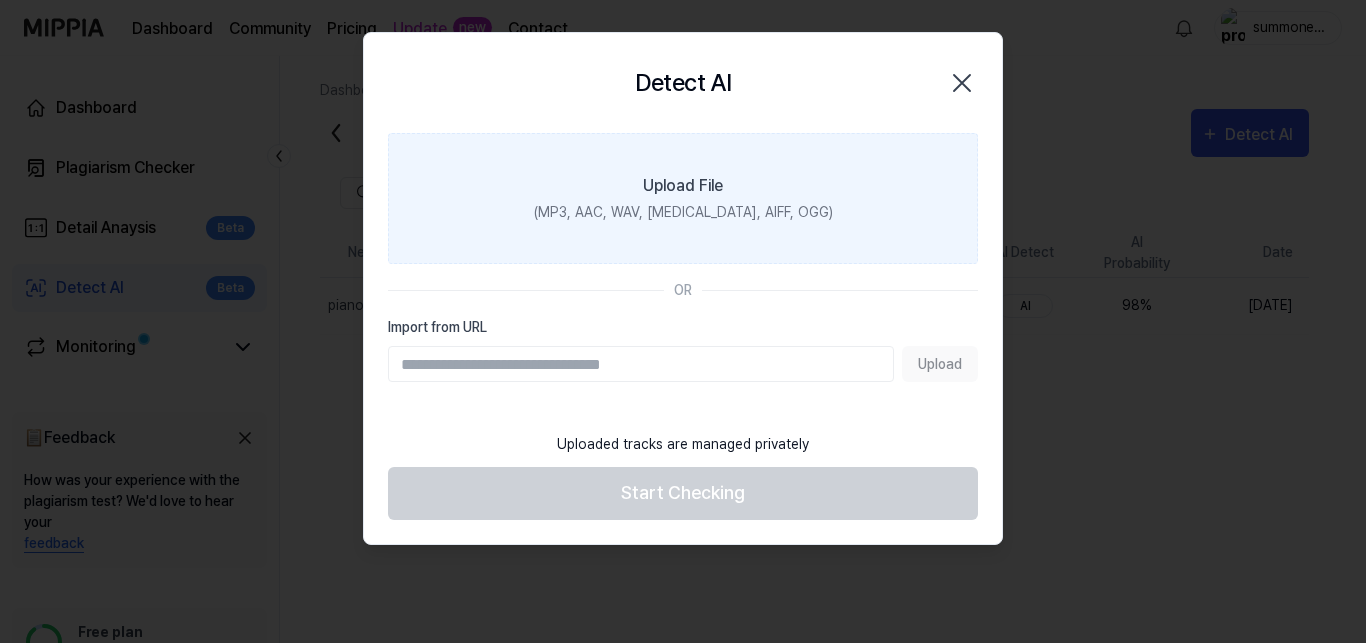 click on "(MP3, AAC, WAV, [MEDICAL_DATA], AIFF, OGG)" at bounding box center (683, 212) 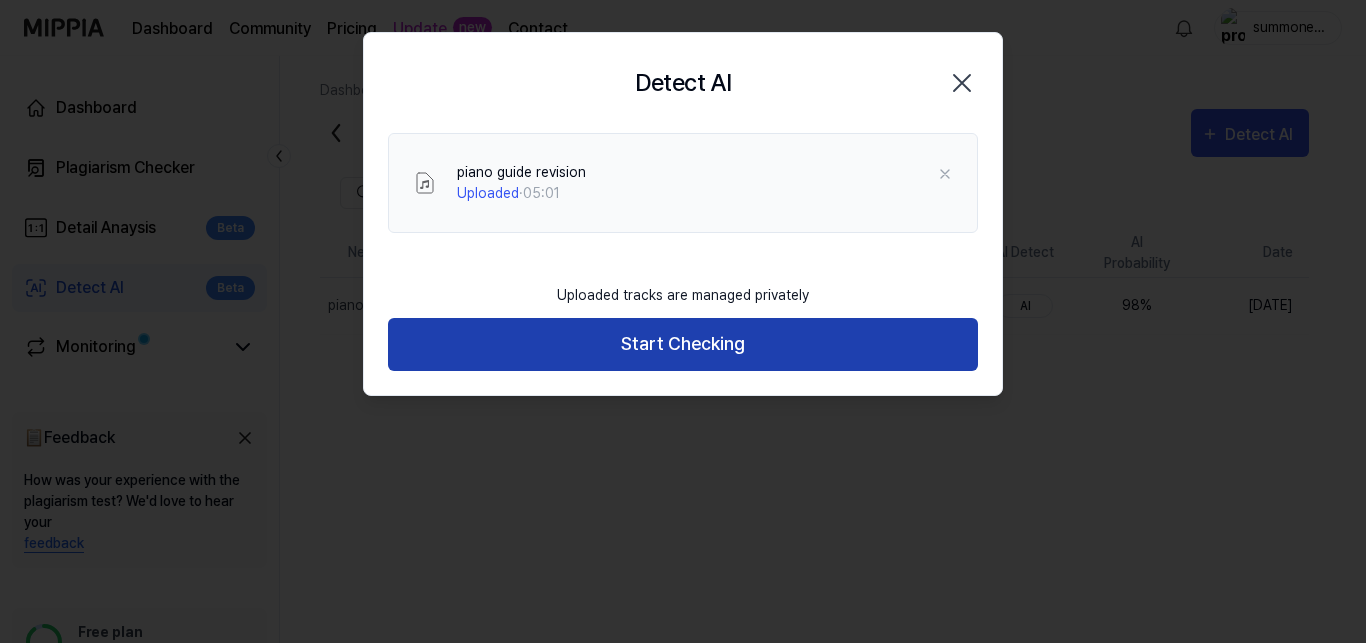 click on "Start Checking" at bounding box center [683, 344] 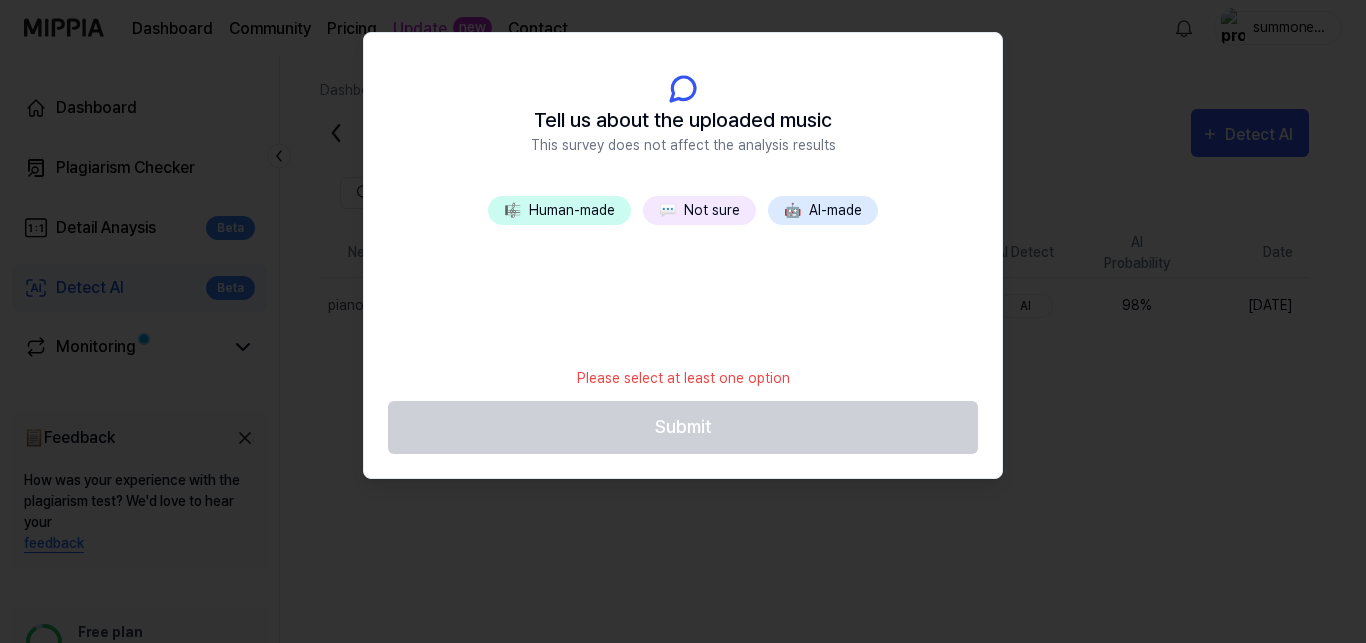 drag, startPoint x: 583, startPoint y: 227, endPoint x: 582, endPoint y: 212, distance: 15.033297 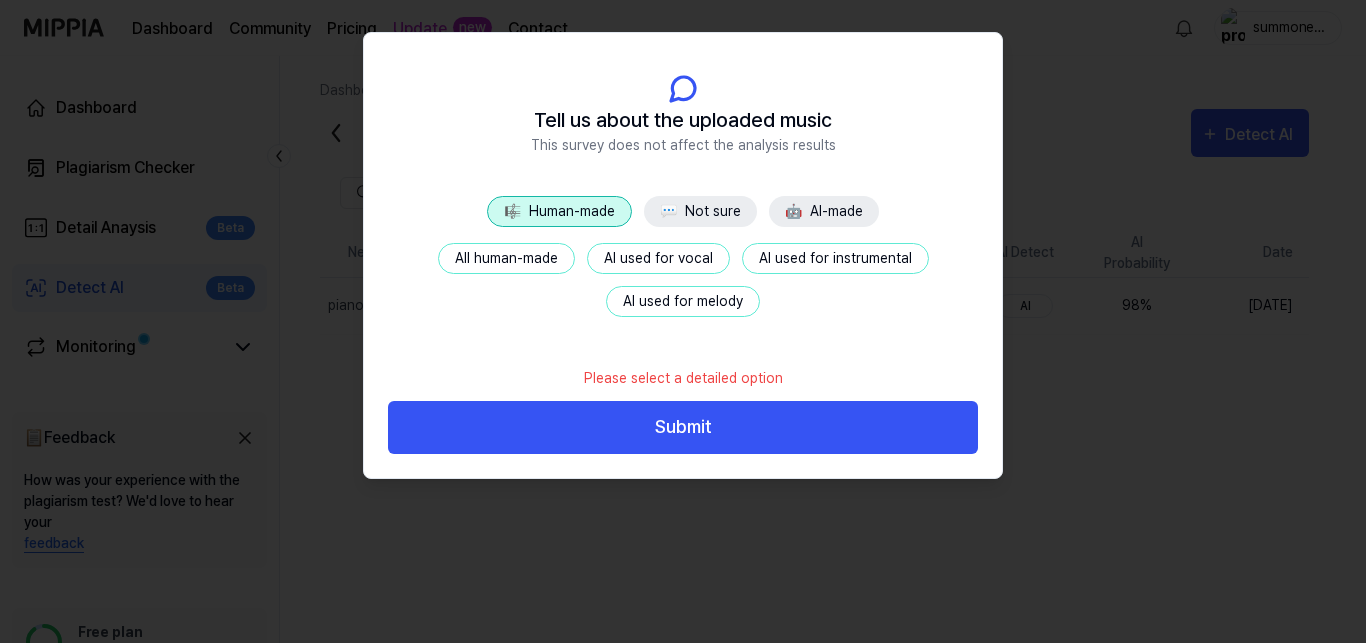 click on "All human-made" at bounding box center [506, 258] 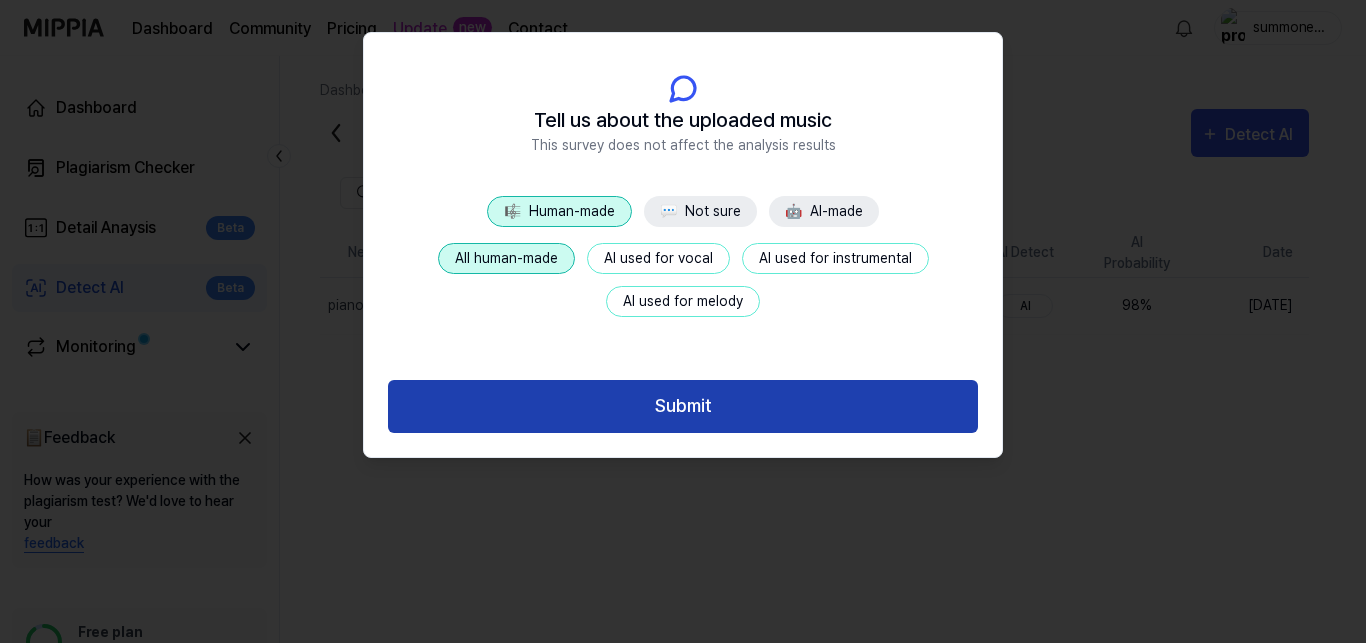 click on "Submit" at bounding box center [683, 406] 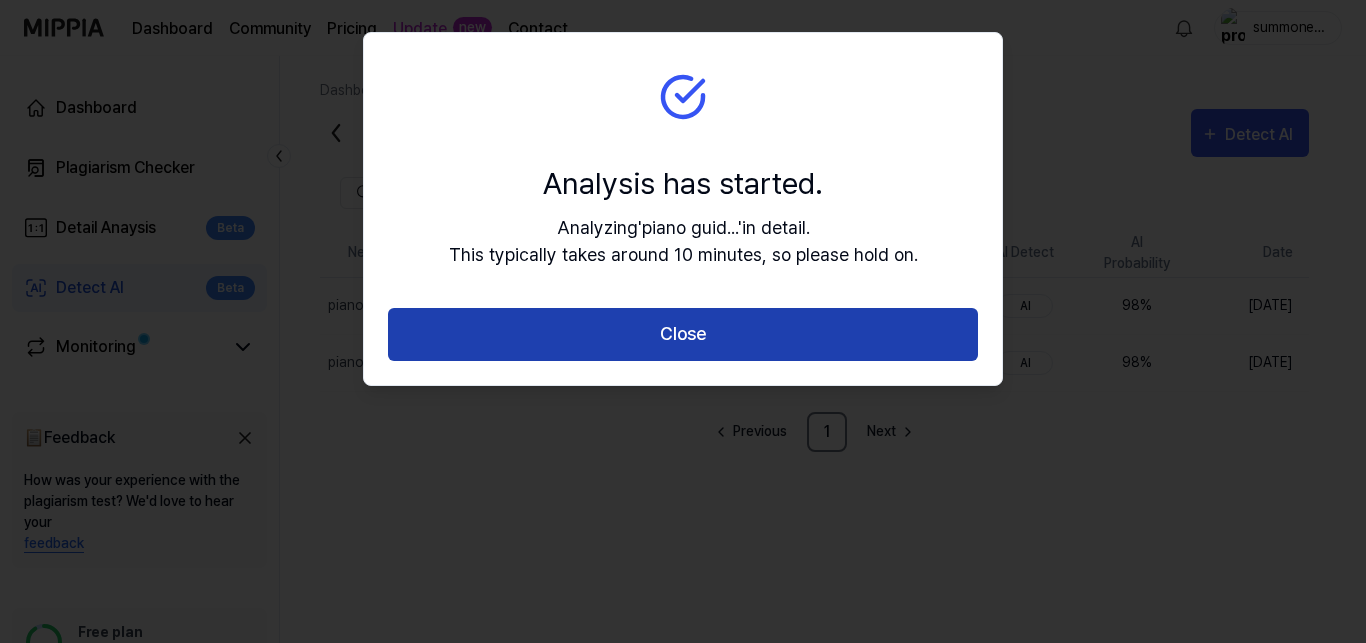 click on "Close" at bounding box center (683, 334) 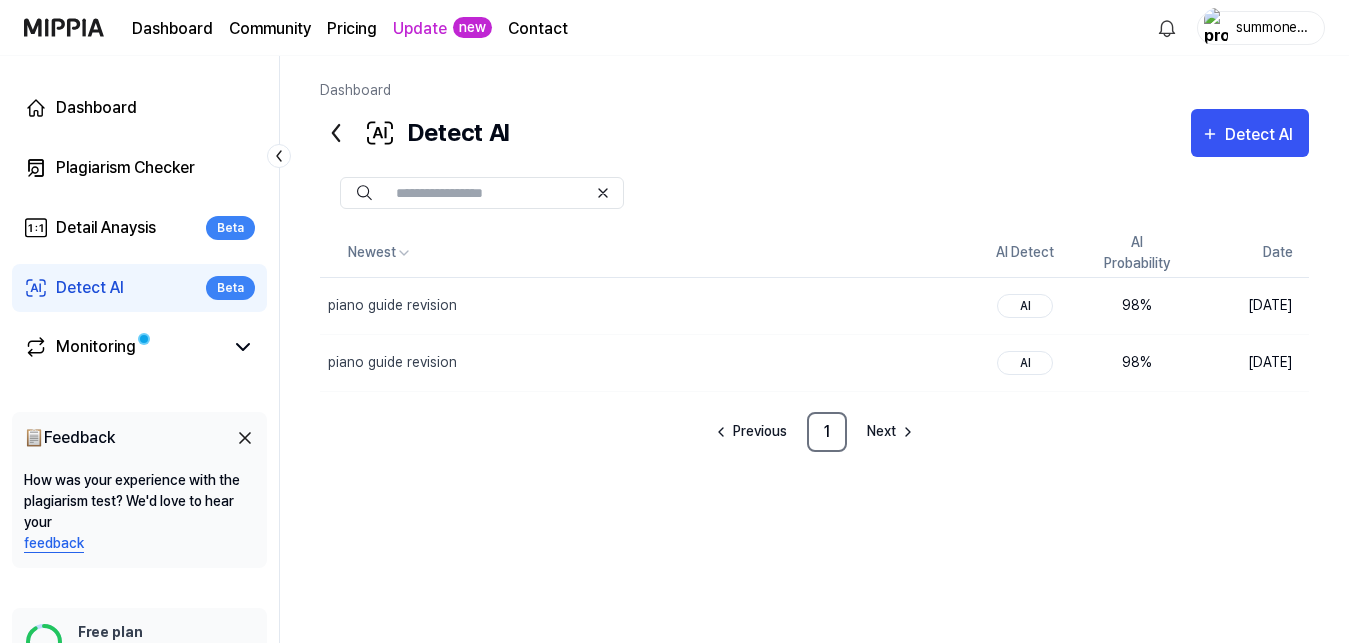 click on "Detect AI Beta" at bounding box center [139, 288] 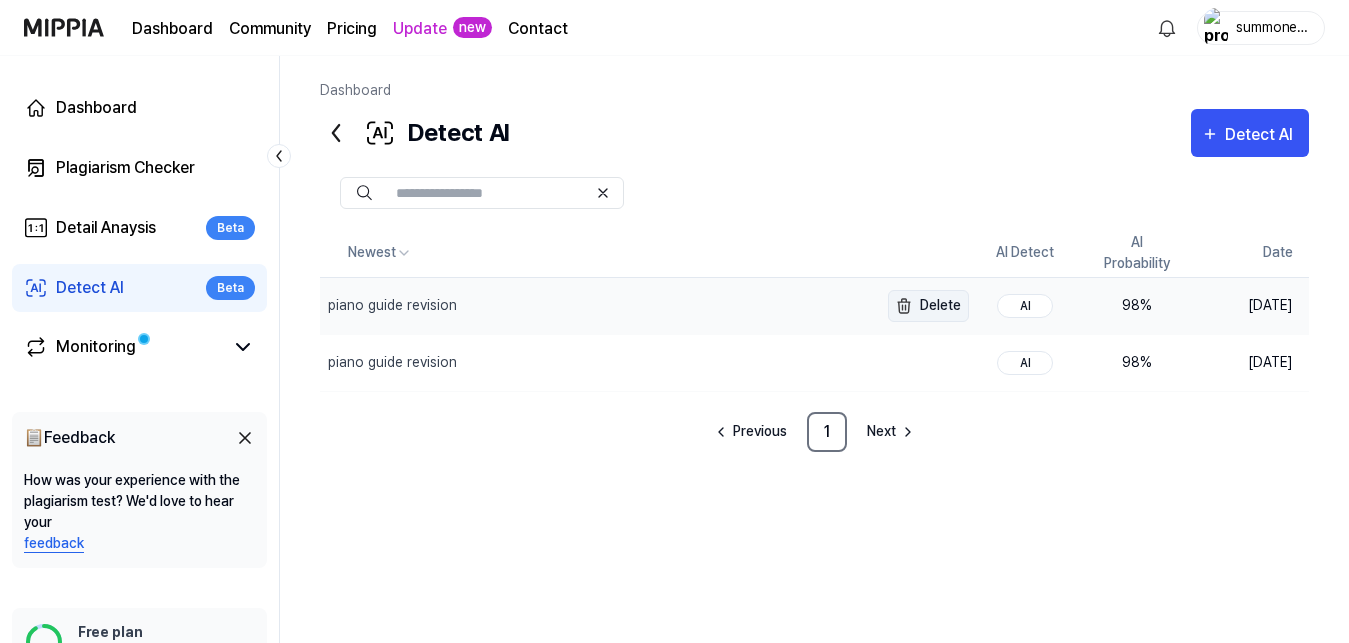 click on "Delete" at bounding box center [928, 306] 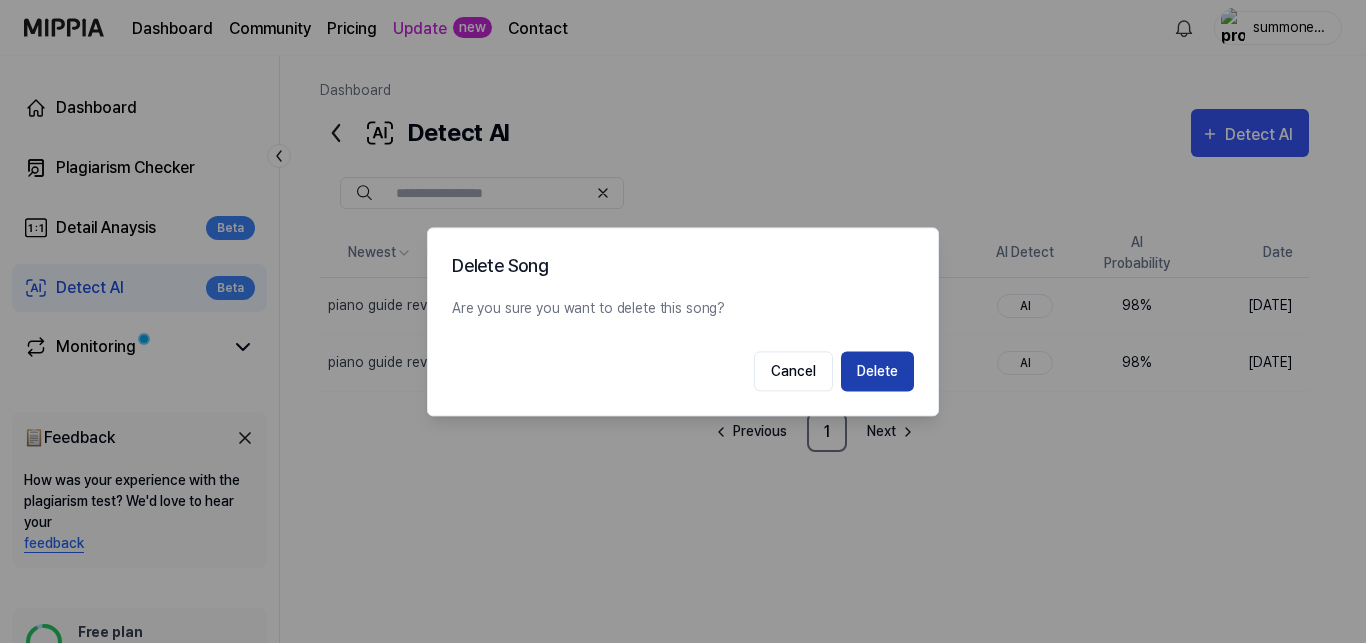 click on "Delete" at bounding box center [877, 371] 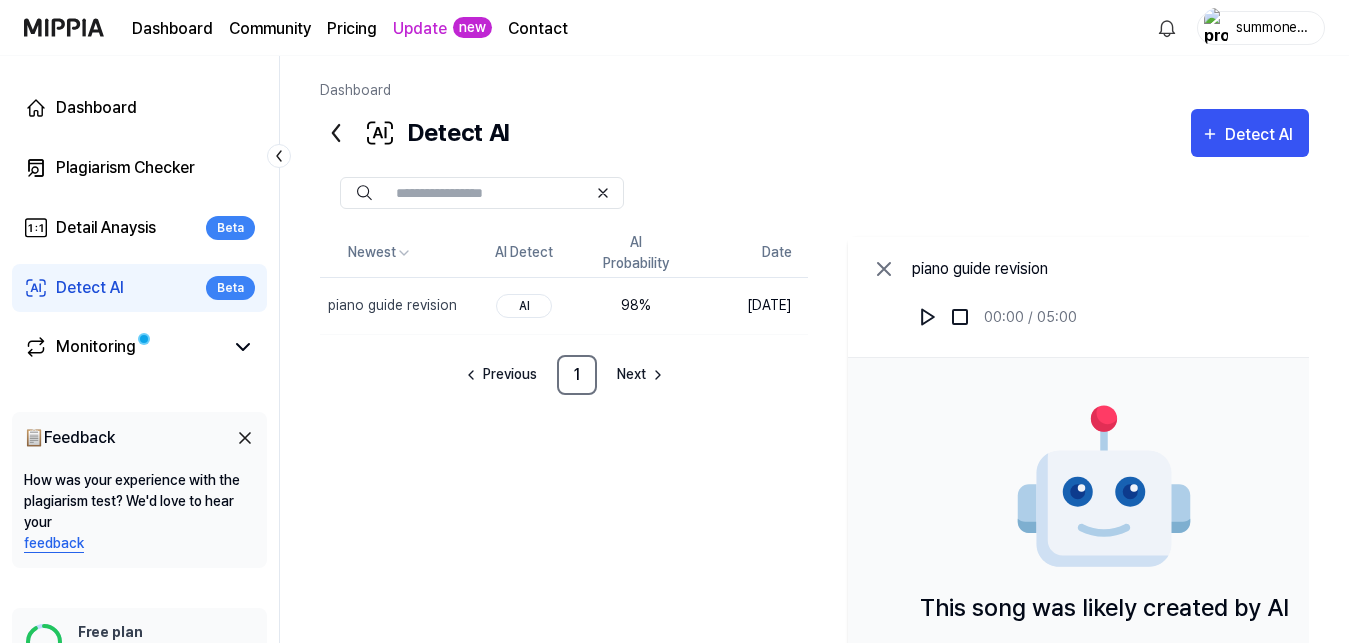 click 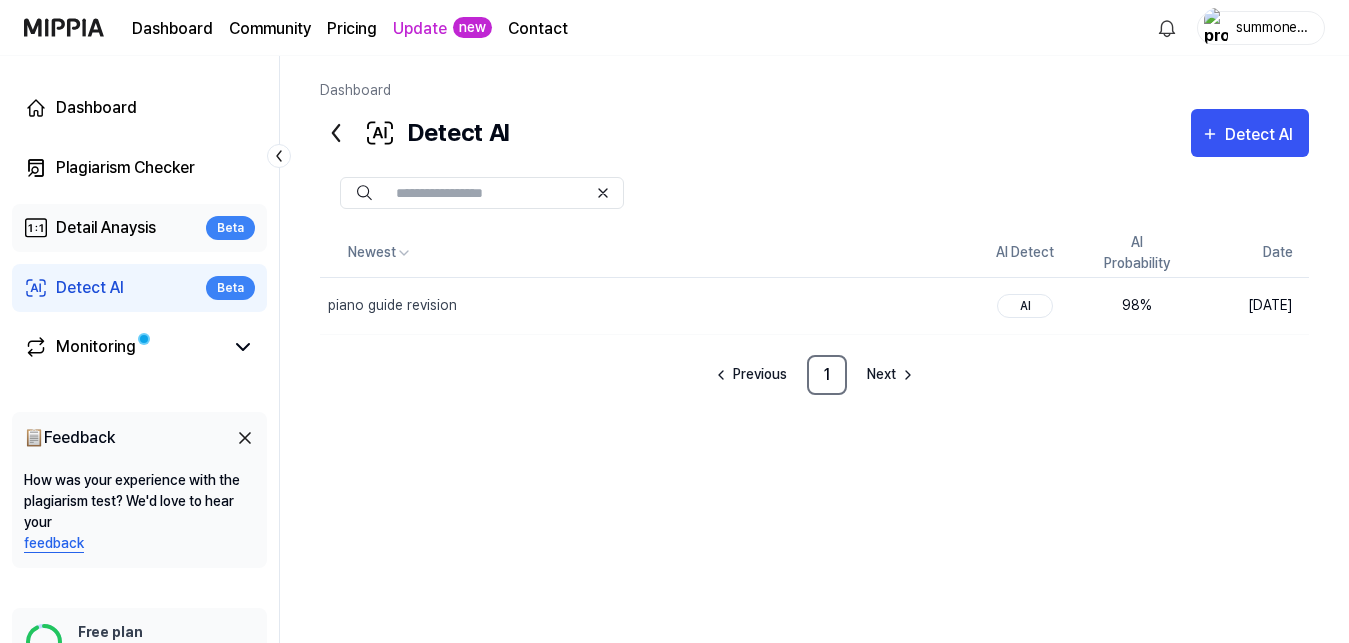 click on "Detail Anaysis Beta" at bounding box center (139, 228) 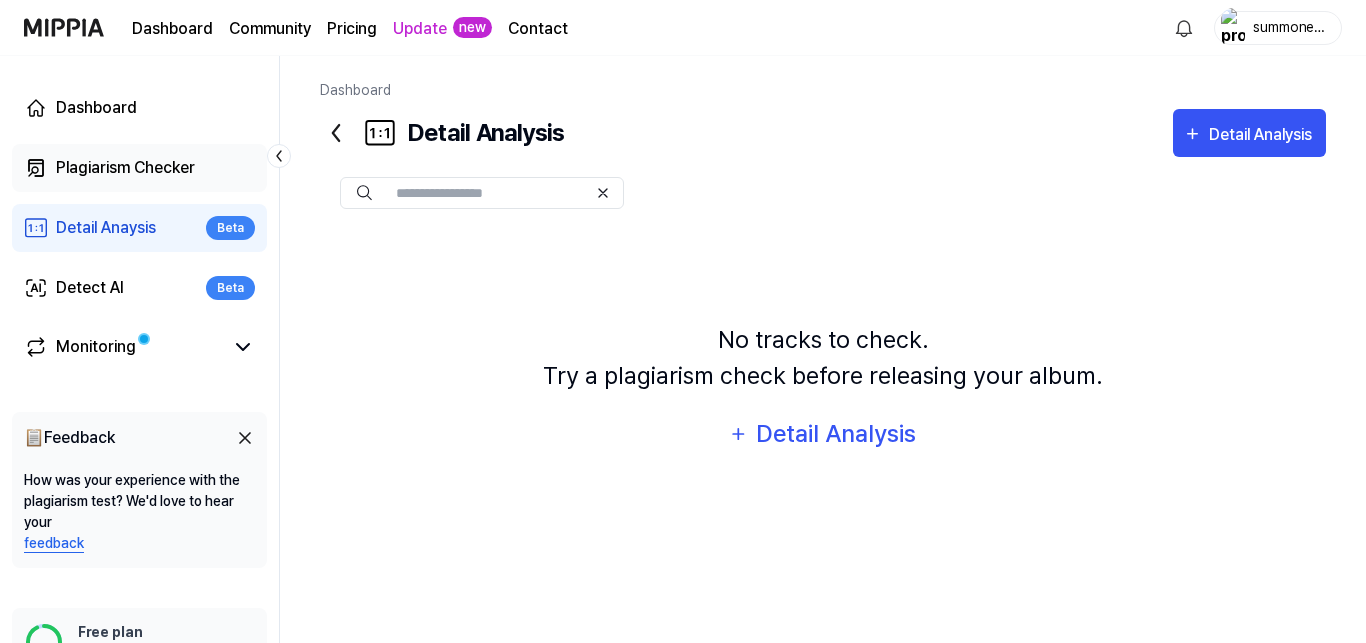 click on "Plagiarism Checker" at bounding box center (125, 168) 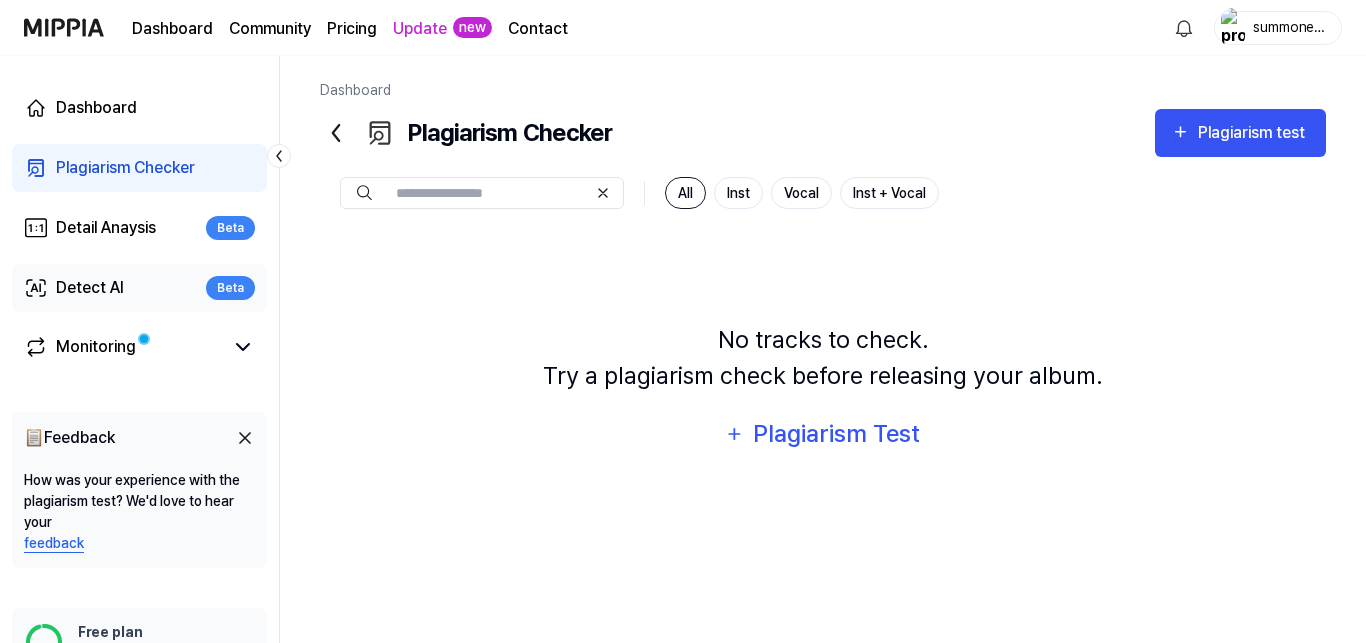 click on "Detect AI" at bounding box center (90, 288) 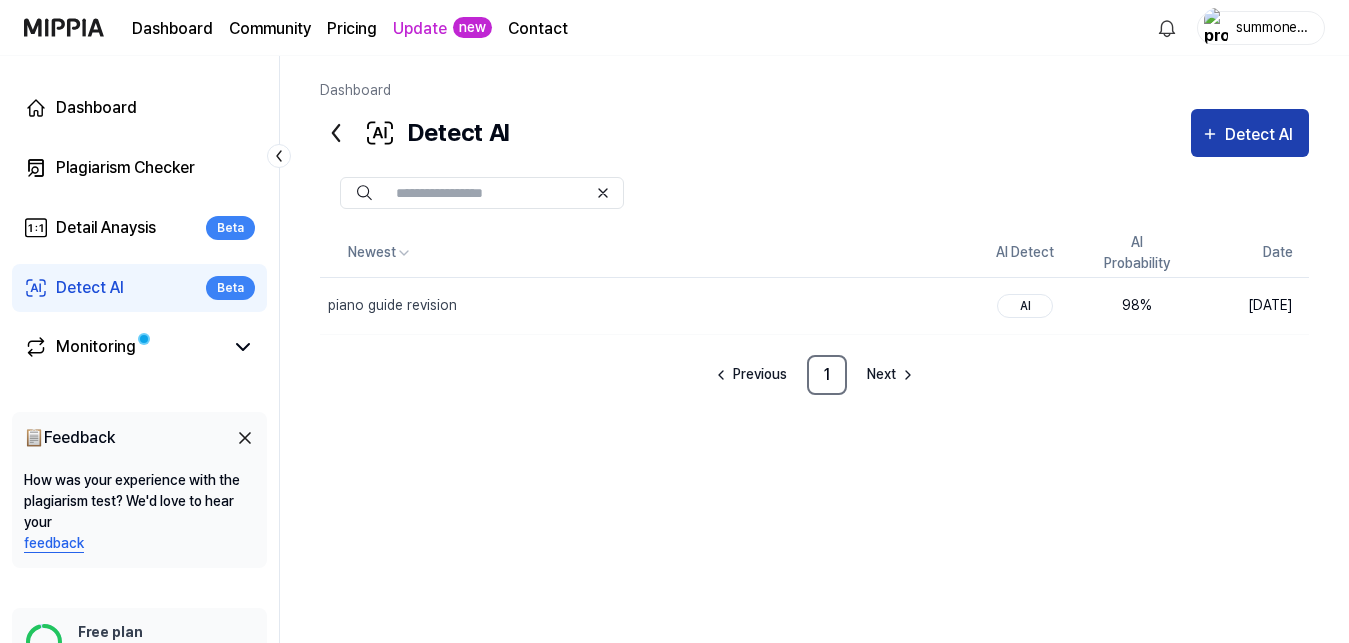 click on "Detect AI" at bounding box center [1262, 135] 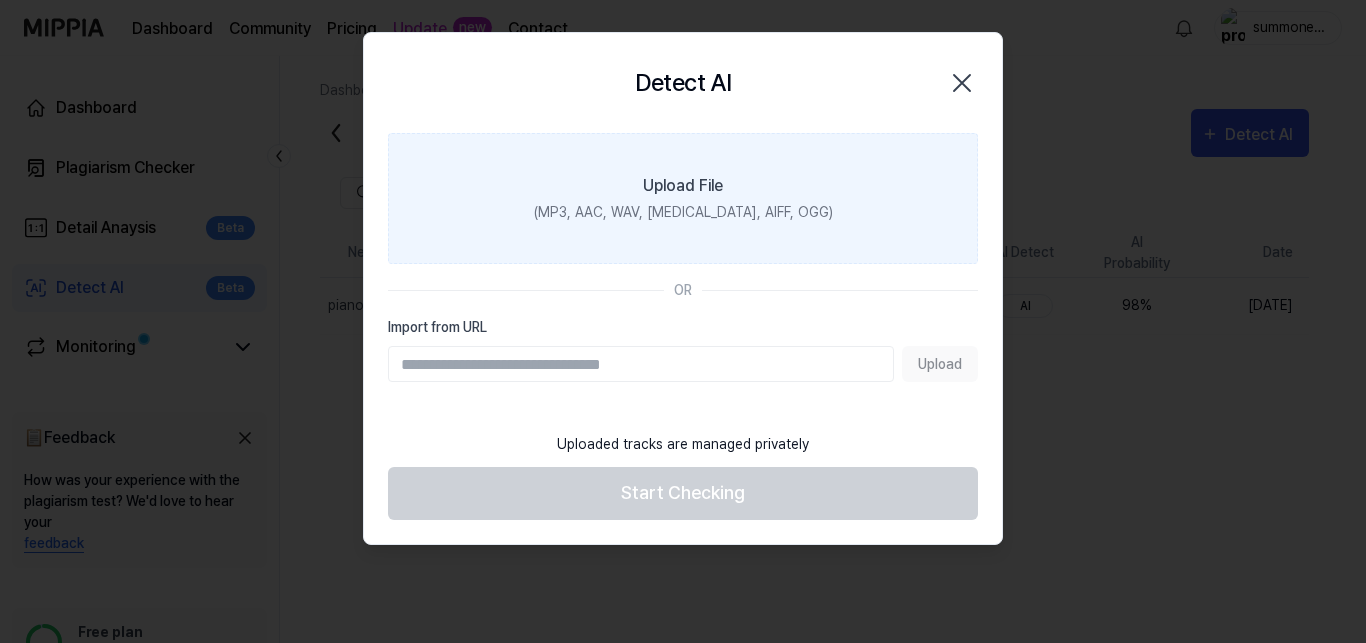click on "(MP3, AAC, WAV, [MEDICAL_DATA], AIFF, OGG)" at bounding box center [683, 212] 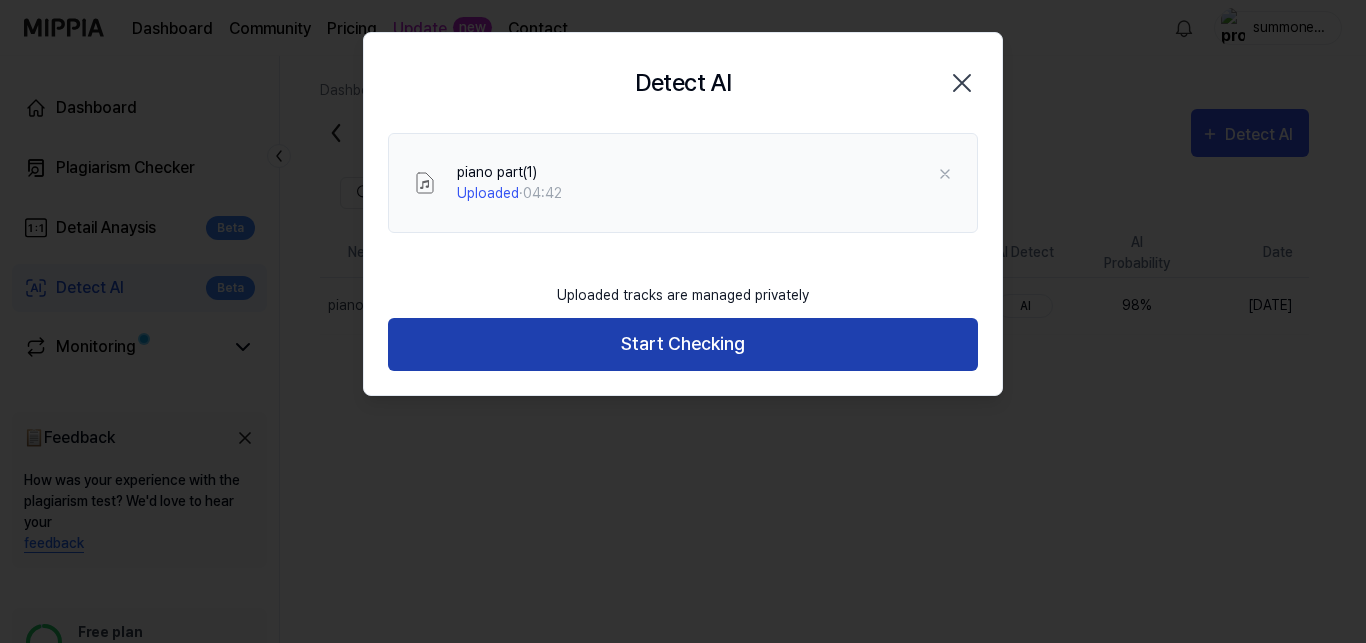 click on "Start Checking" at bounding box center (683, 344) 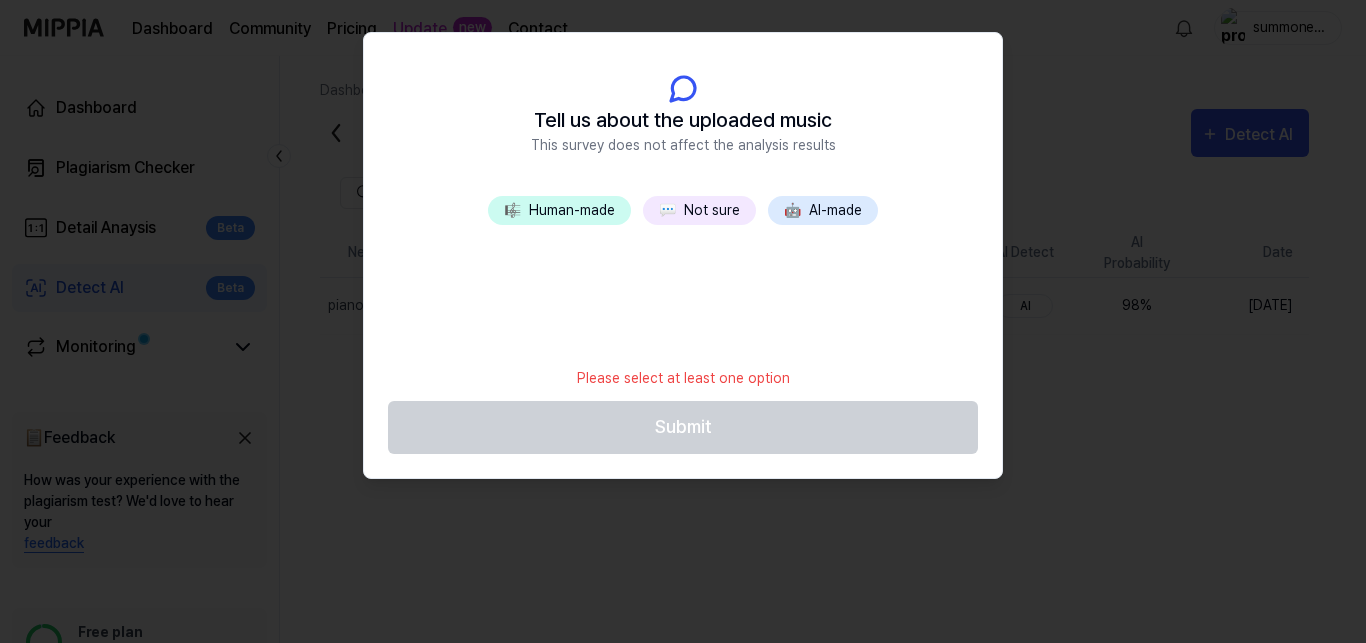 click on "🎼 Human-made" at bounding box center (559, 210) 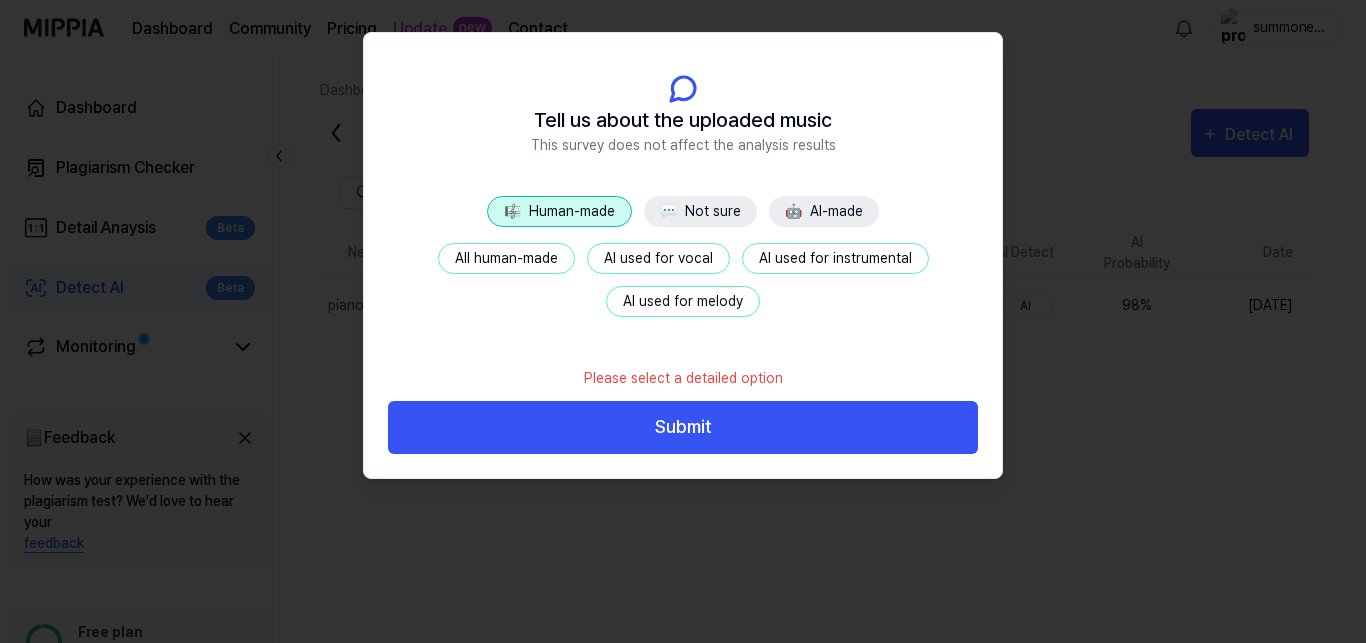 click on "All human-made" at bounding box center [506, 258] 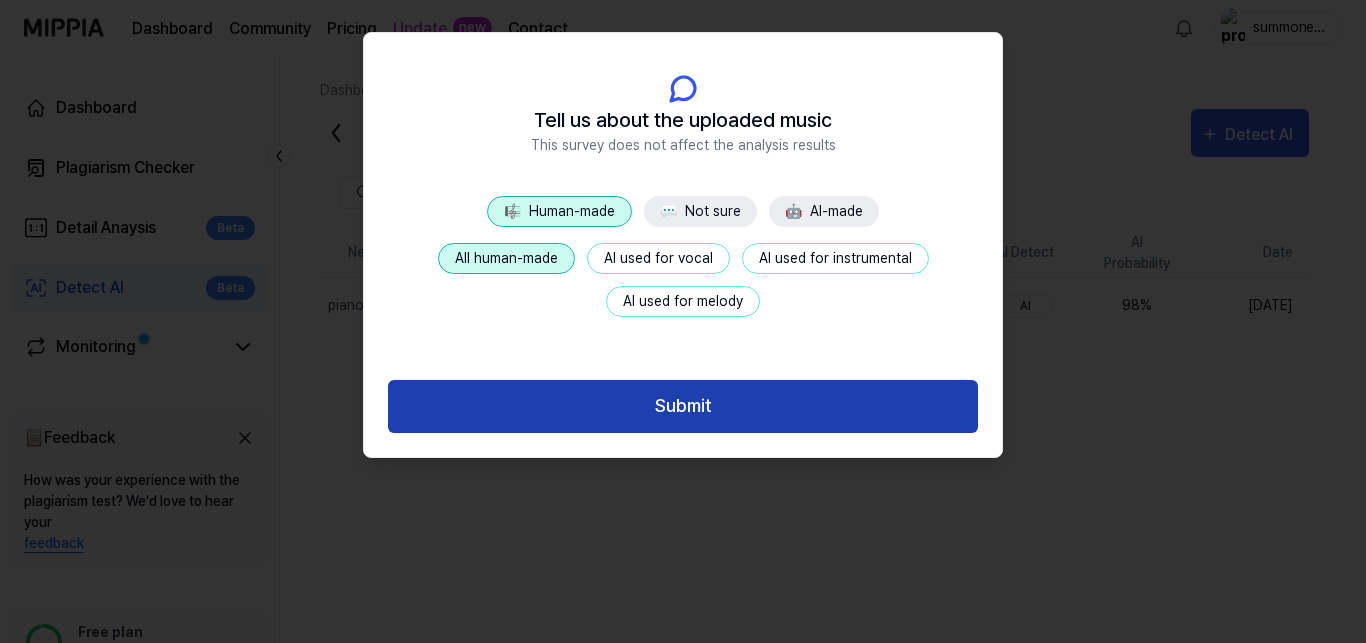 click on "Submit" at bounding box center [683, 406] 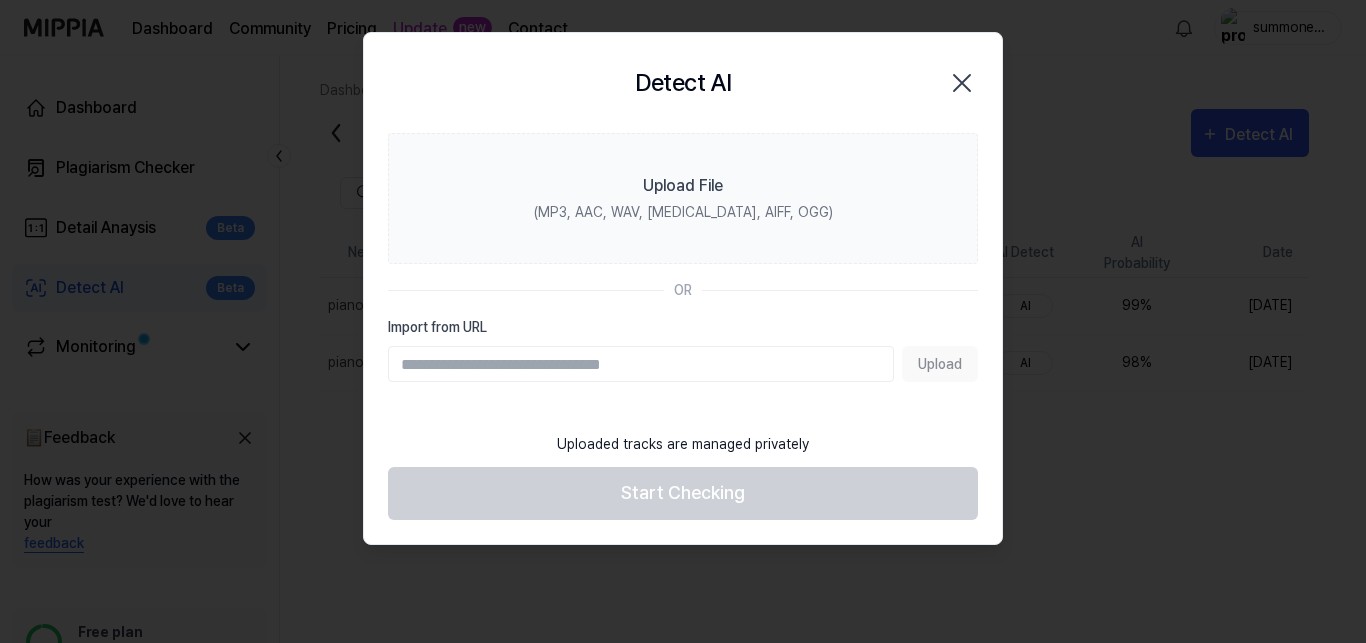 click at bounding box center [683, 321] 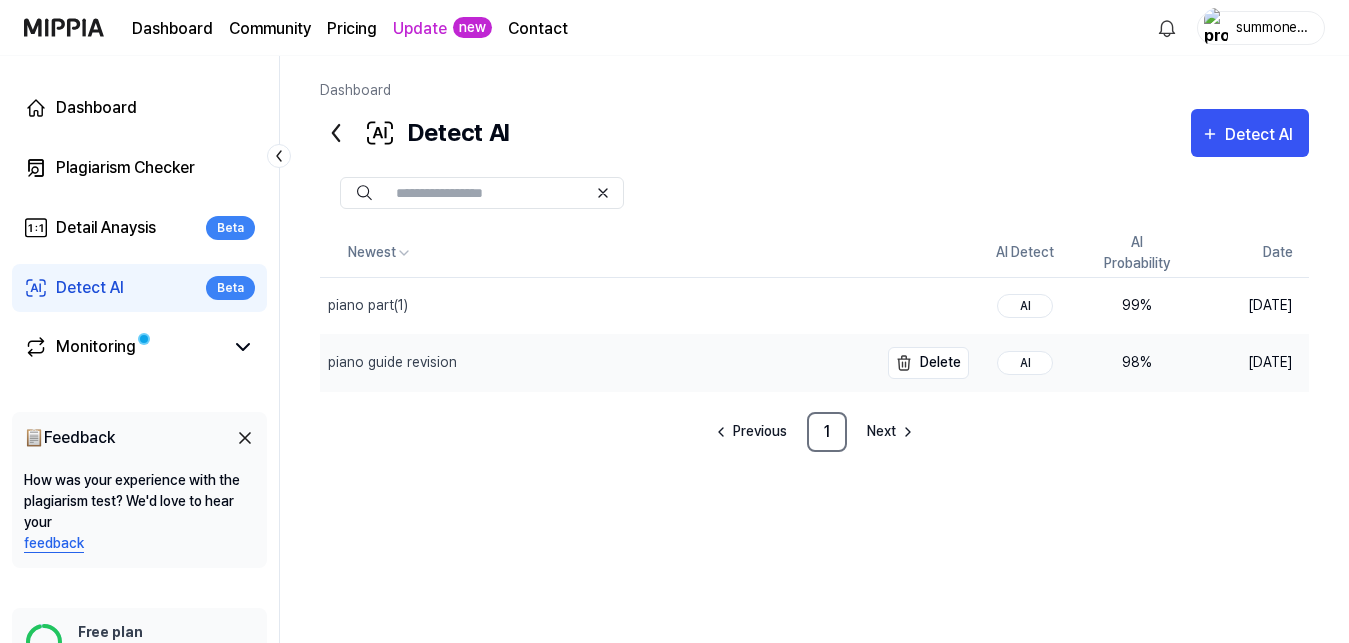 click on "piano guide revision" at bounding box center (599, 363) 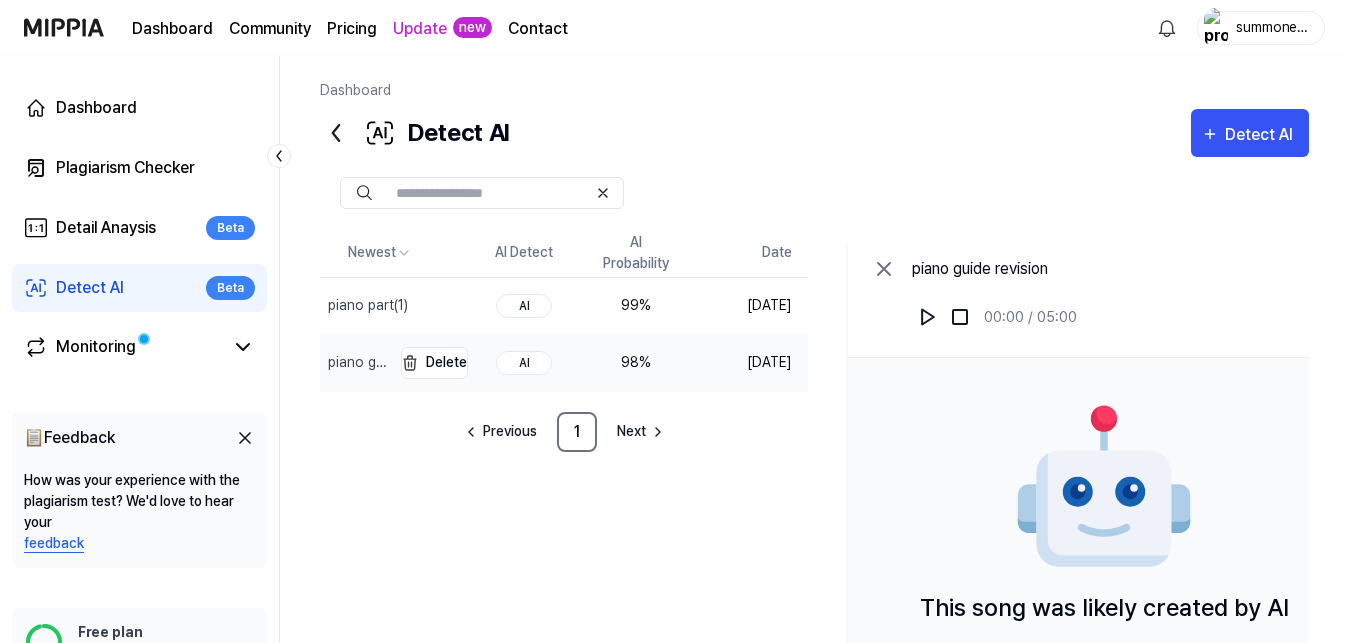 click on "piano guide revision" at bounding box center (355, 363) 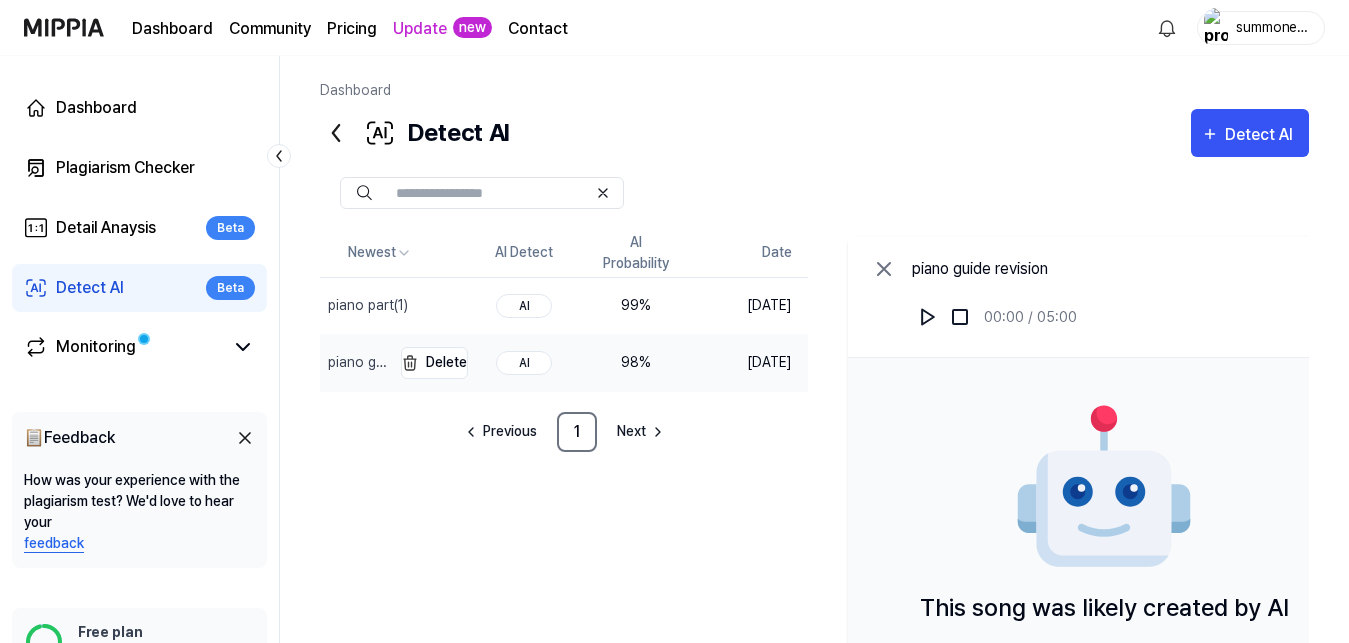 click on "piano guide revision" at bounding box center [357, 362] 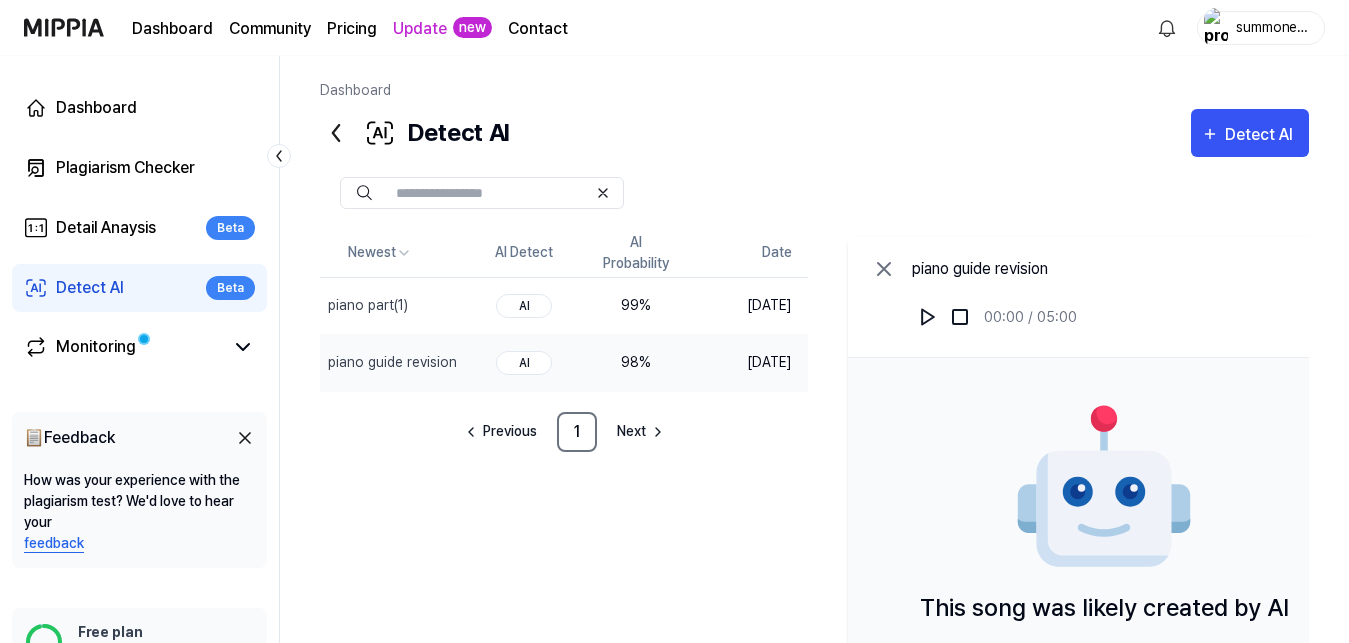 drag, startPoint x: 78, startPoint y: 283, endPoint x: 295, endPoint y: 282, distance: 217.0023 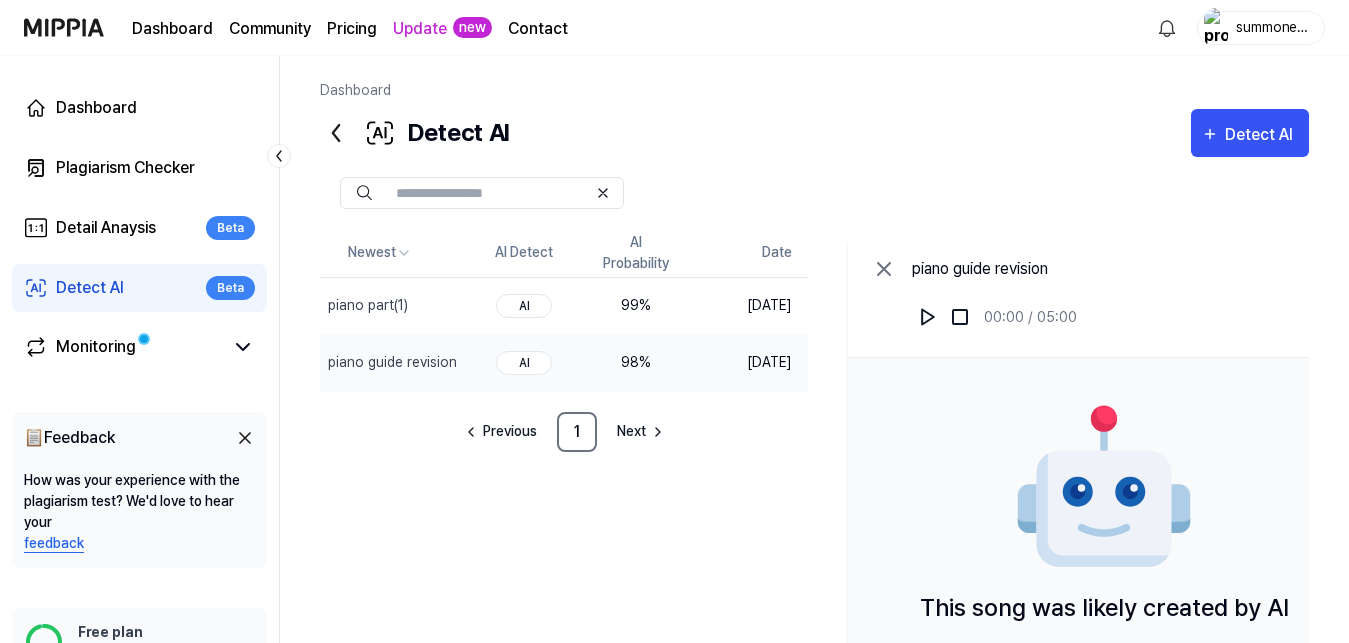 drag, startPoint x: 481, startPoint y: 362, endPoint x: 536, endPoint y: 363, distance: 55.00909 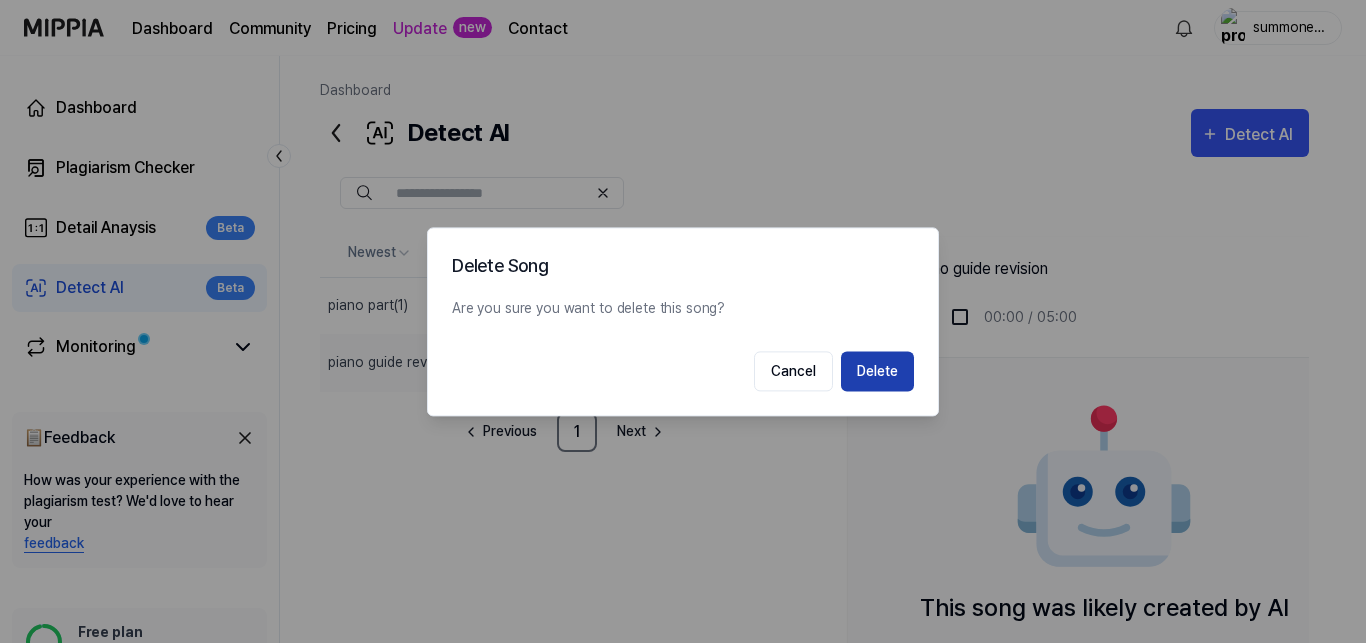 click on "Delete" at bounding box center [877, 371] 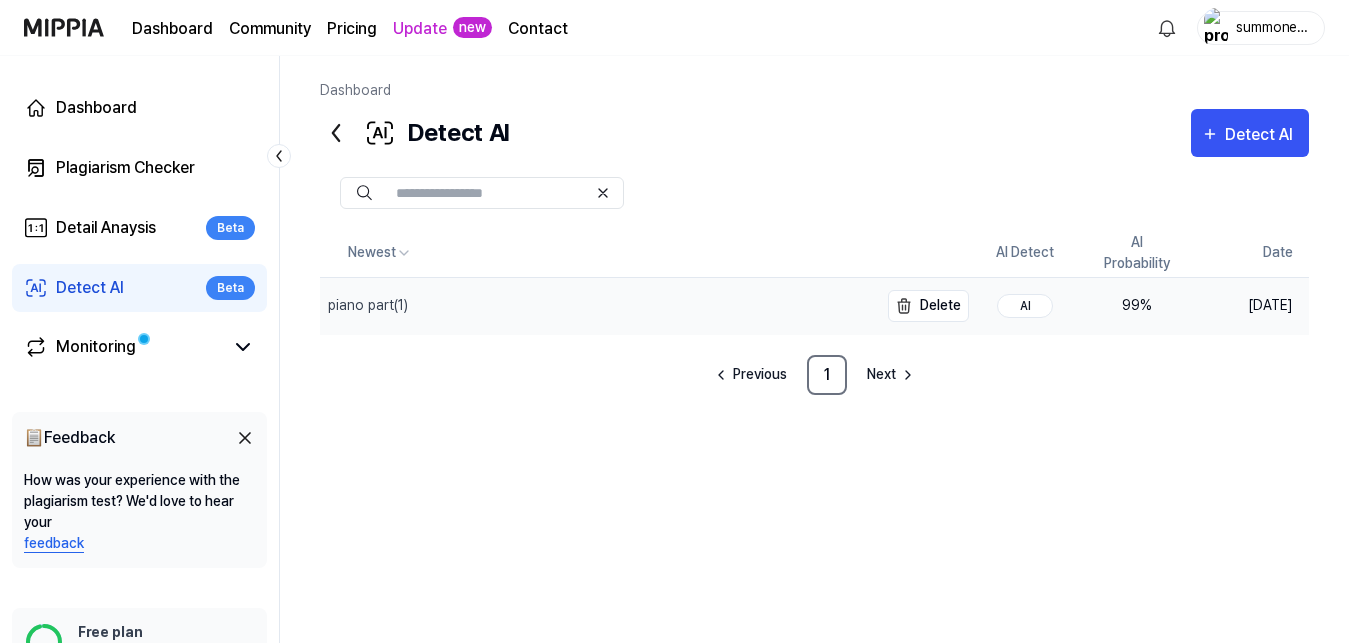 click on "piano part(1)" at bounding box center [599, 306] 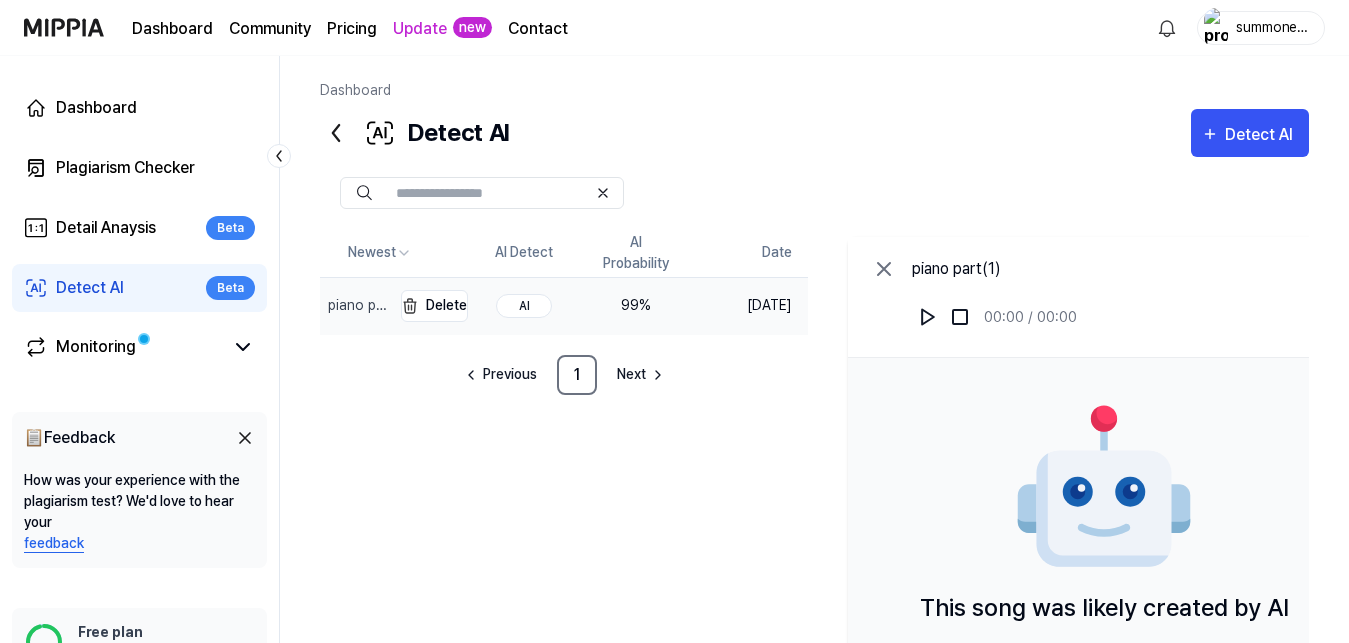 drag, startPoint x: 481, startPoint y: 318, endPoint x: 544, endPoint y: 318, distance: 63 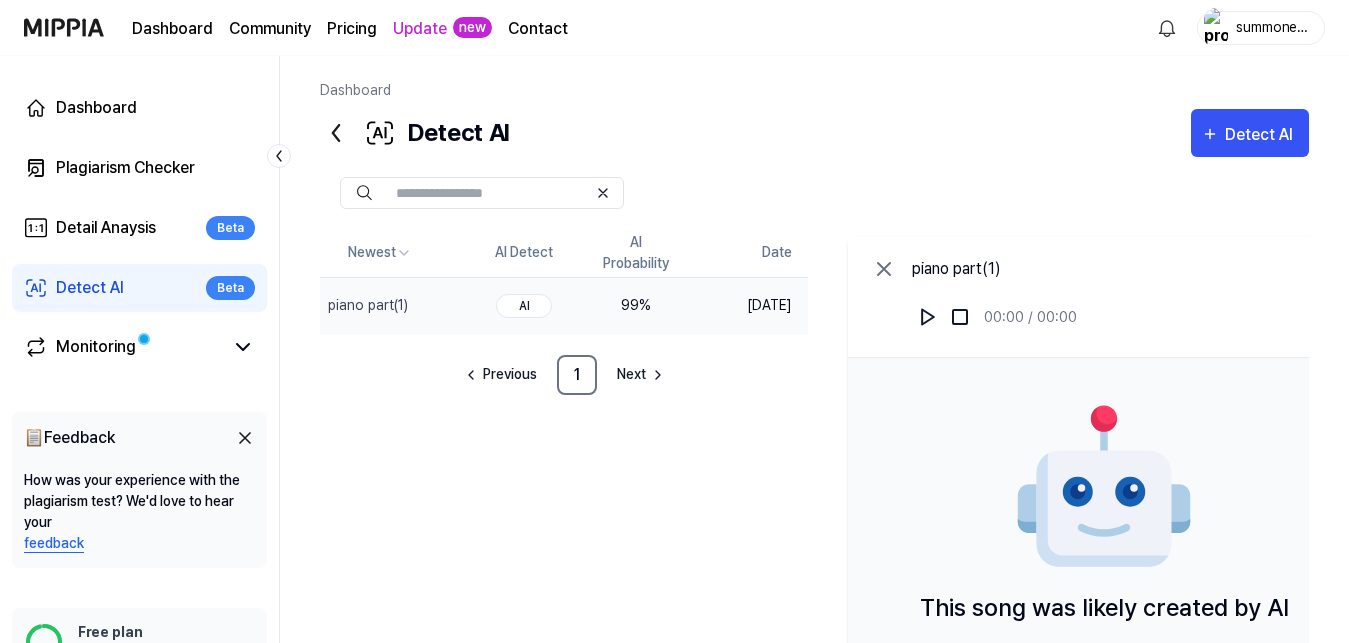 click on "piano part(1) Delete" at bounding box center (394, 306) 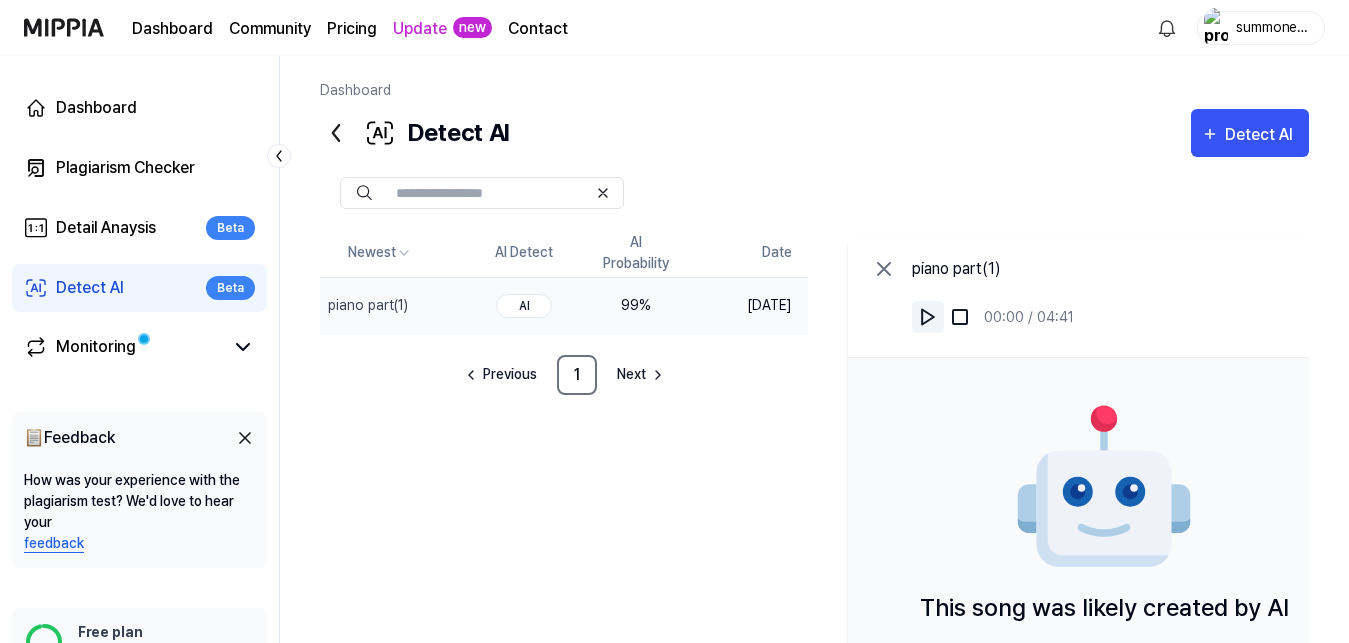 click at bounding box center [928, 317] 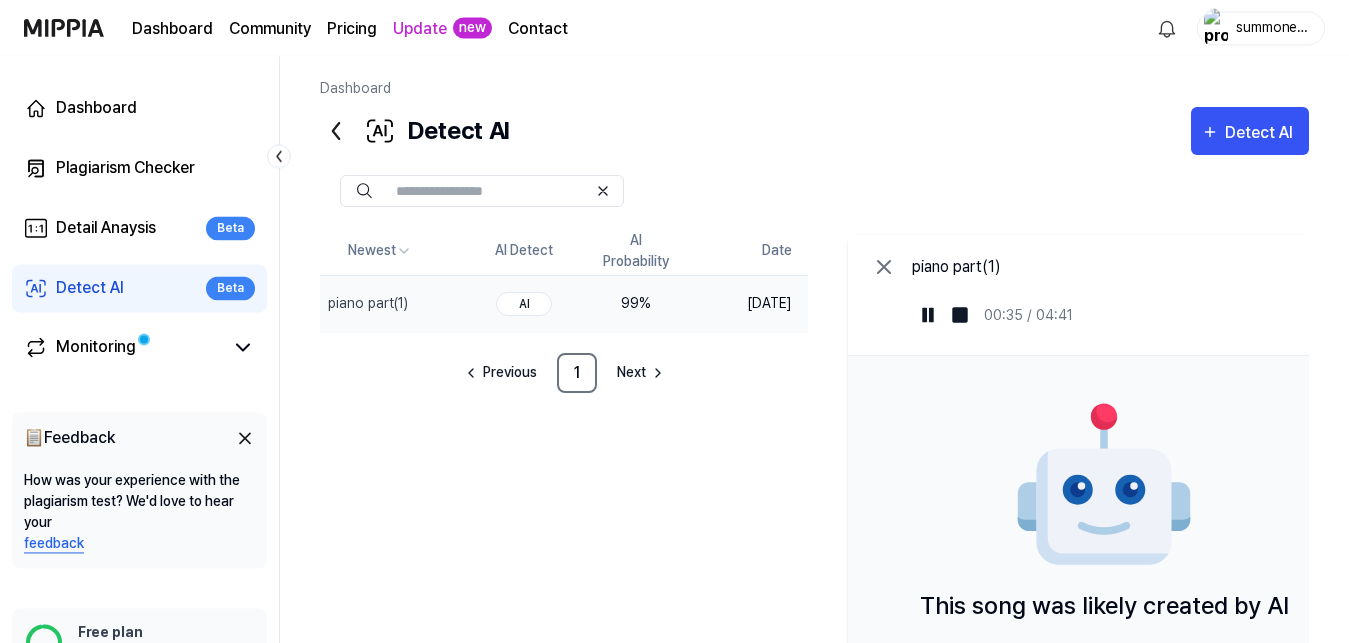 scroll, scrollTop: 0, scrollLeft: 0, axis: both 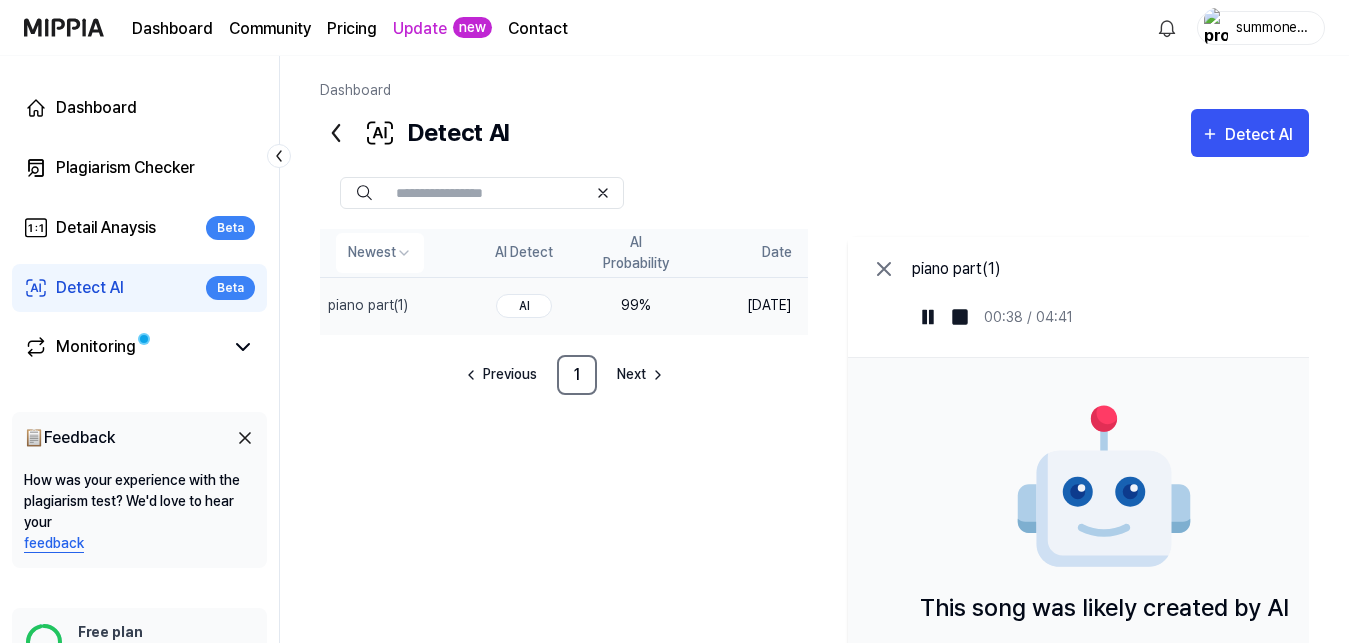 drag, startPoint x: 151, startPoint y: 280, endPoint x: 449, endPoint y: 261, distance: 298.6051 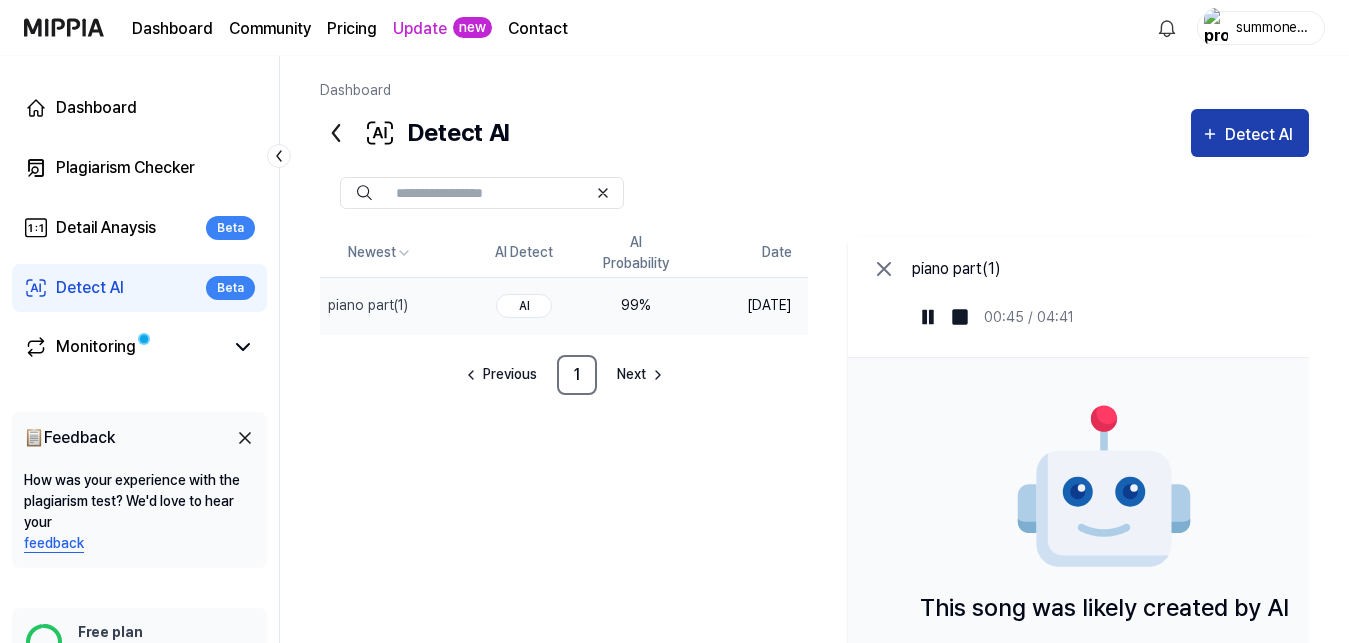click on "Detect AI" at bounding box center [1262, 135] 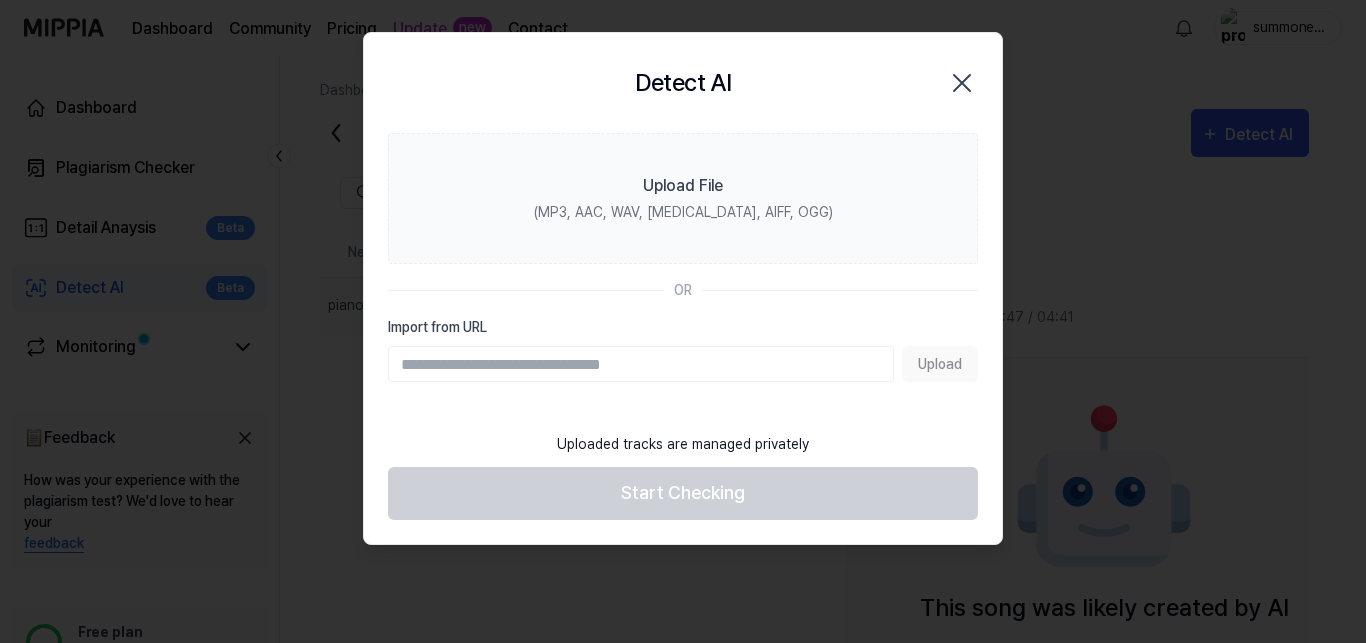 click 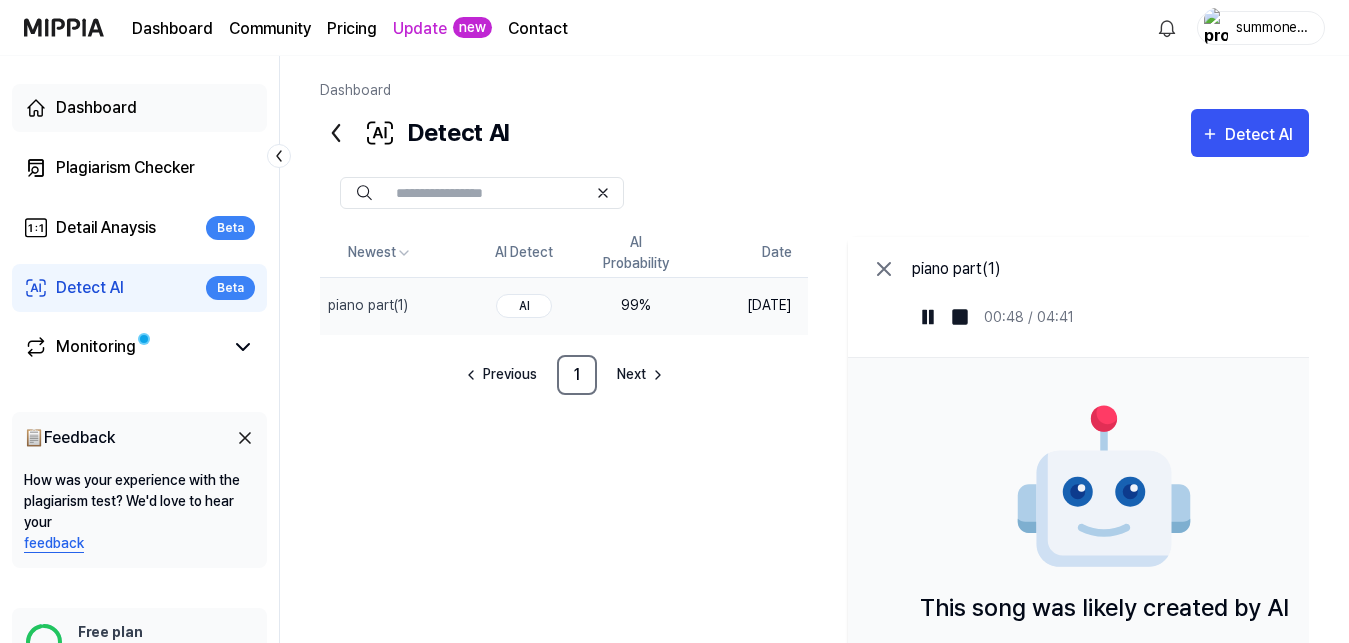 click on "Dashboard" at bounding box center (139, 108) 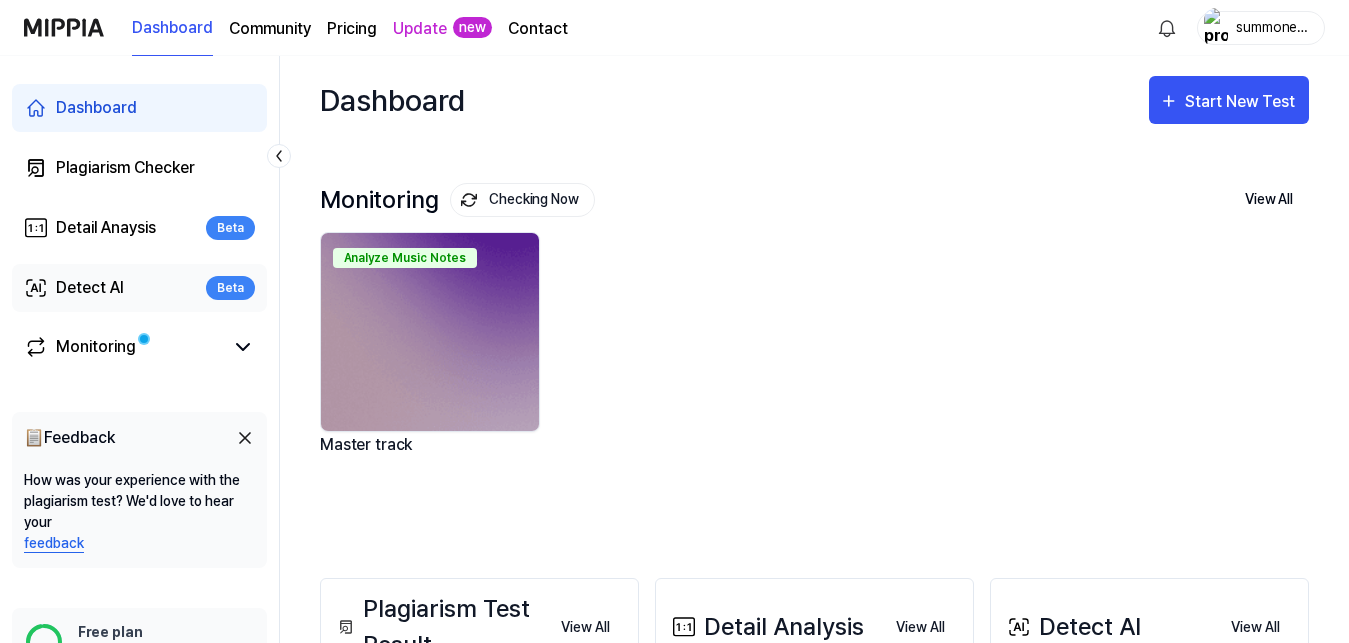 click on "Detect AI" at bounding box center (90, 288) 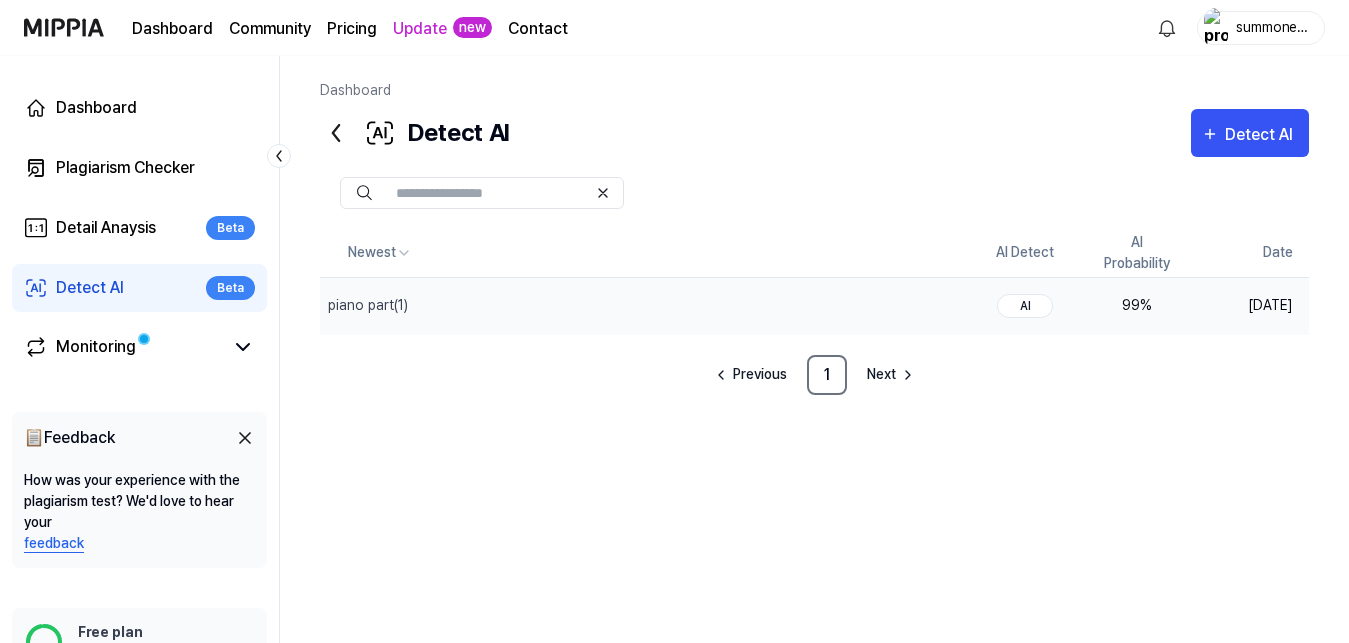 click on "99 %" at bounding box center (1137, 305) 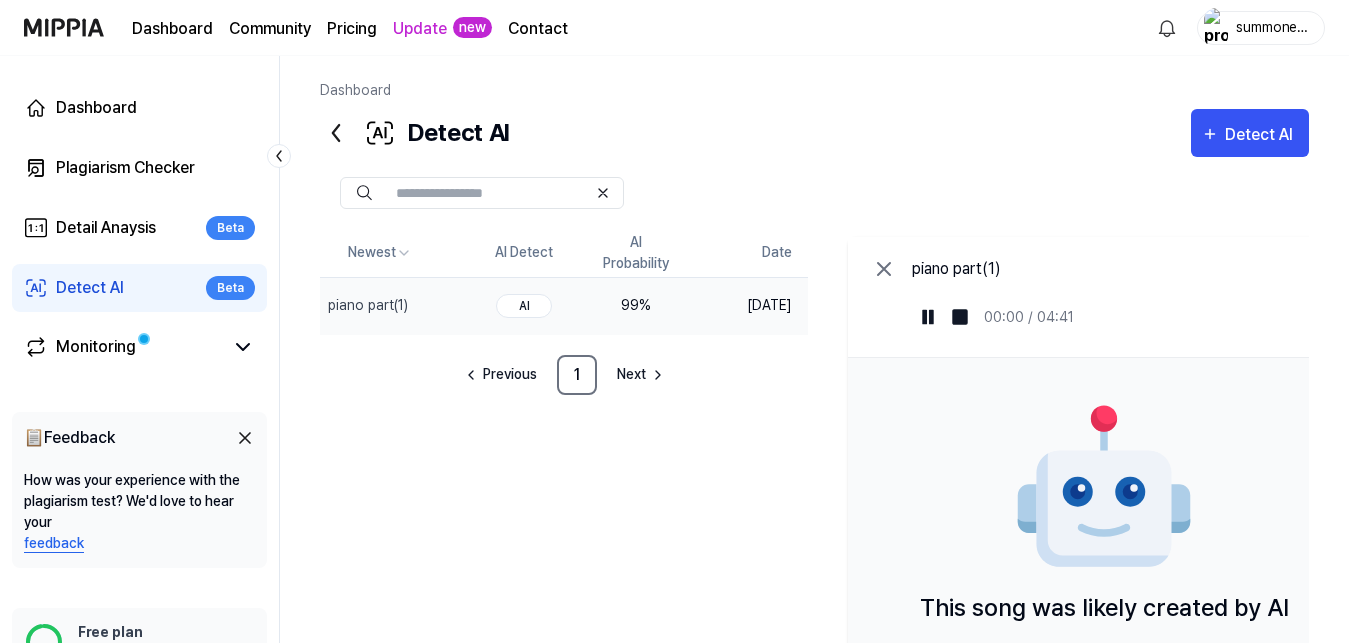 click 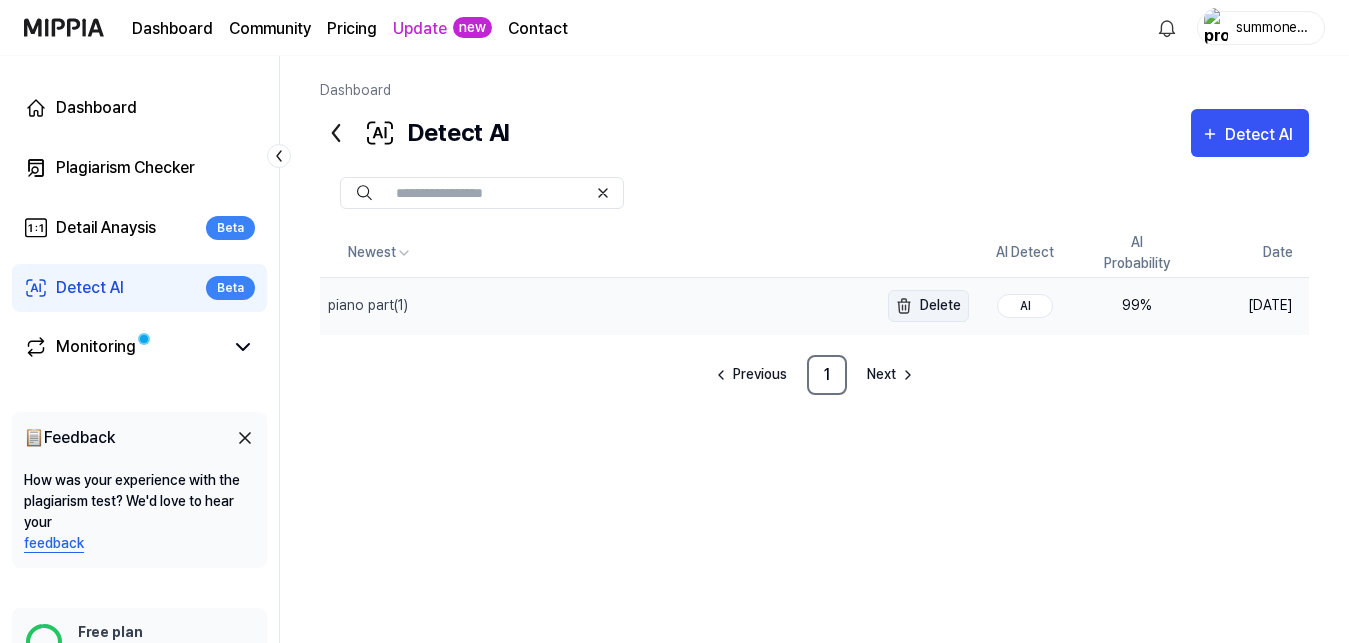 click on "Delete" at bounding box center [928, 306] 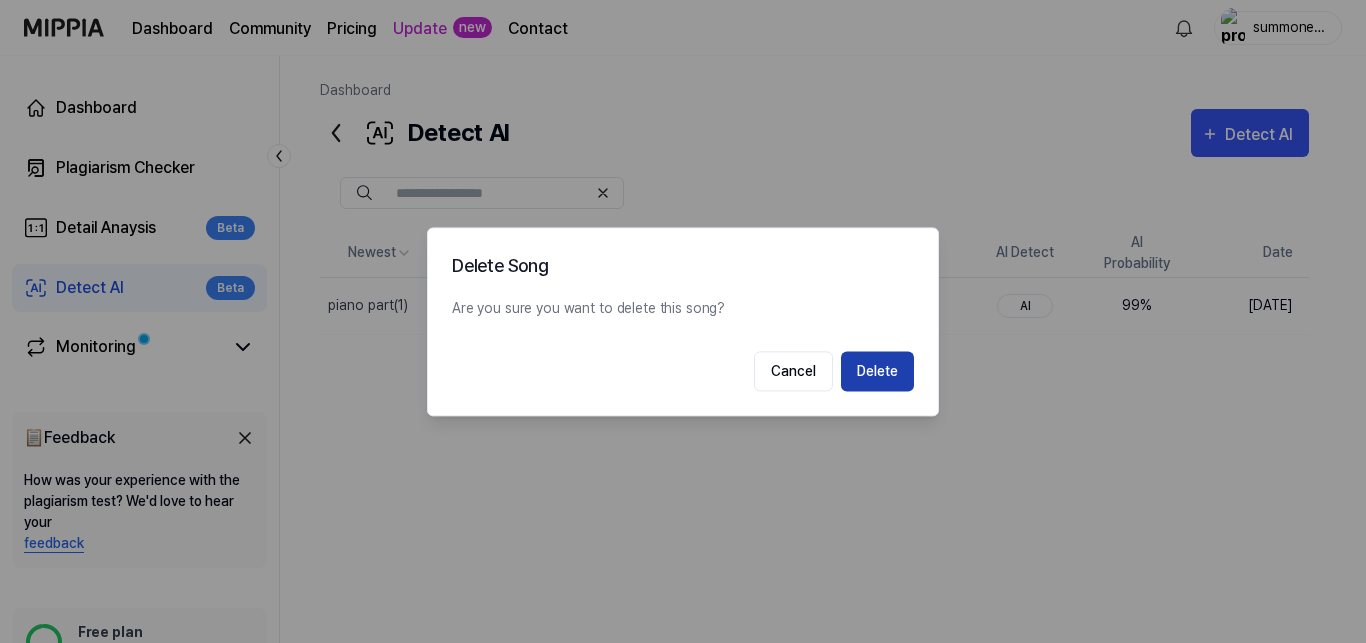 click on "Delete" at bounding box center [877, 371] 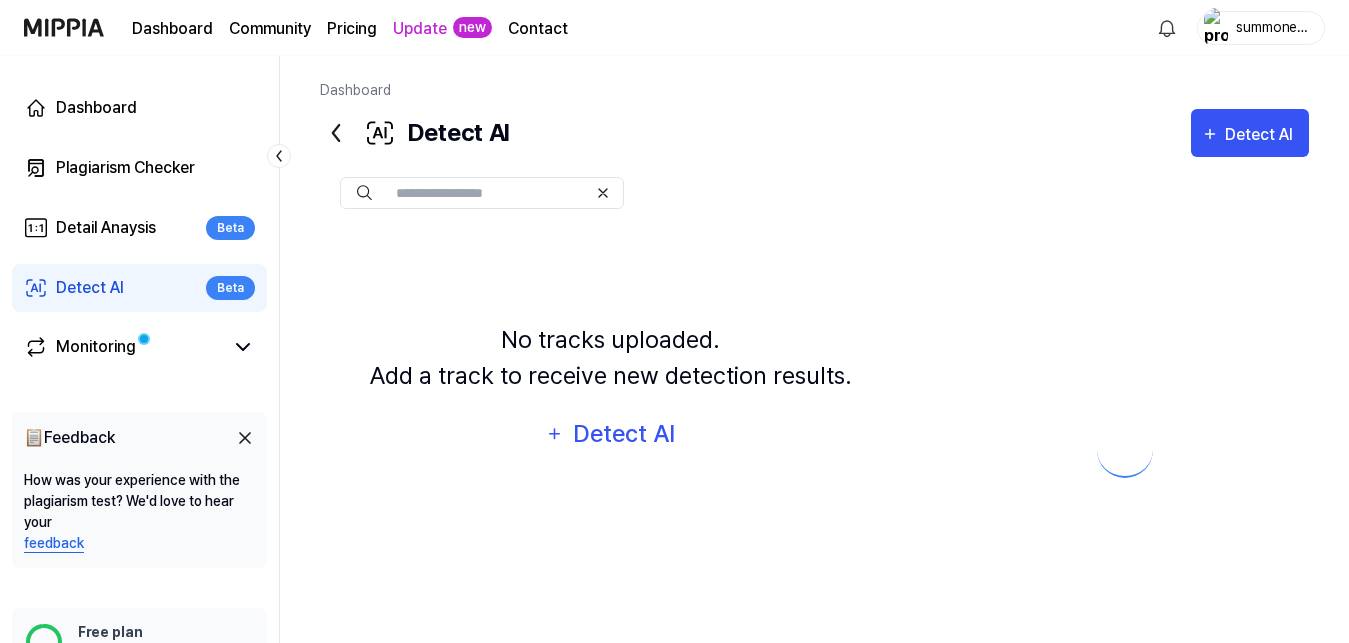 click on "Detect AI Beta" at bounding box center [139, 288] 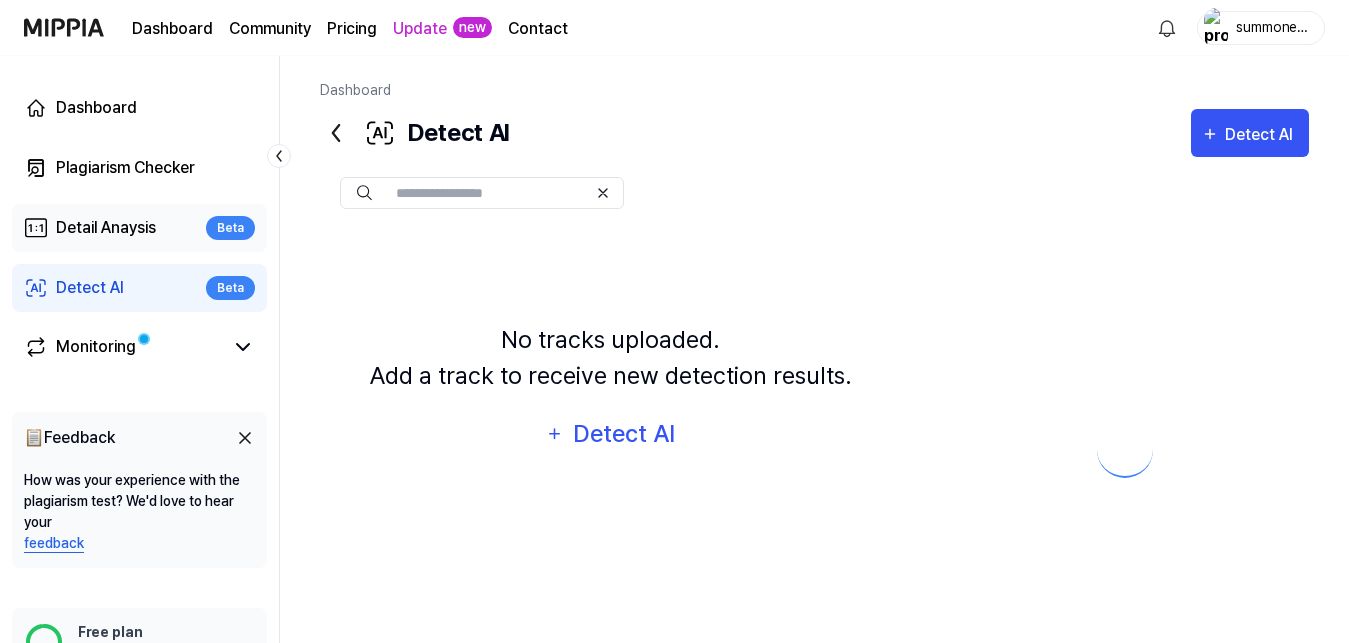 click on "Detail Anaysis" at bounding box center [106, 228] 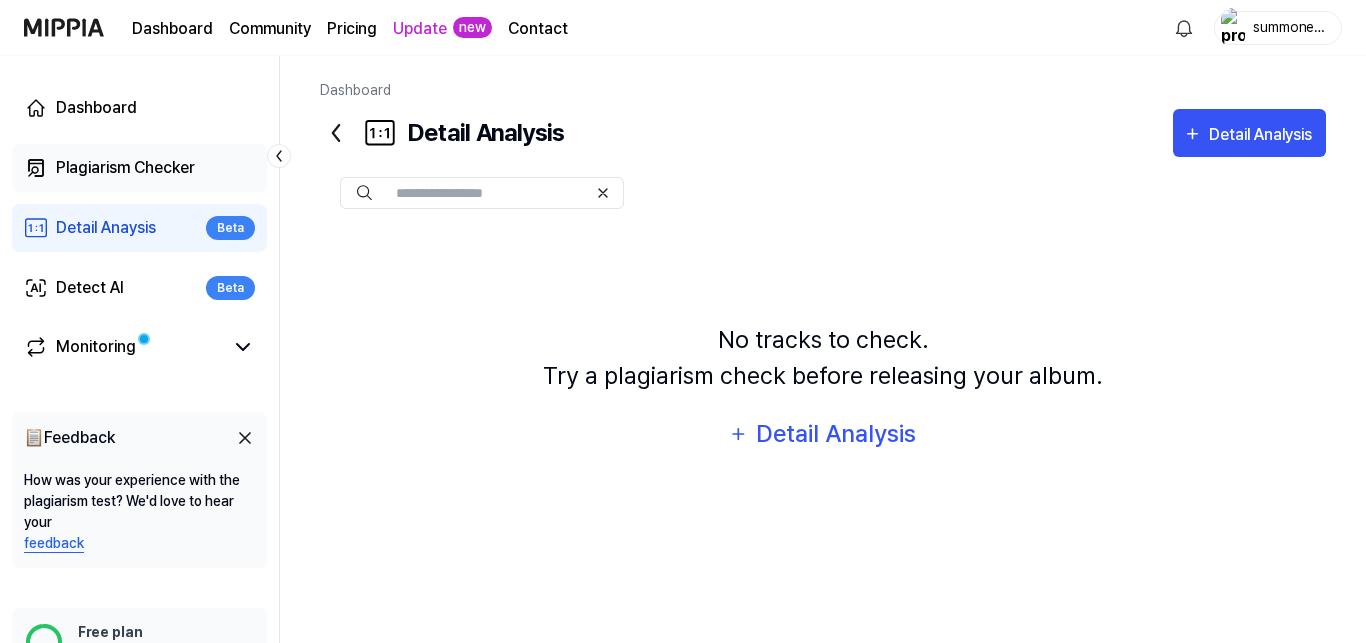 click on "Plagiarism Checker" at bounding box center (125, 168) 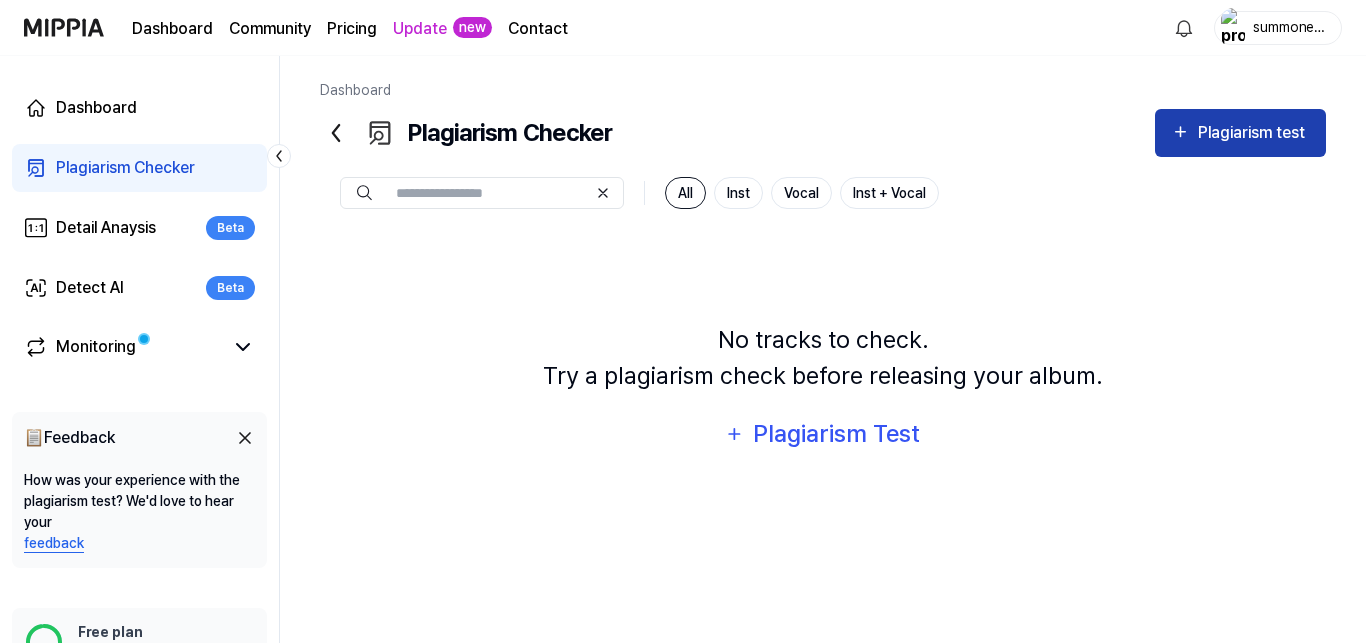 click on "Plagiarism test" at bounding box center (1254, 133) 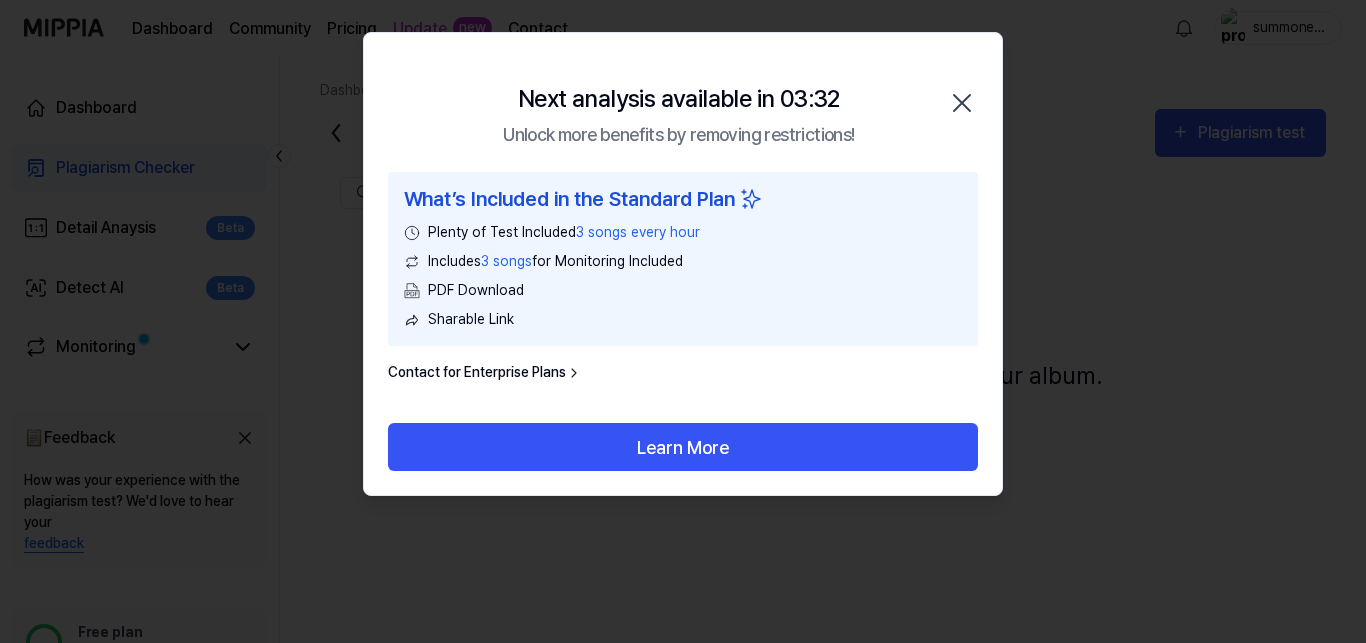 click 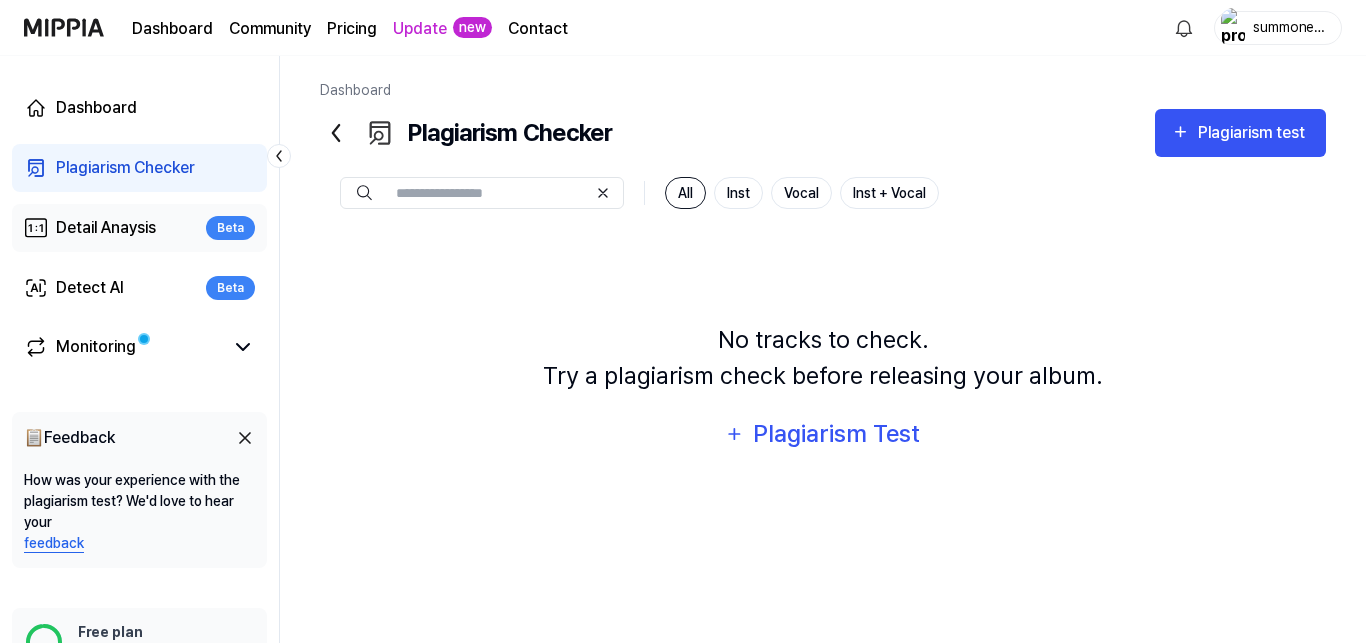 click on "Detail Anaysis Beta" at bounding box center [139, 228] 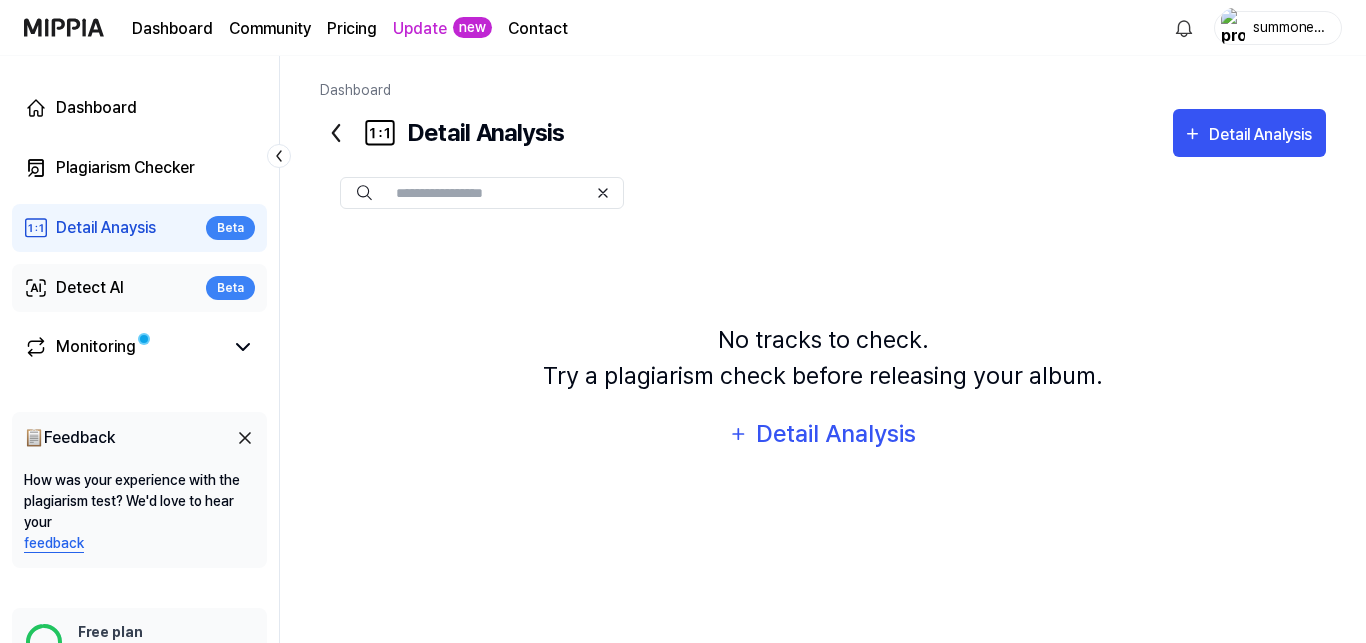 click on "Detect AI Beta" at bounding box center [139, 288] 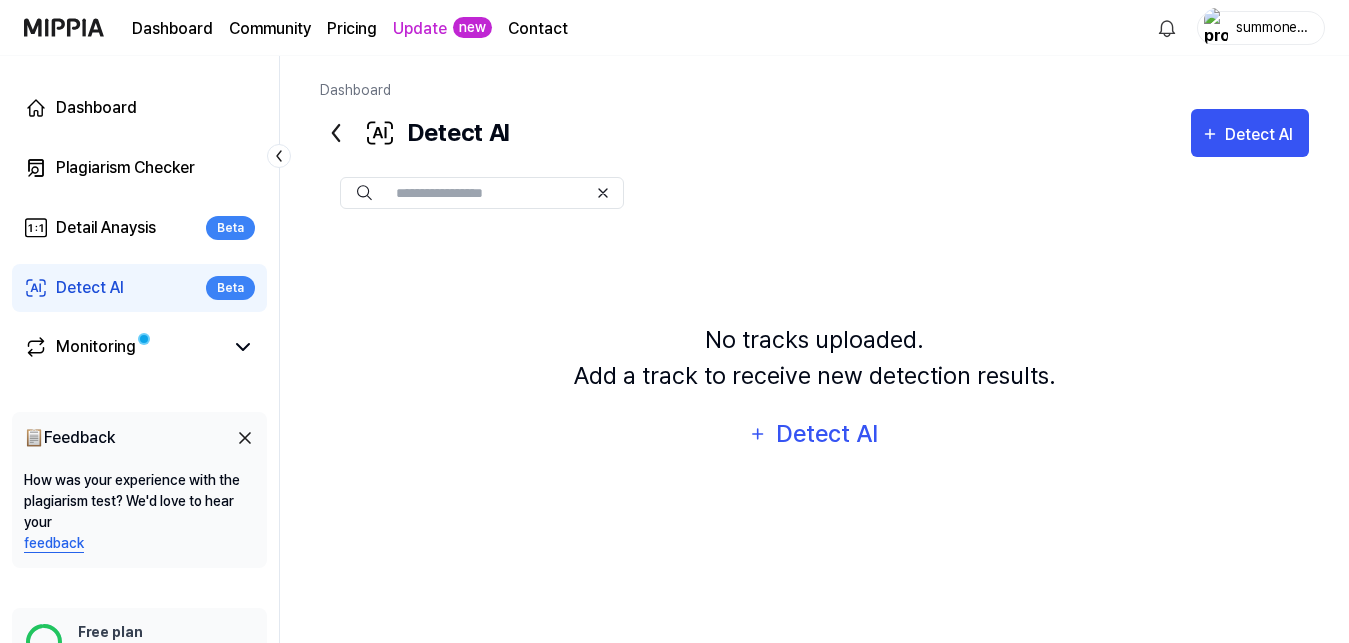 drag, startPoint x: 828, startPoint y: 433, endPoint x: 893, endPoint y: 433, distance: 65 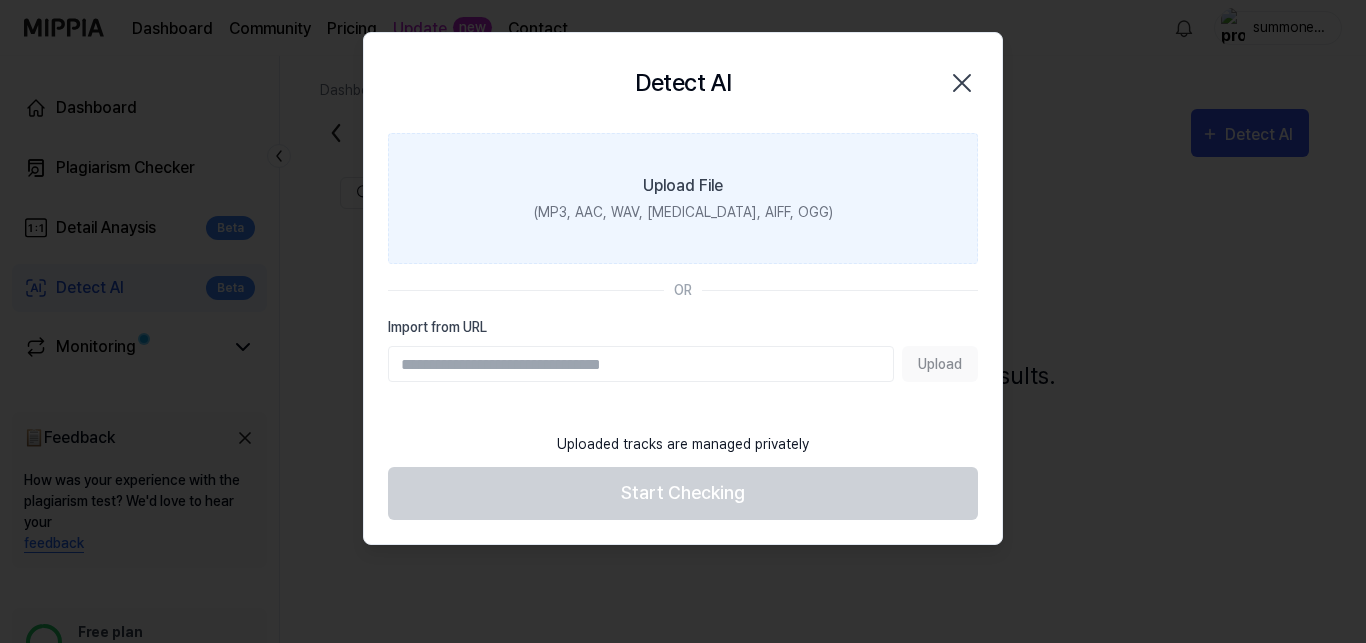 click on "Upload File (MP3, AAC, WAV, [MEDICAL_DATA], AIFF, OGG)" at bounding box center [683, 198] 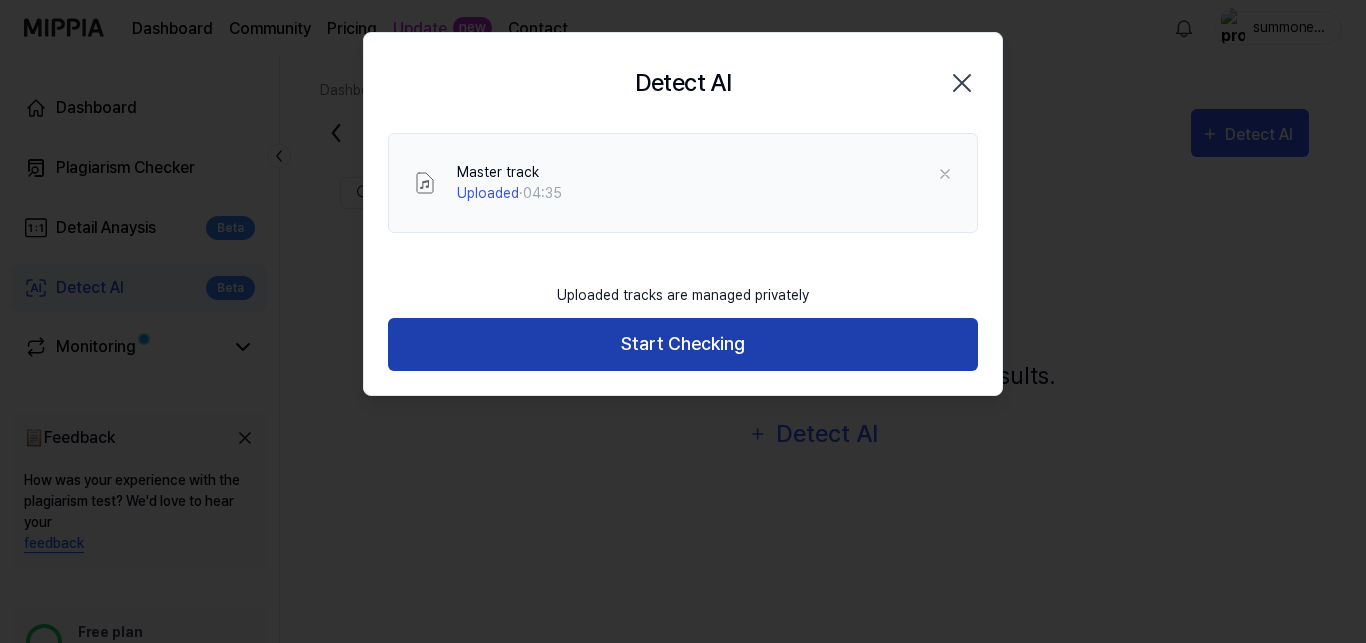 click on "Start Checking" at bounding box center (683, 344) 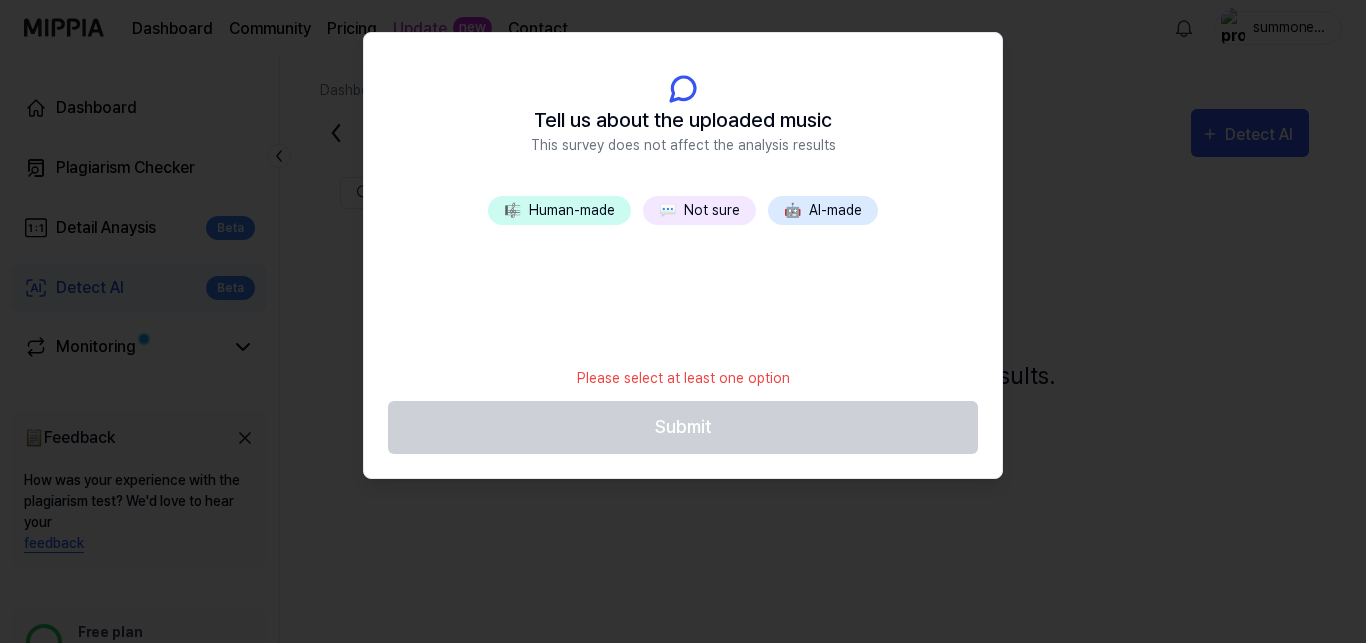 click on "🎼 Human-made" at bounding box center [559, 210] 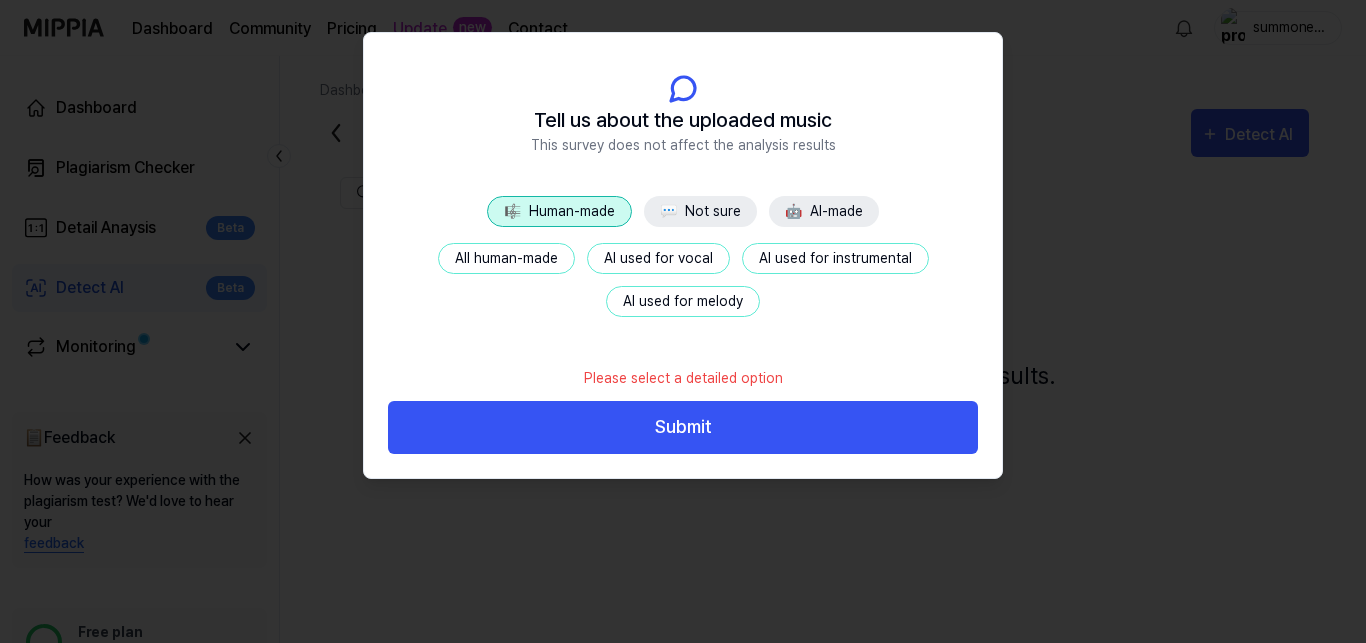 click on "All human-made" at bounding box center [506, 258] 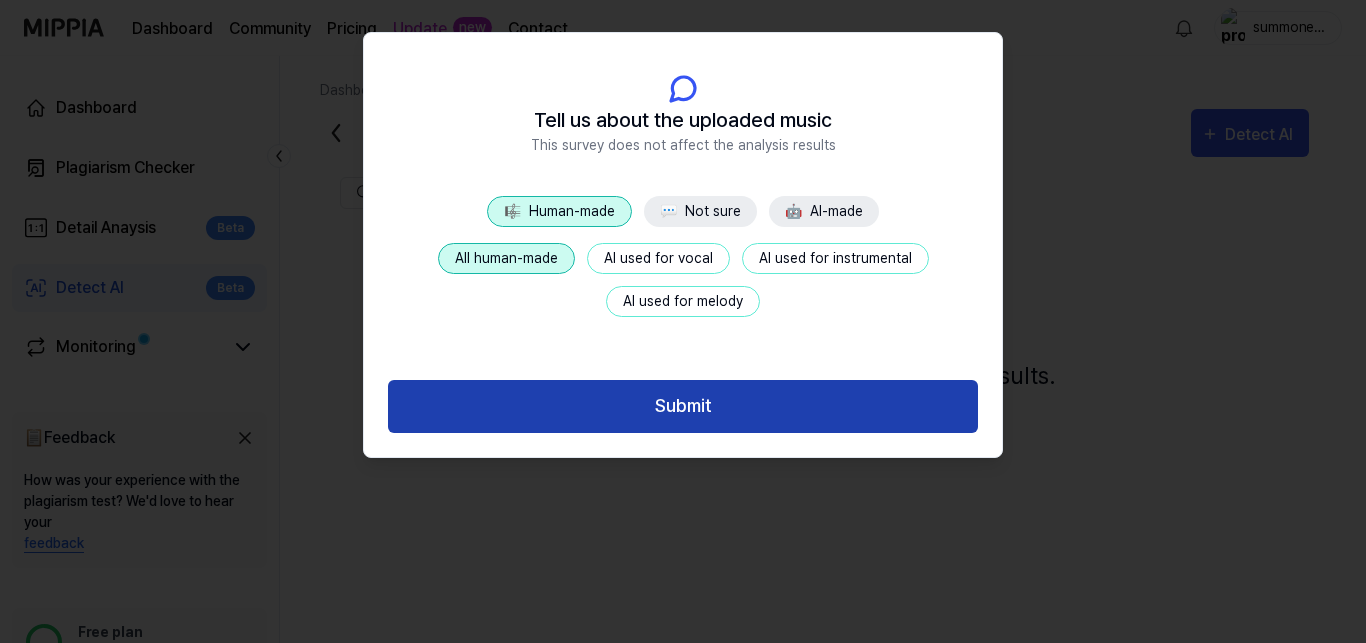 drag, startPoint x: 719, startPoint y: 406, endPoint x: 1076, endPoint y: 322, distance: 366.74924 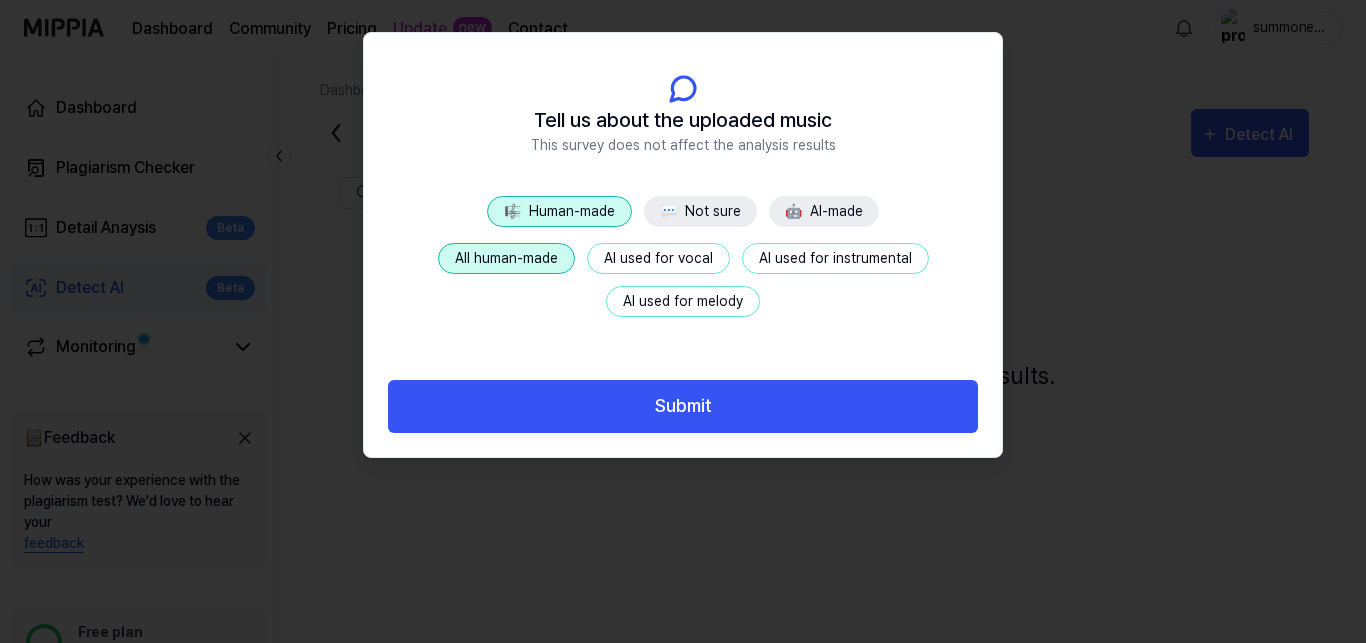 click on "Submit" at bounding box center [683, 406] 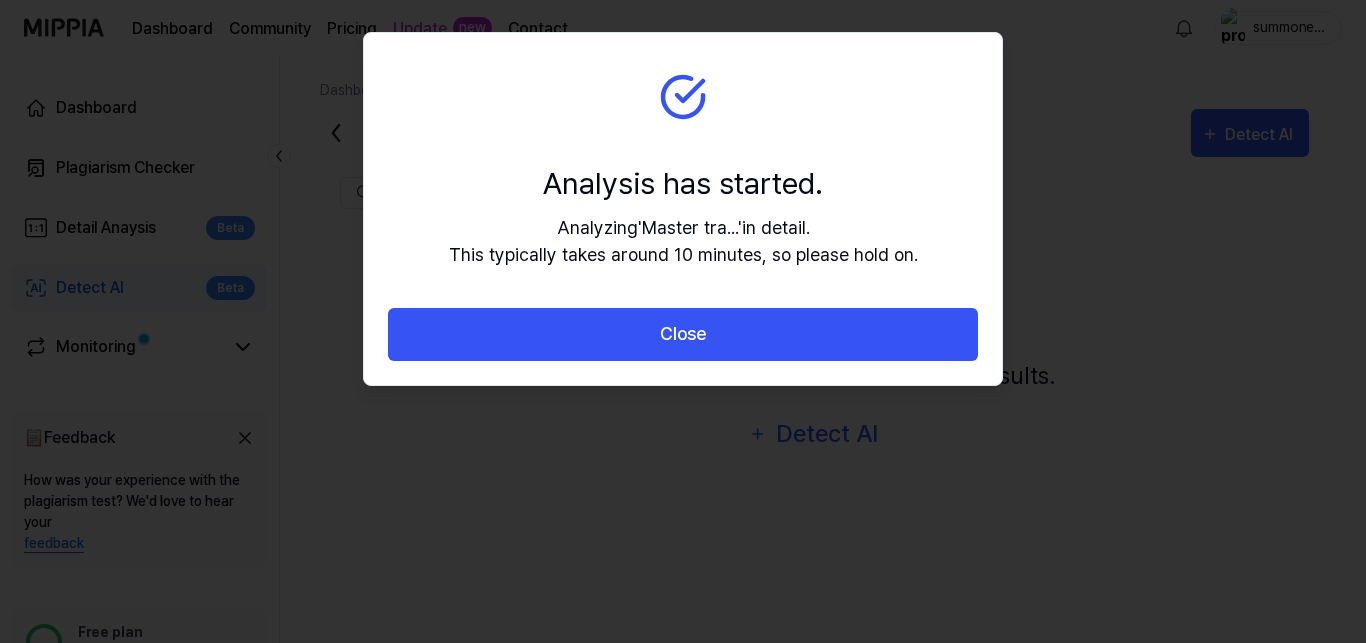drag, startPoint x: 1167, startPoint y: 285, endPoint x: 1162, endPoint y: 304, distance: 19.646883 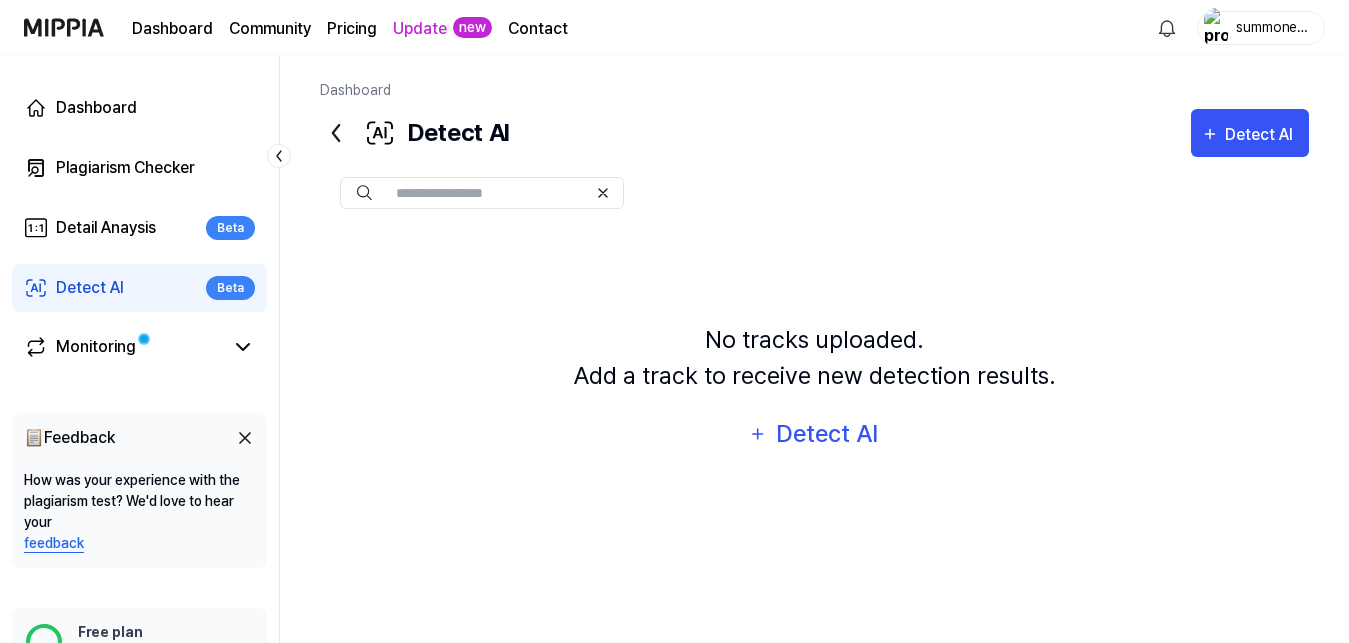 drag, startPoint x: 130, startPoint y: 97, endPoint x: 270, endPoint y: 97, distance: 140 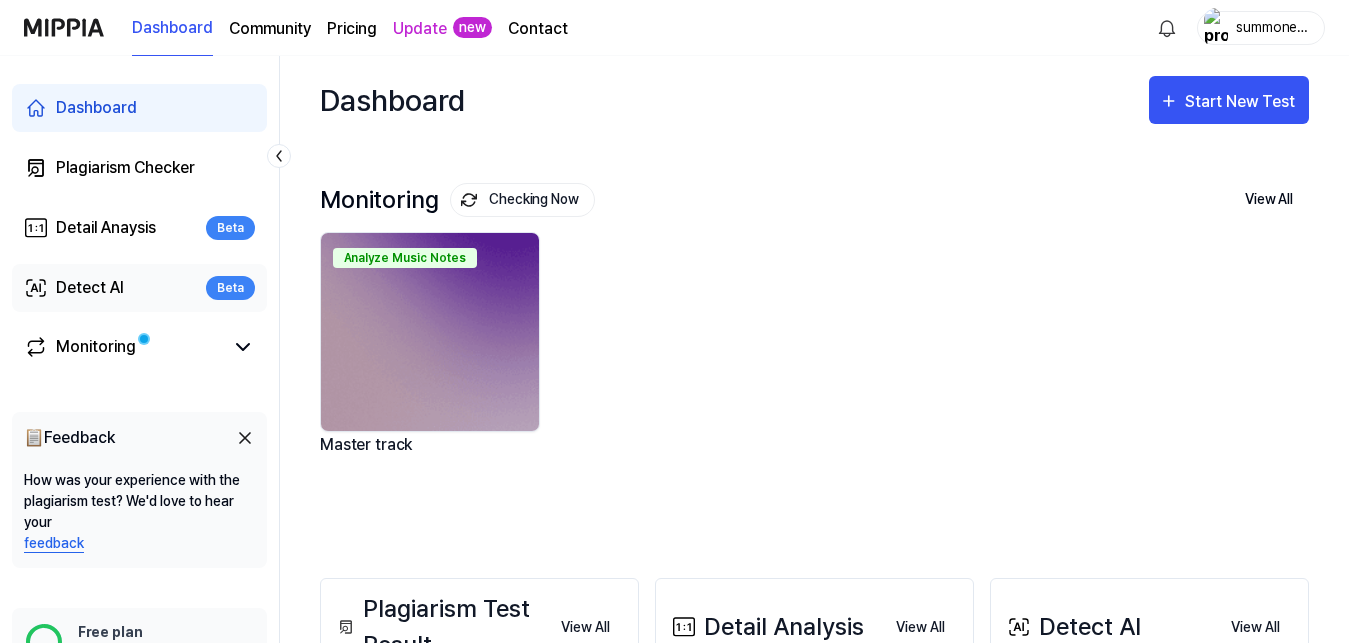 drag, startPoint x: 114, startPoint y: 286, endPoint x: 198, endPoint y: 280, distance: 84.21401 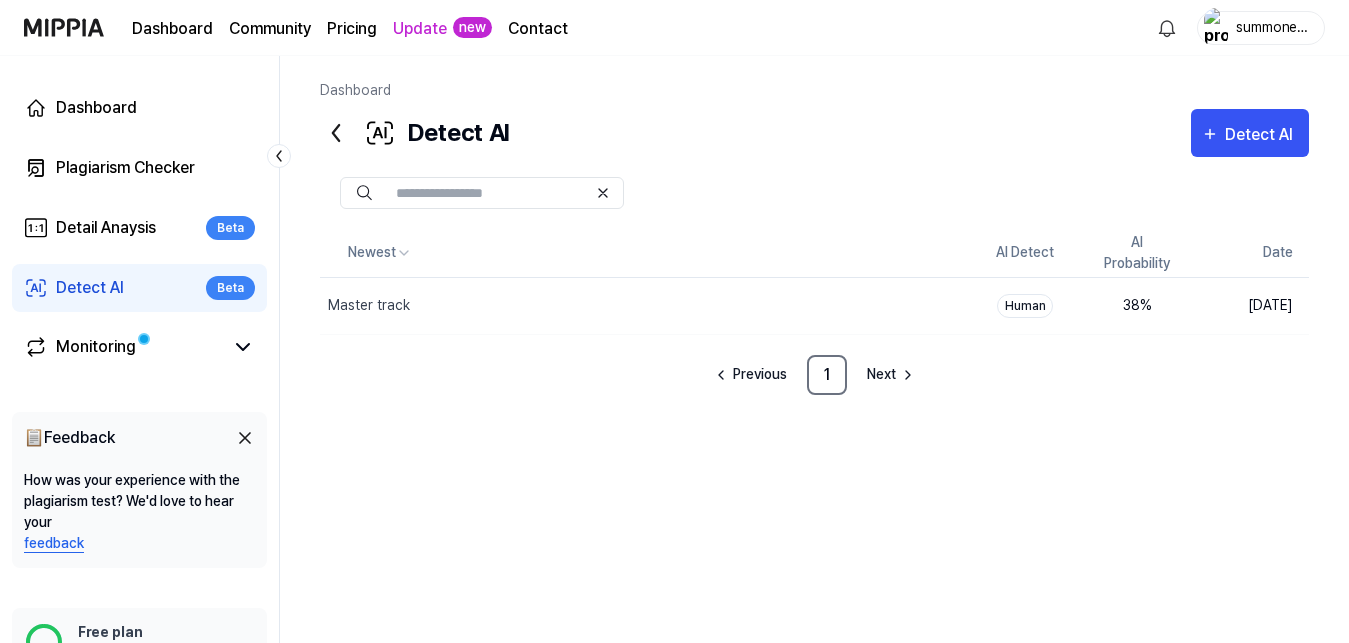 click on "Detect AI Beta" at bounding box center (139, 288) 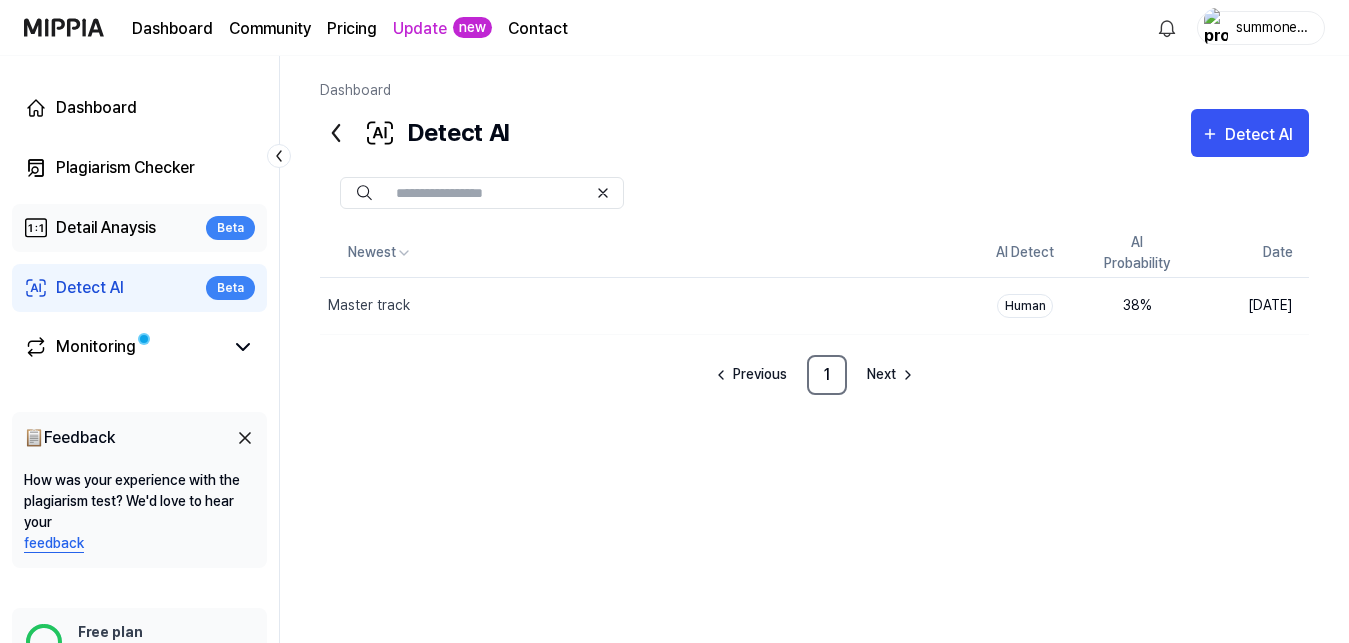 click on "Detail Anaysis" at bounding box center [106, 228] 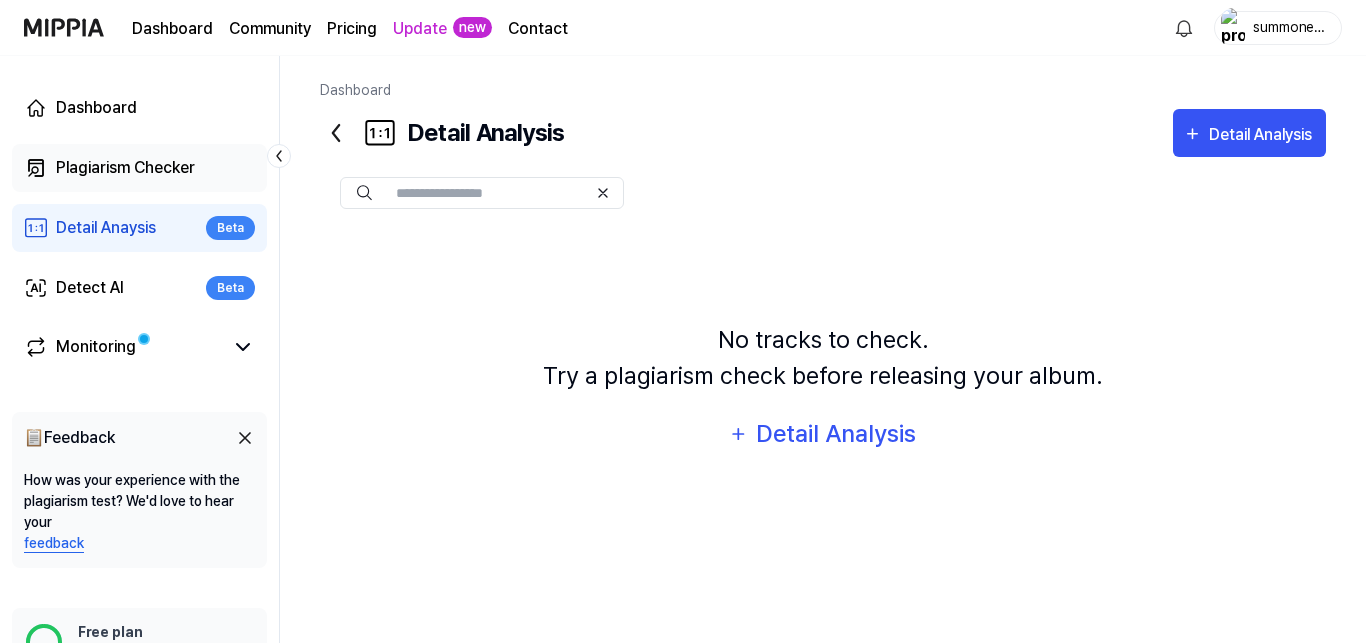 click on "Plagiarism Checker" at bounding box center [125, 168] 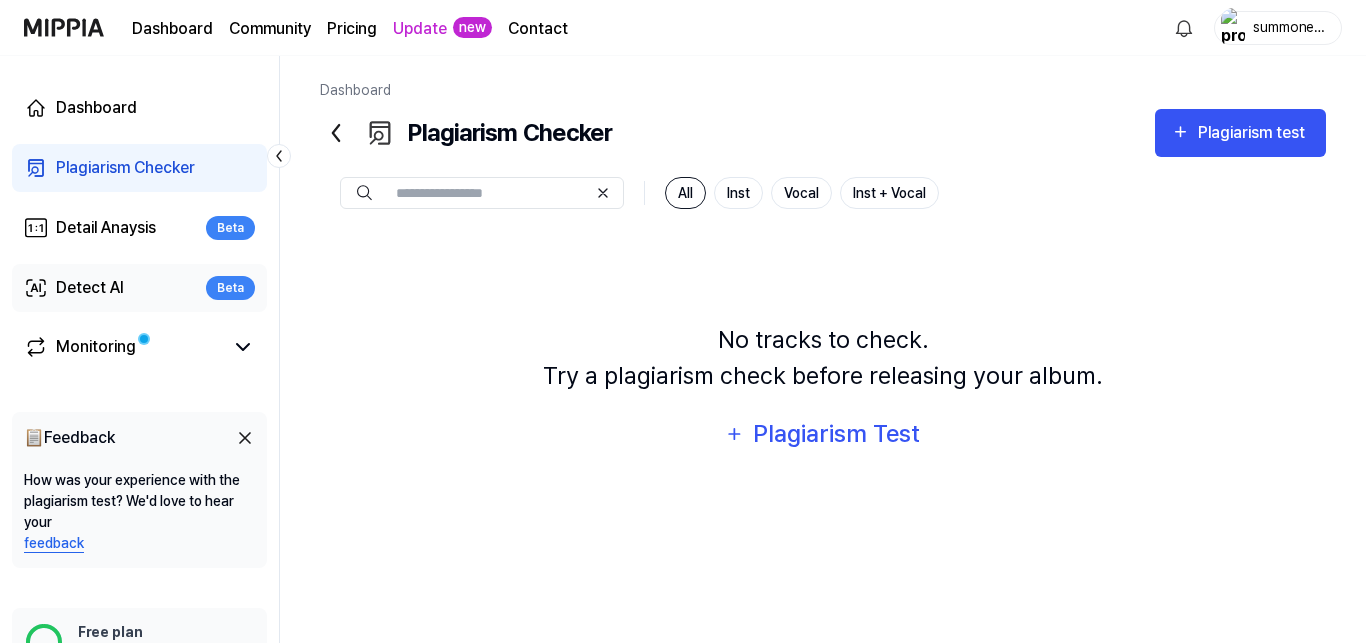 click on "Detect AI Beta" at bounding box center [139, 288] 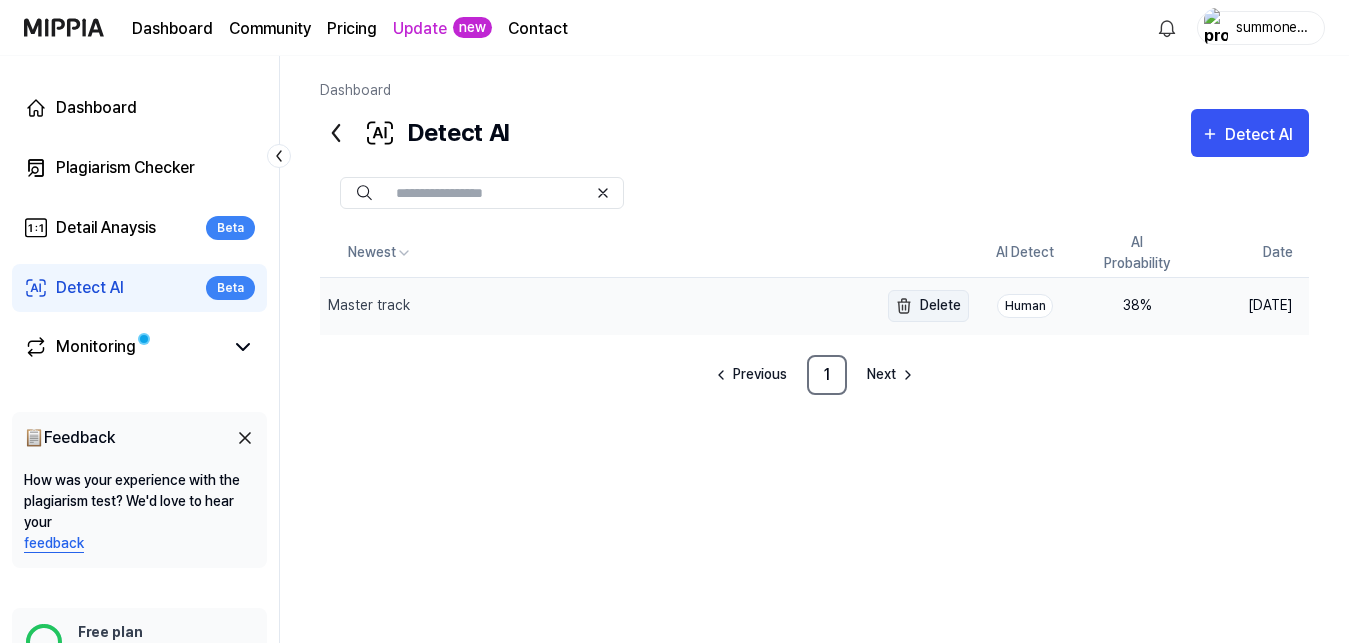 click on "Delete" at bounding box center (928, 306) 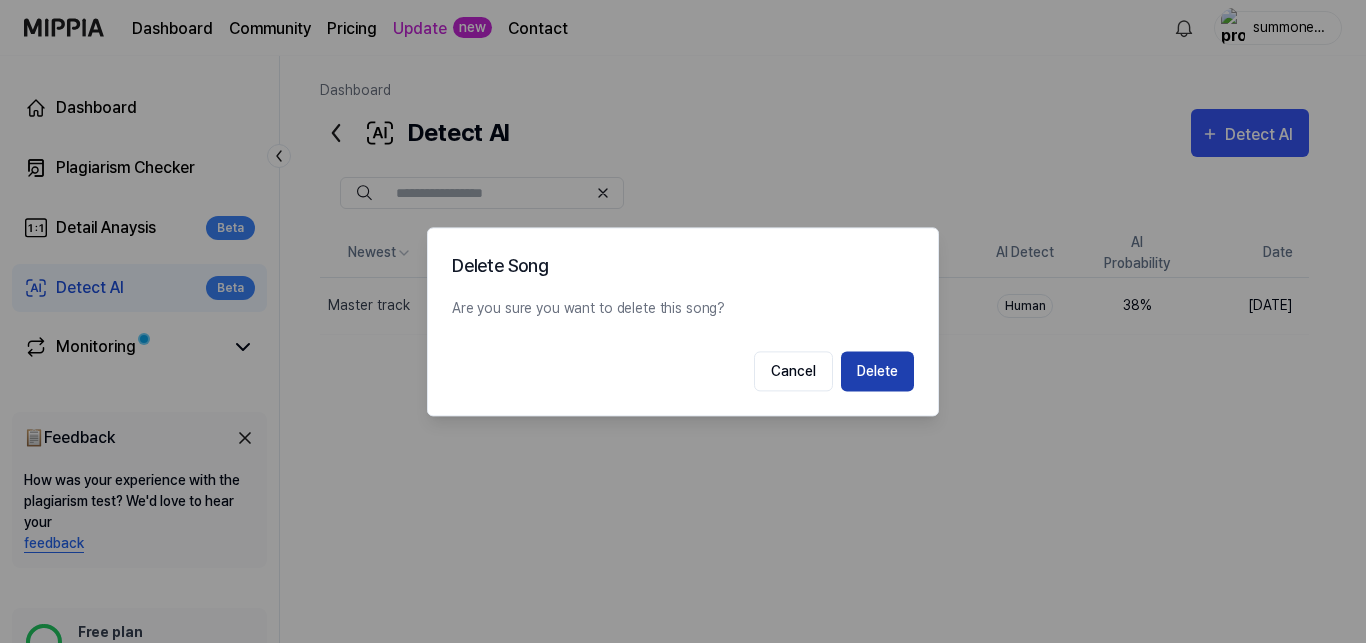 click on "Delete" at bounding box center [877, 371] 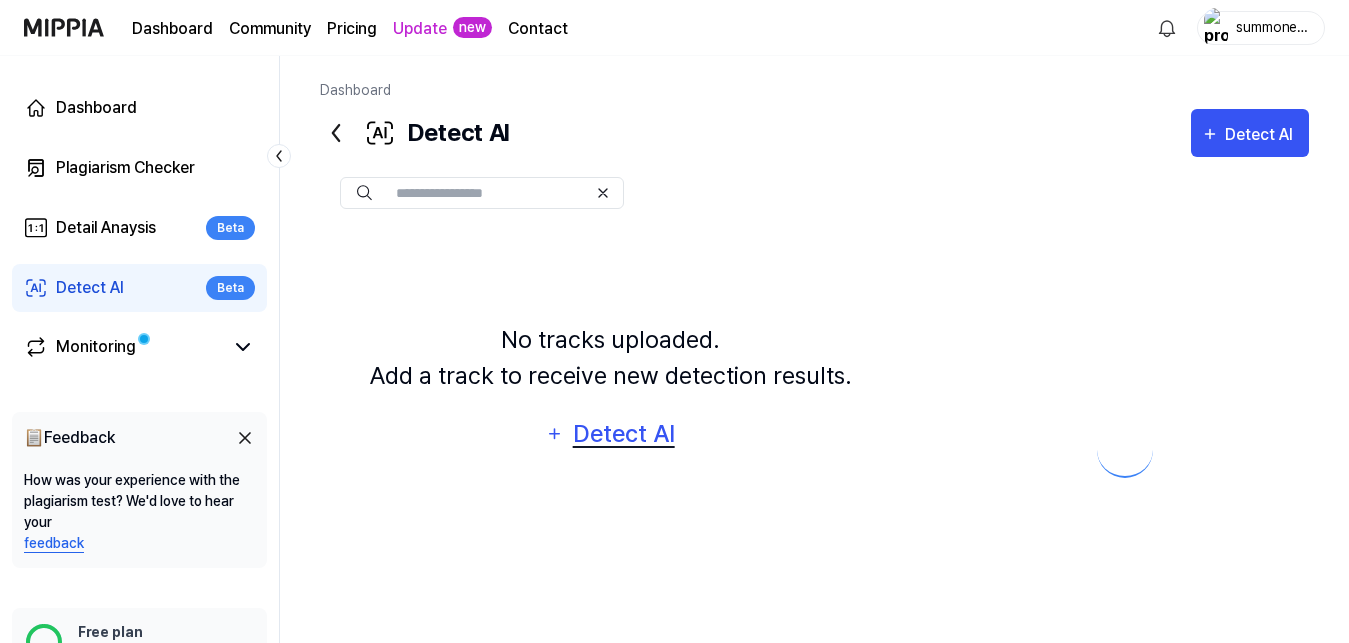 click on "Detect AI" at bounding box center (623, 434) 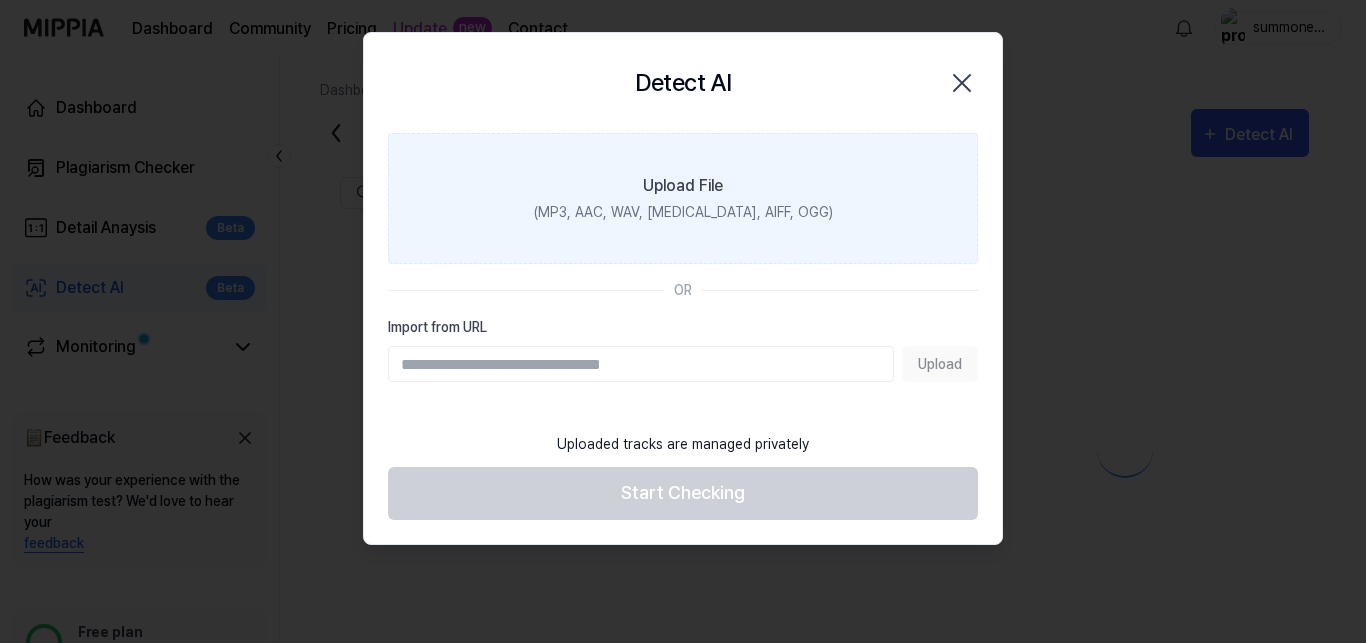 click on "(MP3, AAC, WAV, [MEDICAL_DATA], AIFF, OGG)" at bounding box center (683, 212) 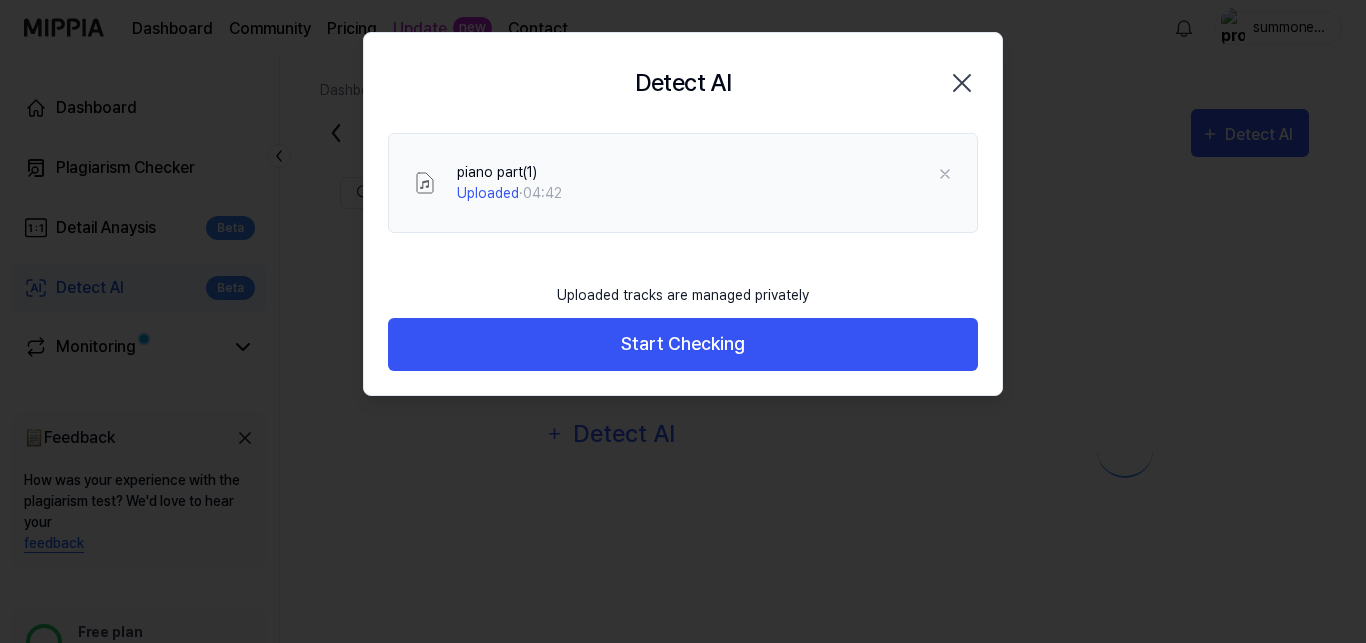 drag, startPoint x: 672, startPoint y: 349, endPoint x: 1023, endPoint y: 337, distance: 351.20508 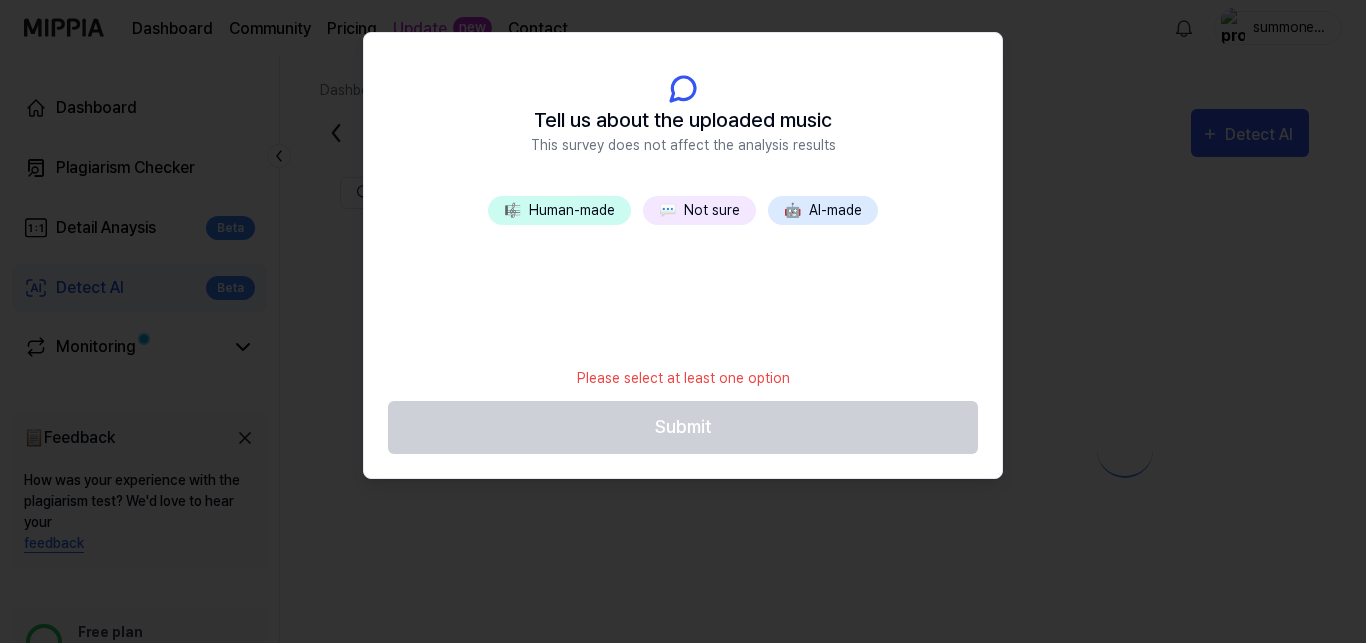 click on "🎼 Human-made" at bounding box center (559, 210) 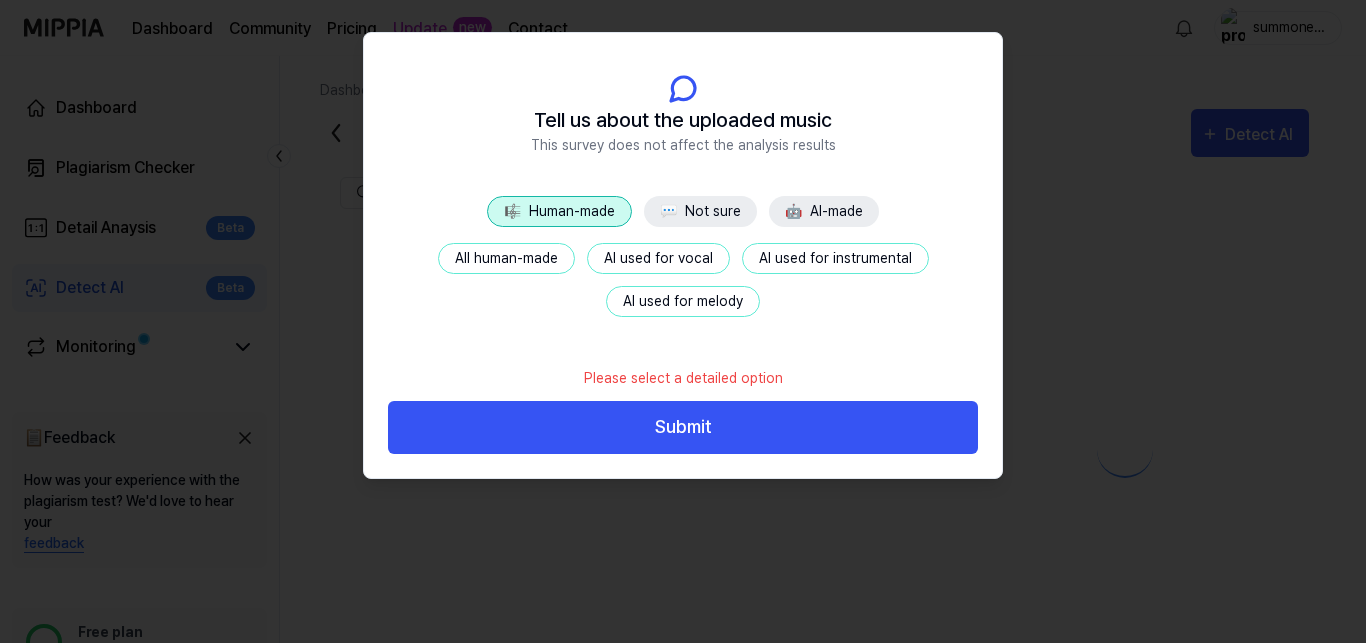 click on "All human-made" at bounding box center (506, 258) 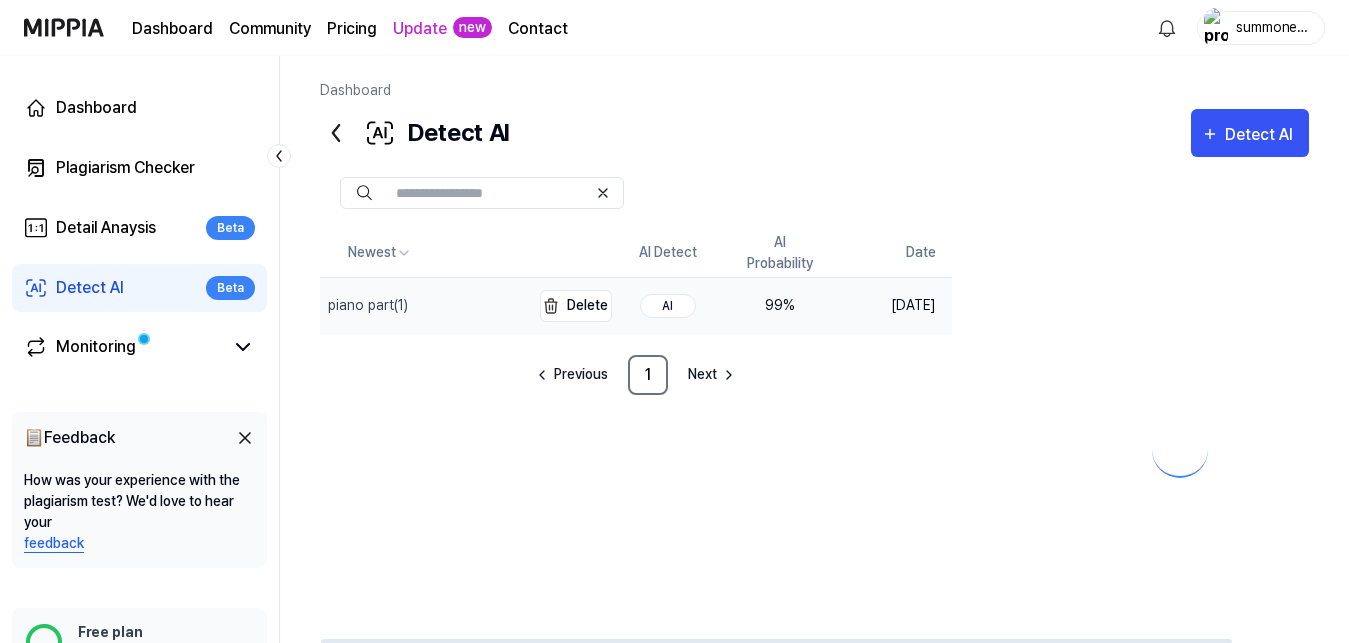 click on "piano part(1)" at bounding box center [425, 306] 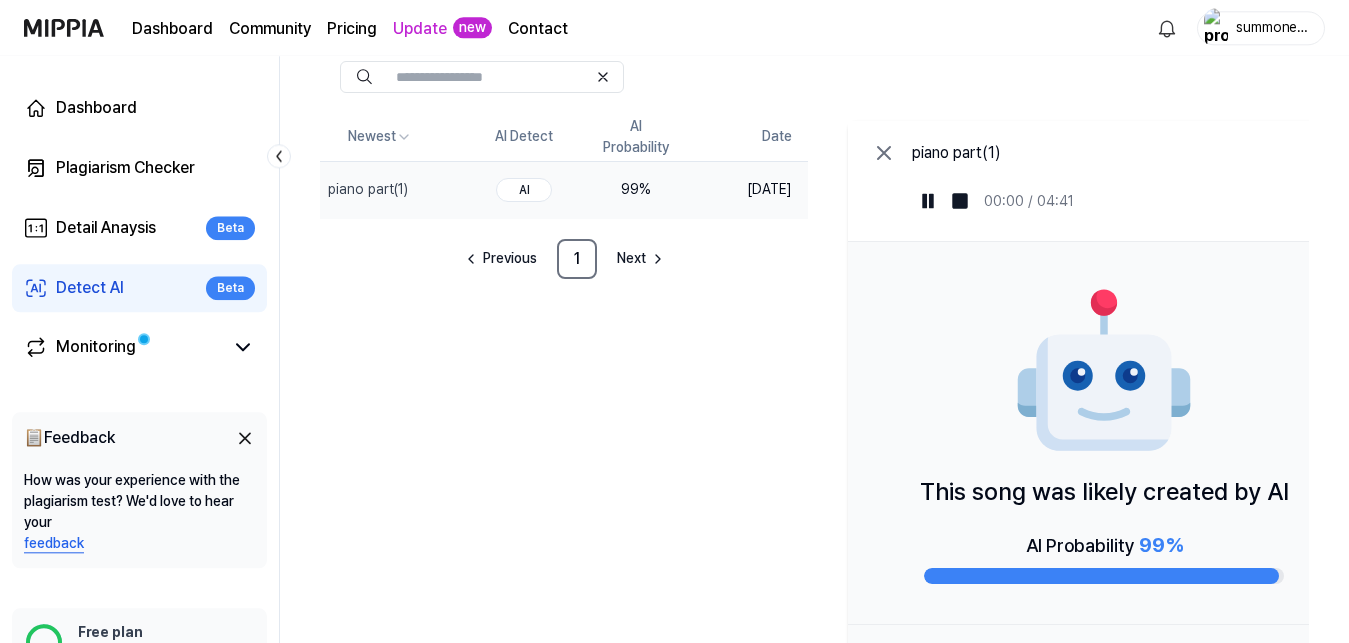 scroll, scrollTop: 197, scrollLeft: 0, axis: vertical 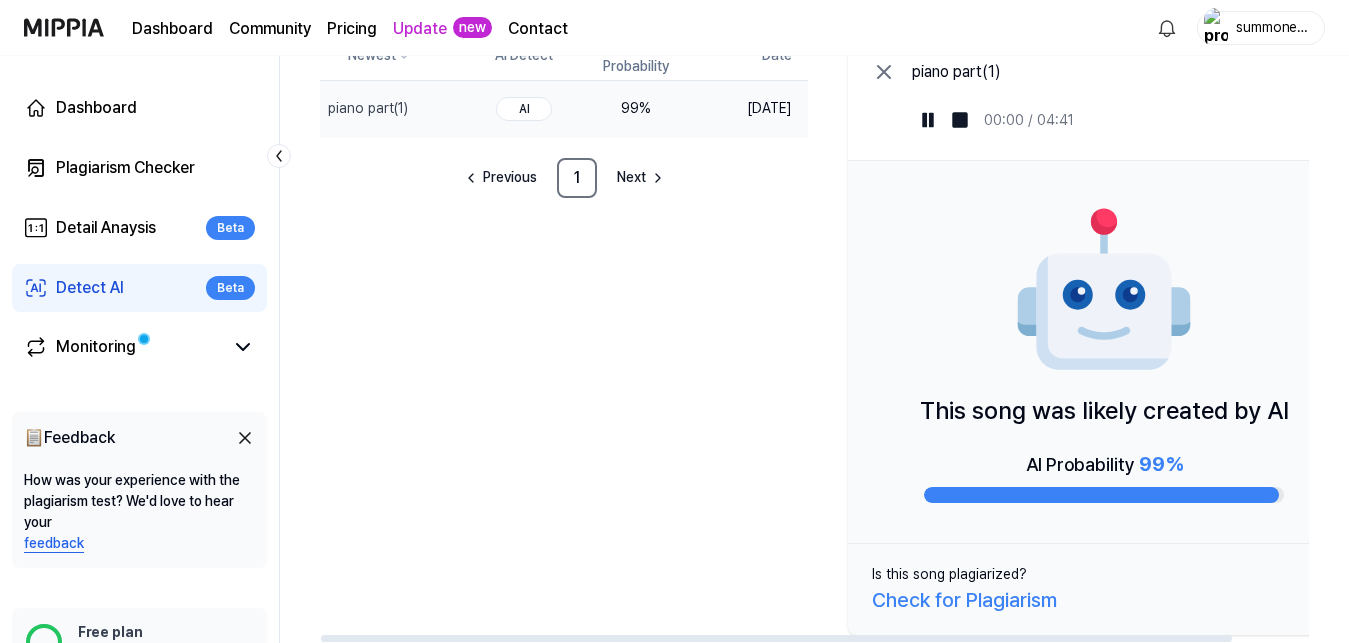 click on "Check for Plagiarism" at bounding box center (964, 600) 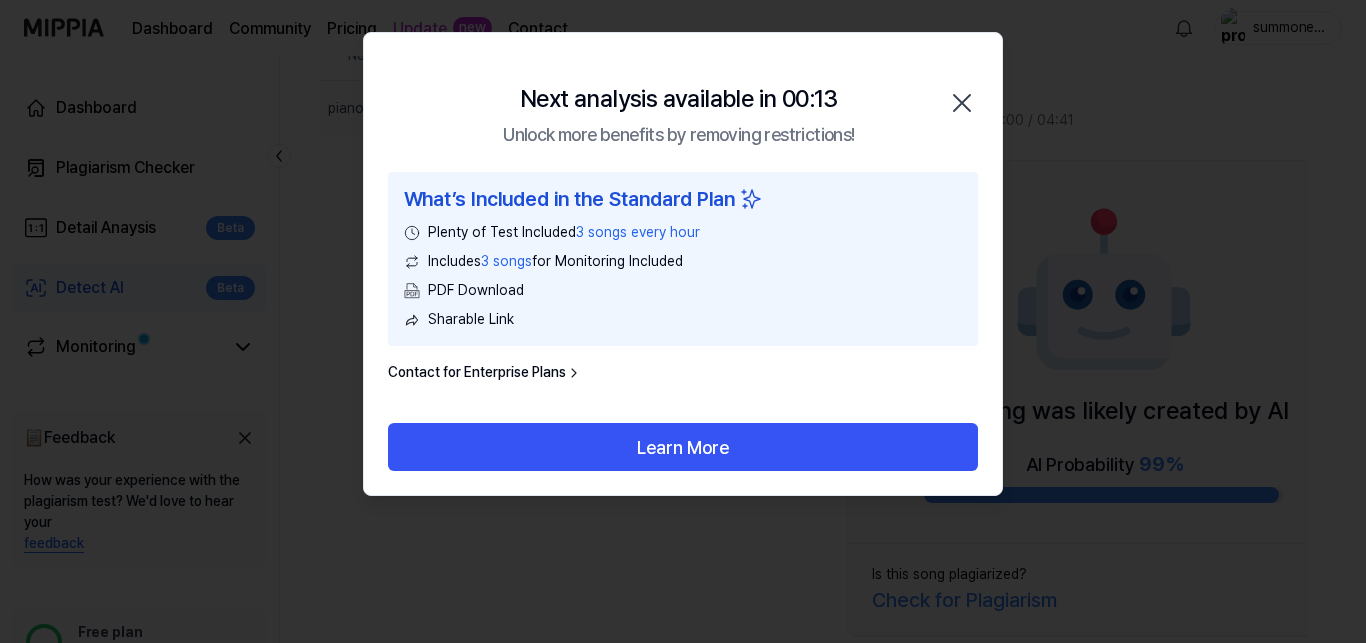 click 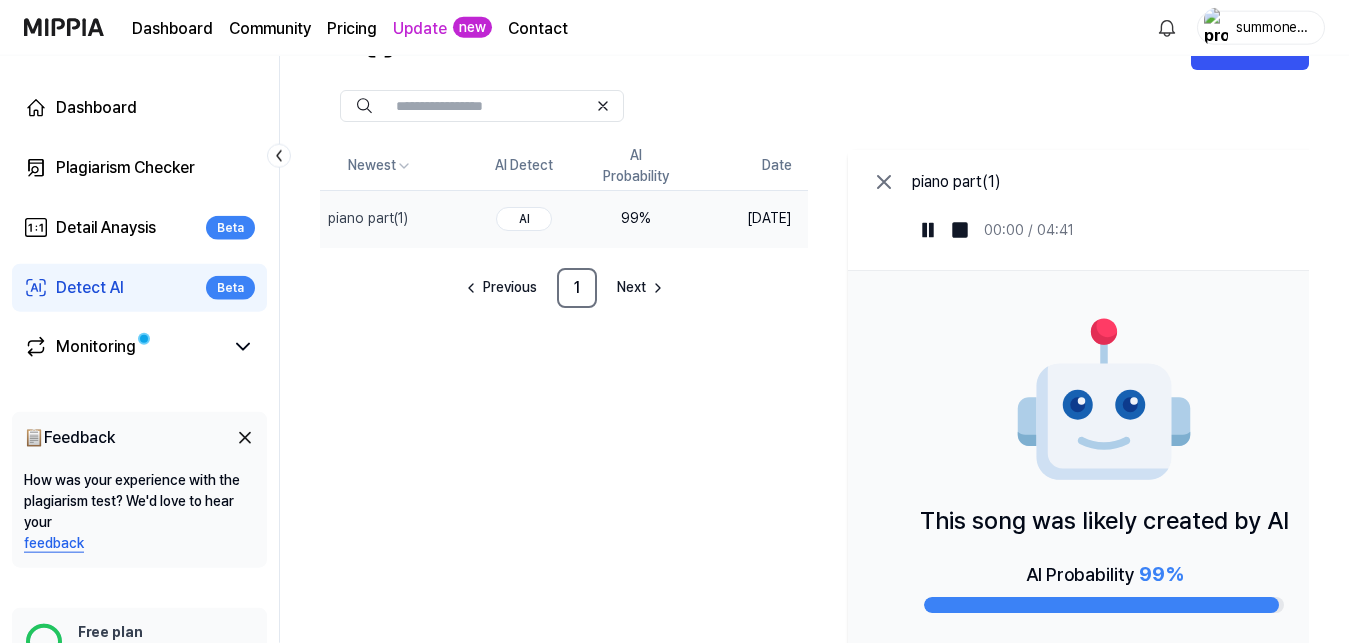 scroll, scrollTop: 0, scrollLeft: 0, axis: both 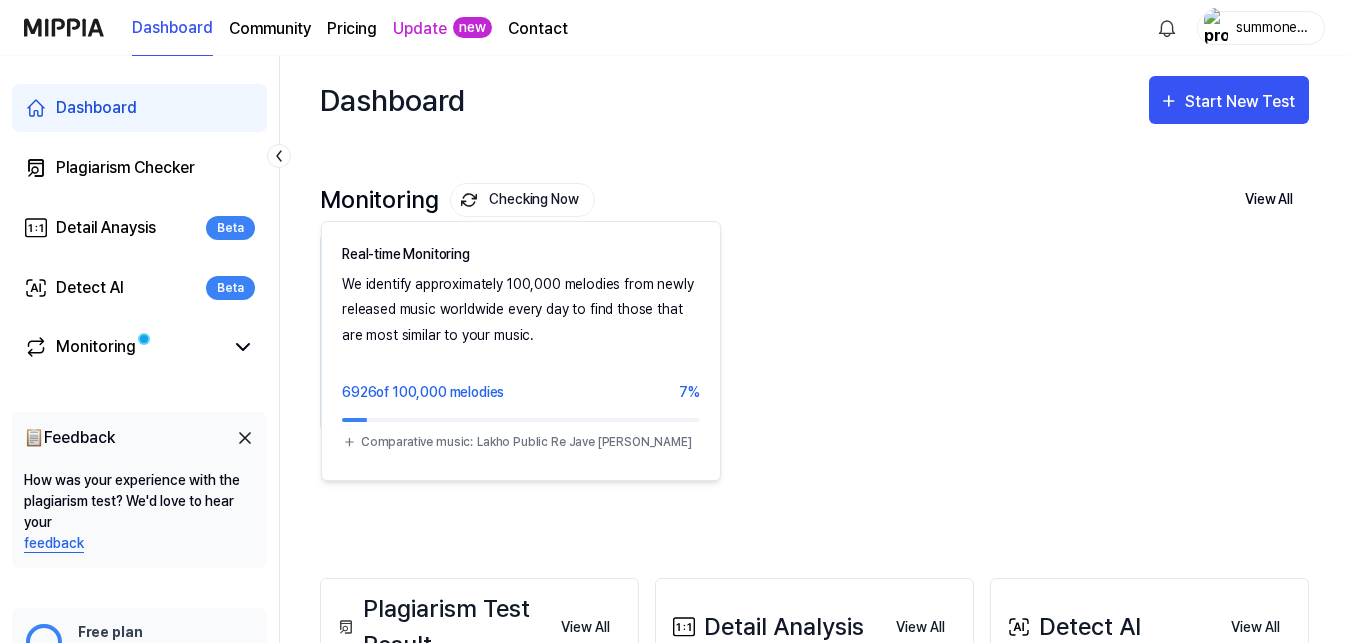 click on "Checking Now" at bounding box center [522, 200] 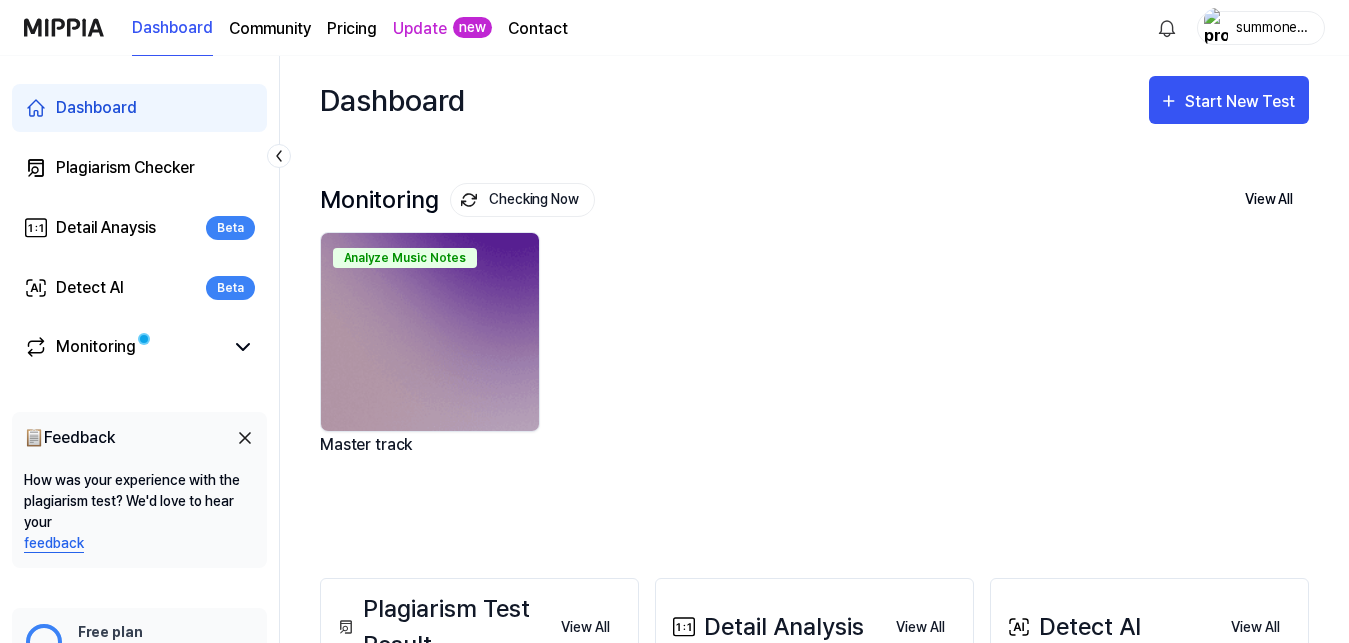 click on "Checking Now" at bounding box center [522, 200] 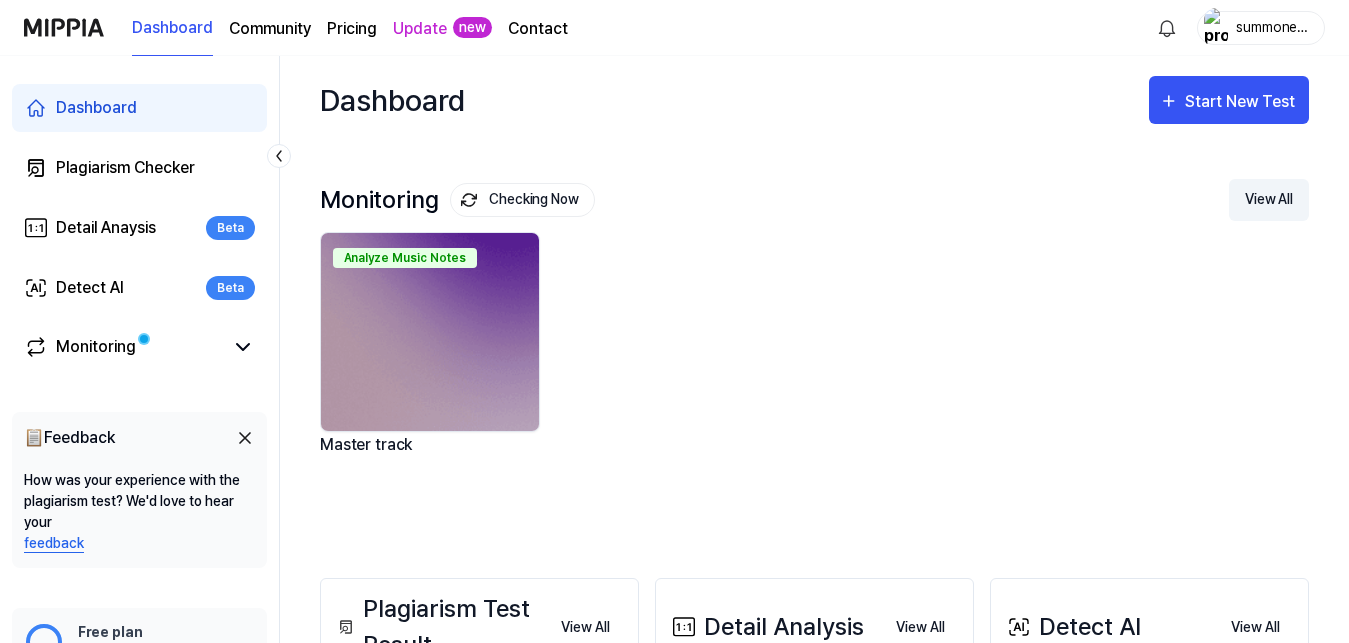 click on "View All" at bounding box center (1269, 200) 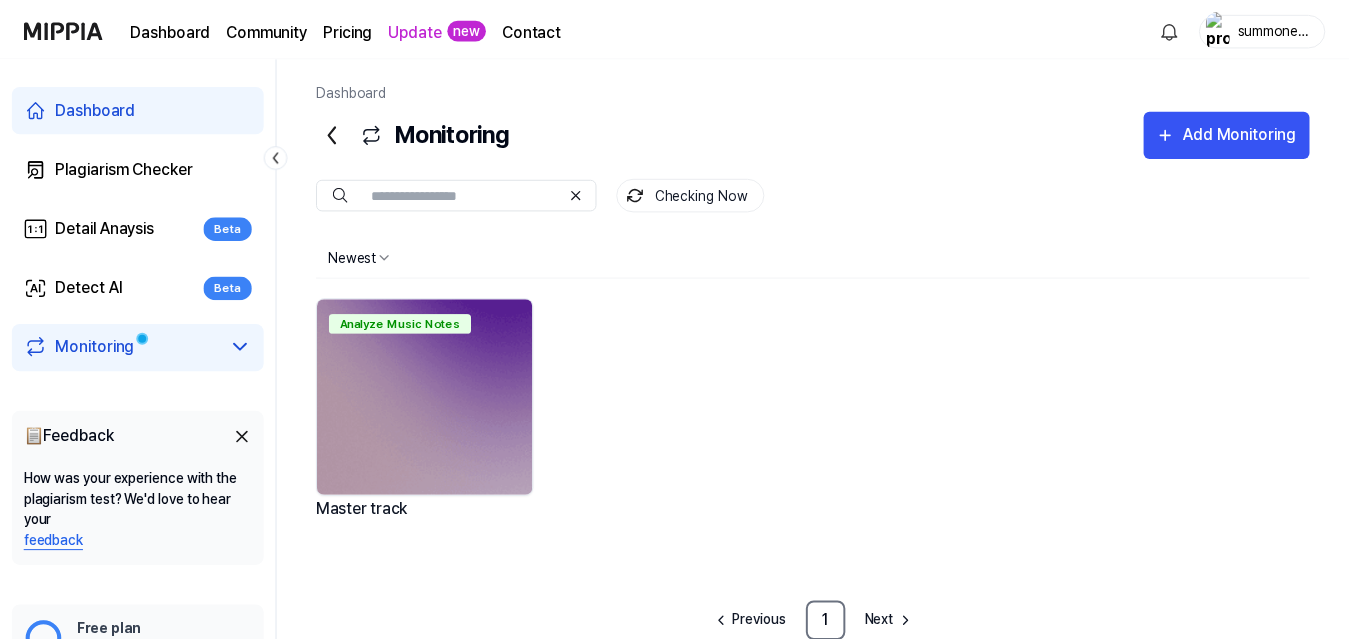 scroll, scrollTop: 1, scrollLeft: 0, axis: vertical 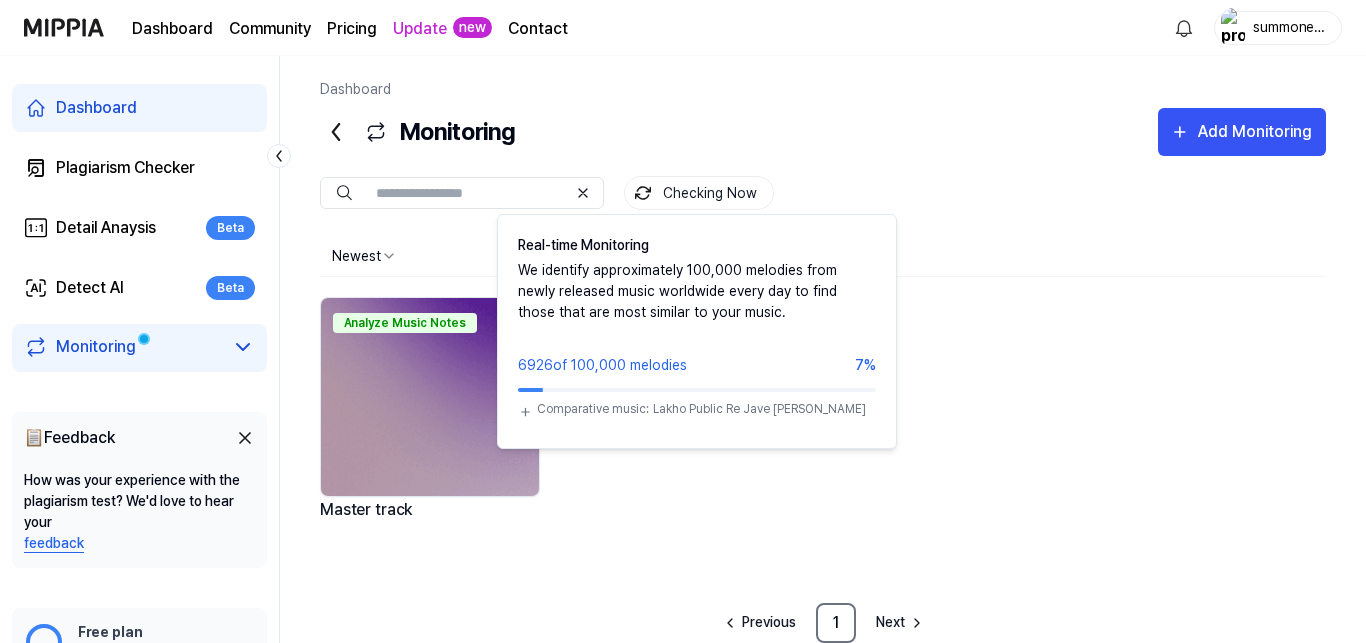 click on "Checking Now" at bounding box center (699, 193) 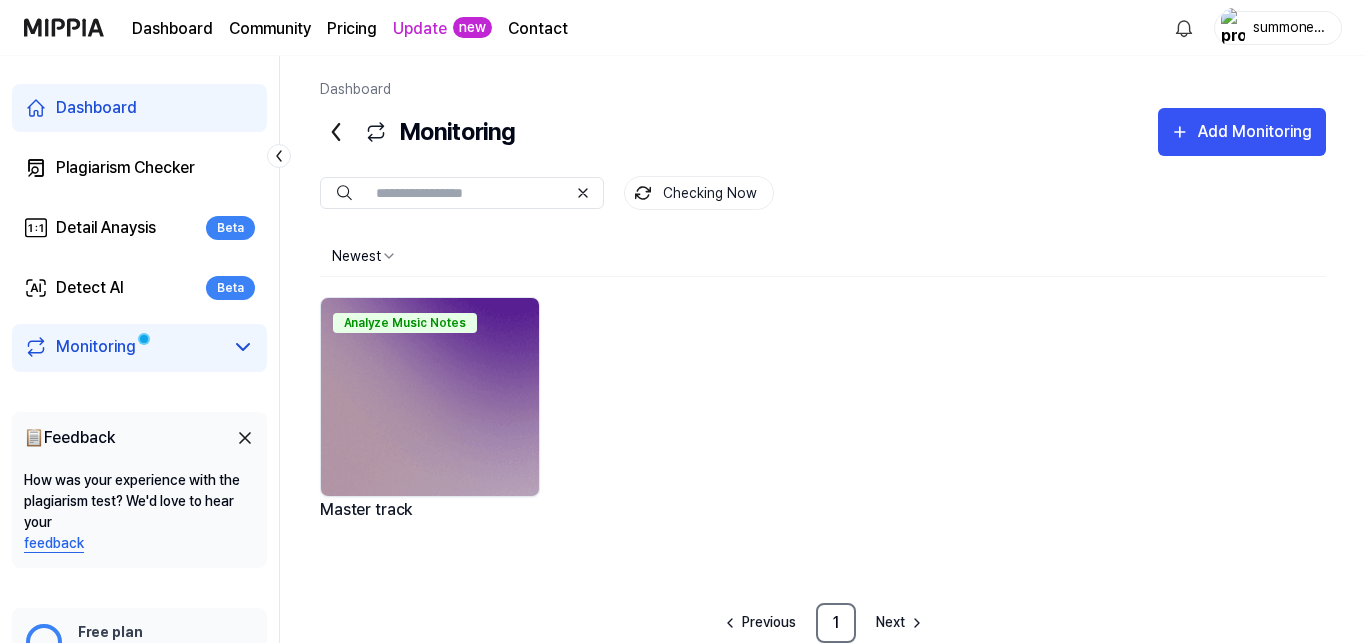 click on "Analyze Music Notes Master track" at bounding box center [823, 440] 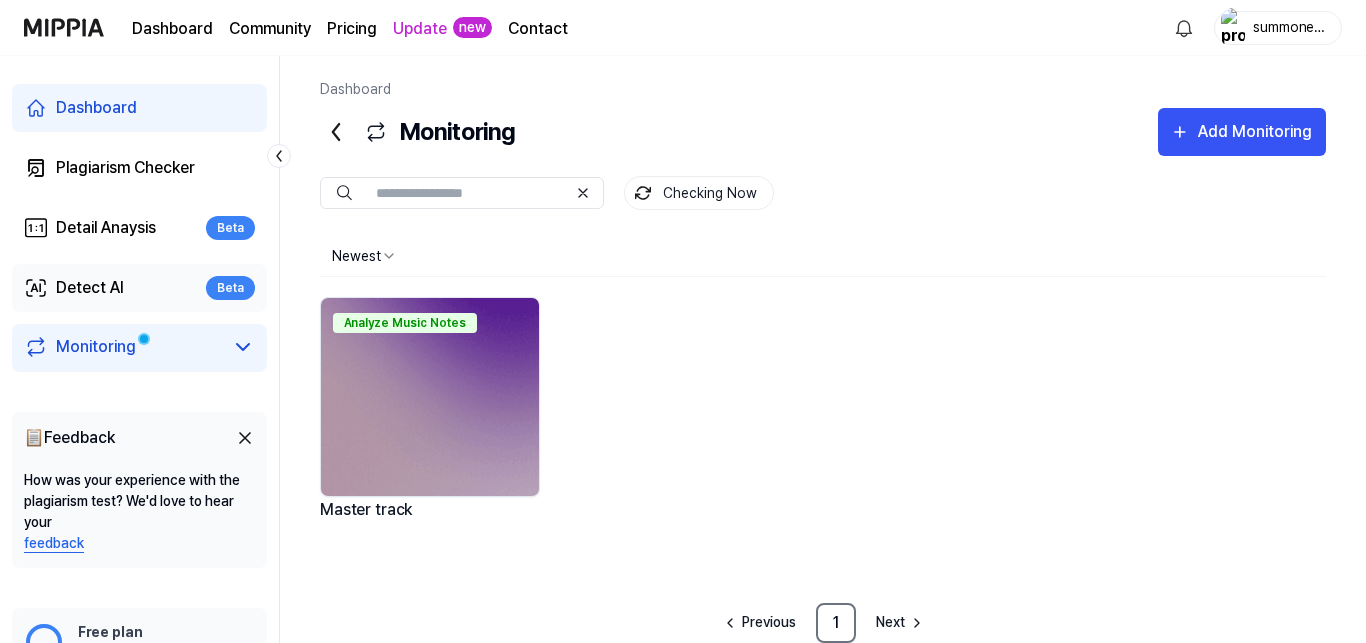 drag, startPoint x: 111, startPoint y: 282, endPoint x: 1028, endPoint y: 133, distance: 929.02637 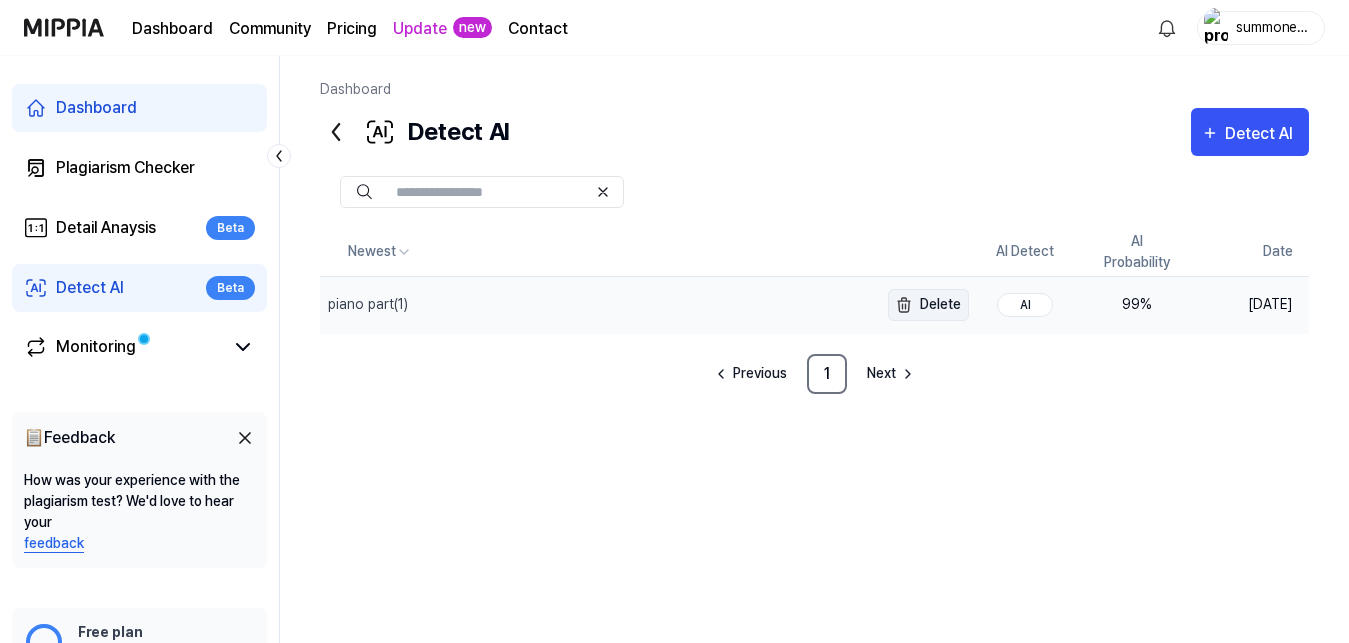 click on "Delete" at bounding box center (928, 305) 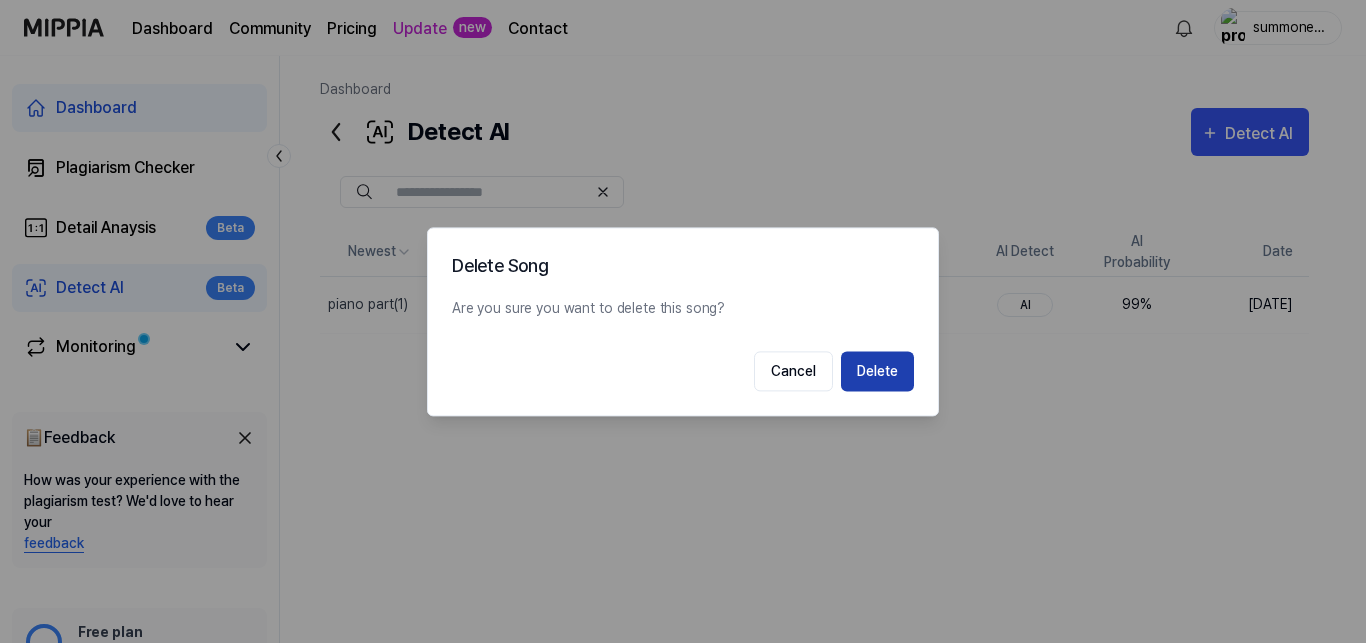 click on "Delete" at bounding box center [877, 371] 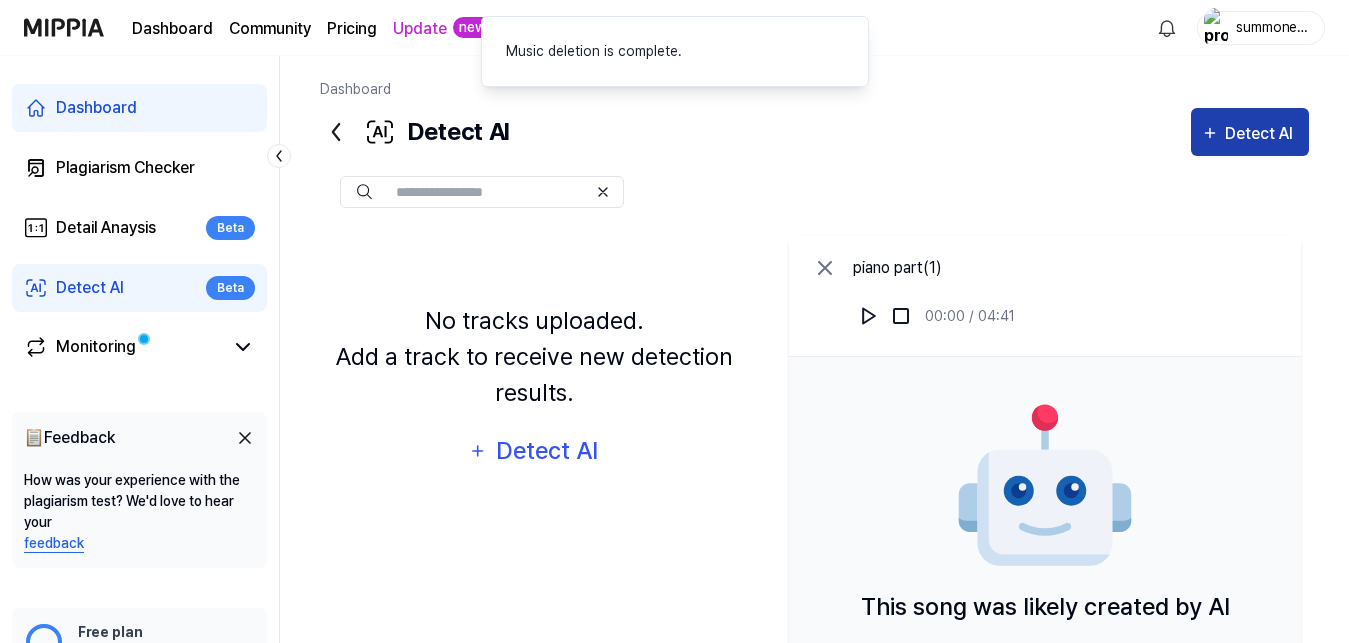 click 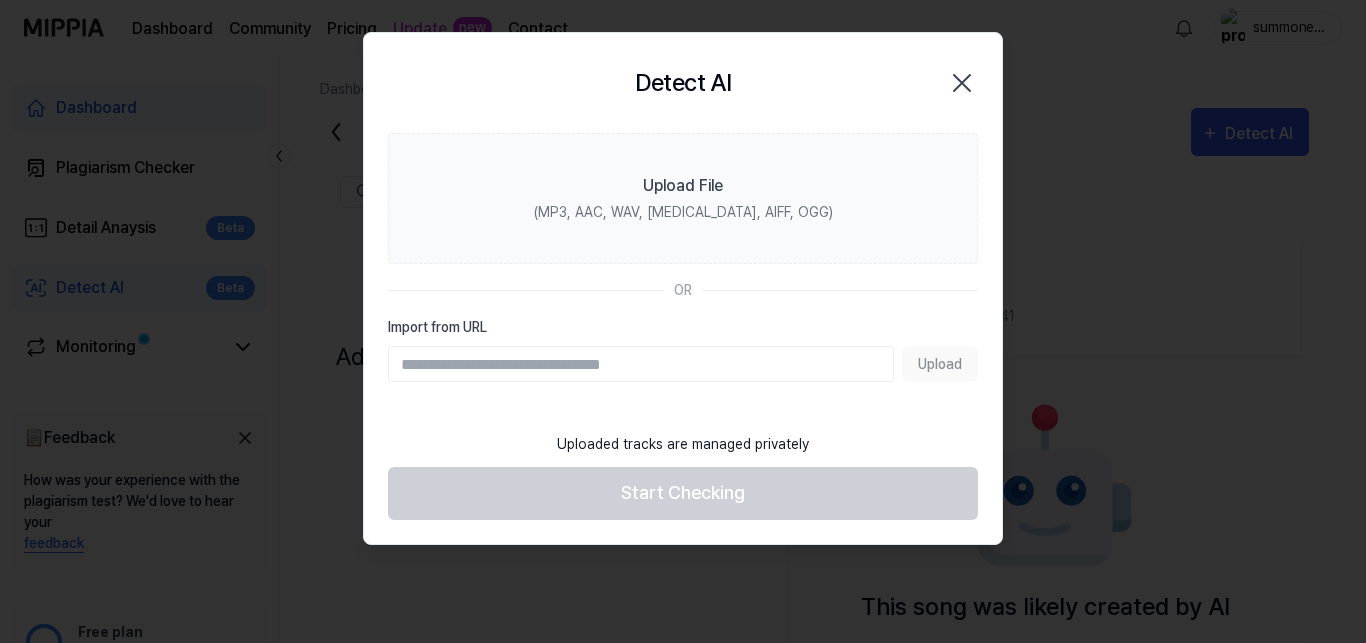 click 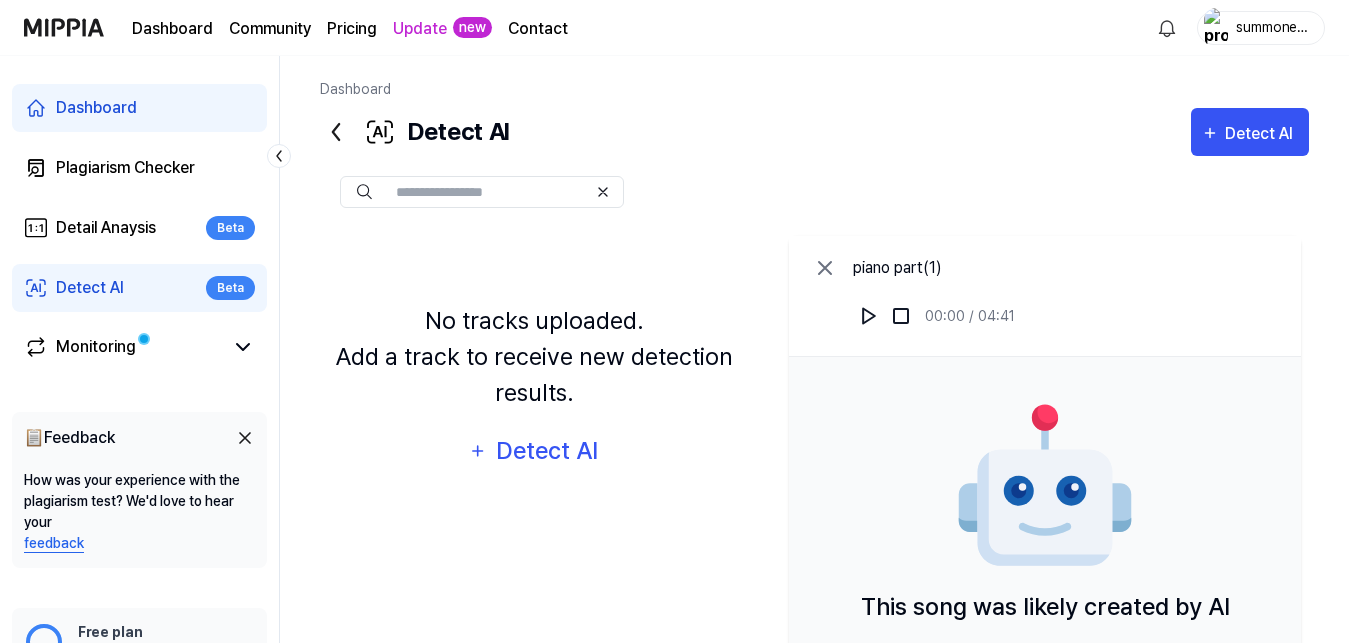 drag, startPoint x: 96, startPoint y: 230, endPoint x: 276, endPoint y: 231, distance: 180.00278 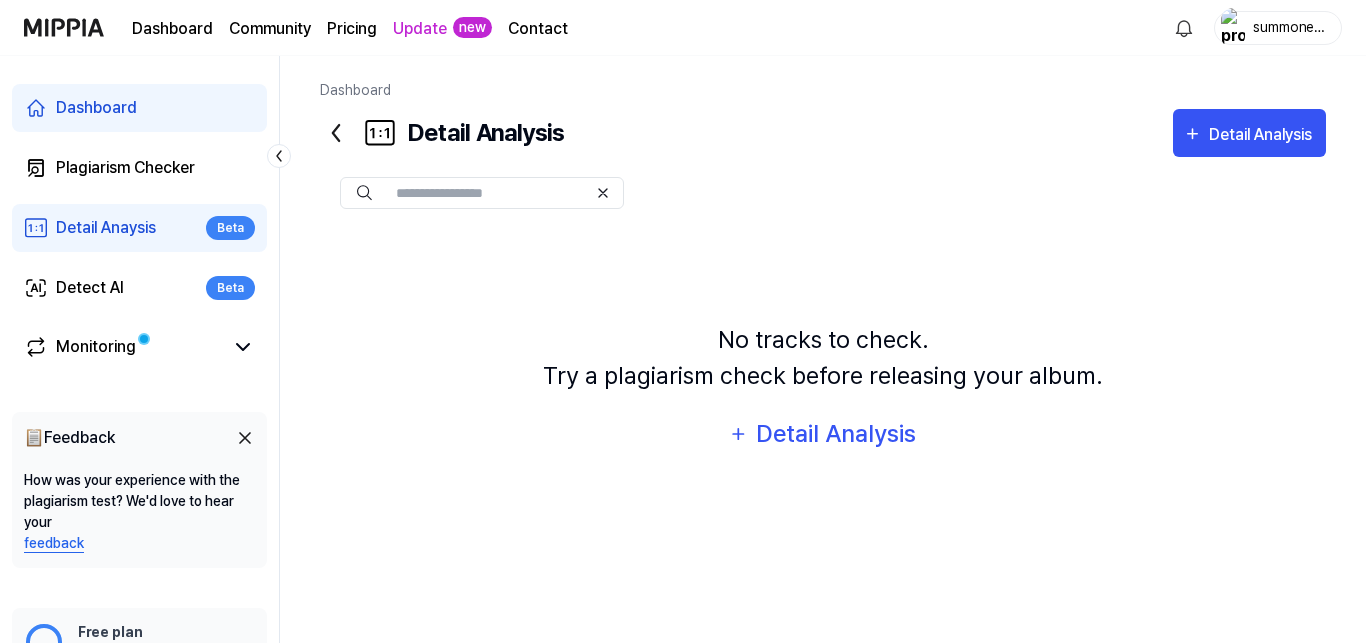 drag, startPoint x: 805, startPoint y: 431, endPoint x: 819, endPoint y: 427, distance: 14.56022 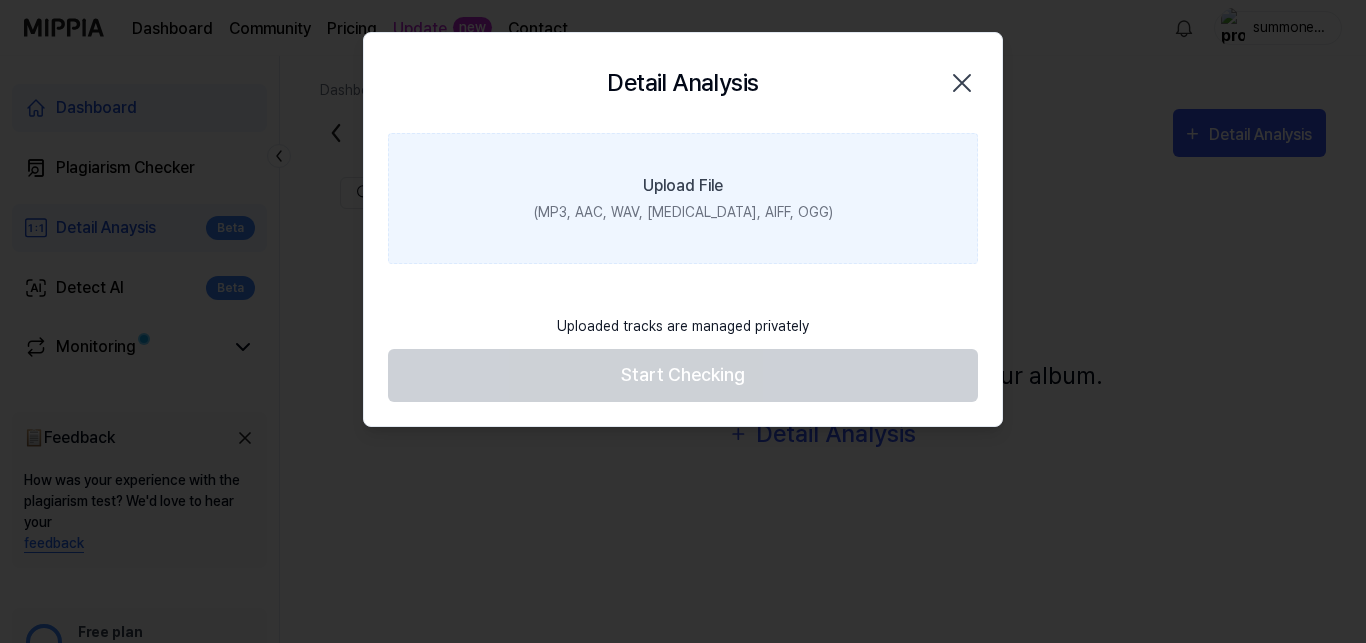 click on "(MP3, AAC, WAV, [MEDICAL_DATA], AIFF, OGG)" at bounding box center [683, 212] 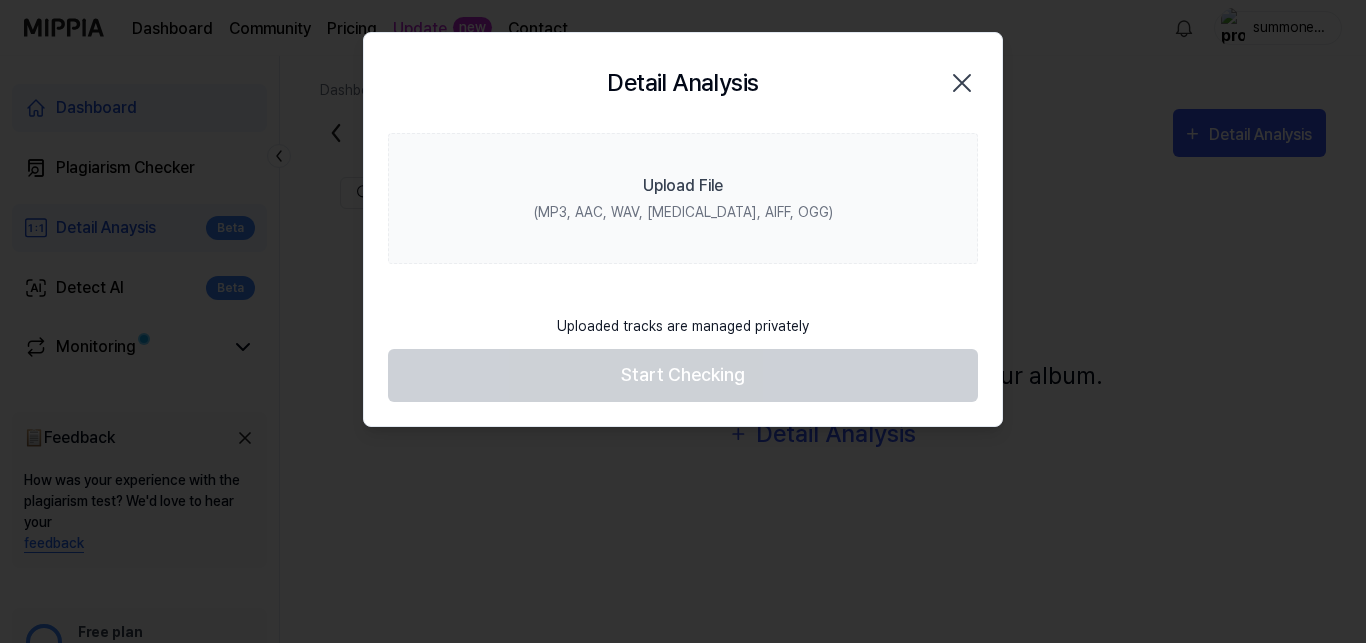 click 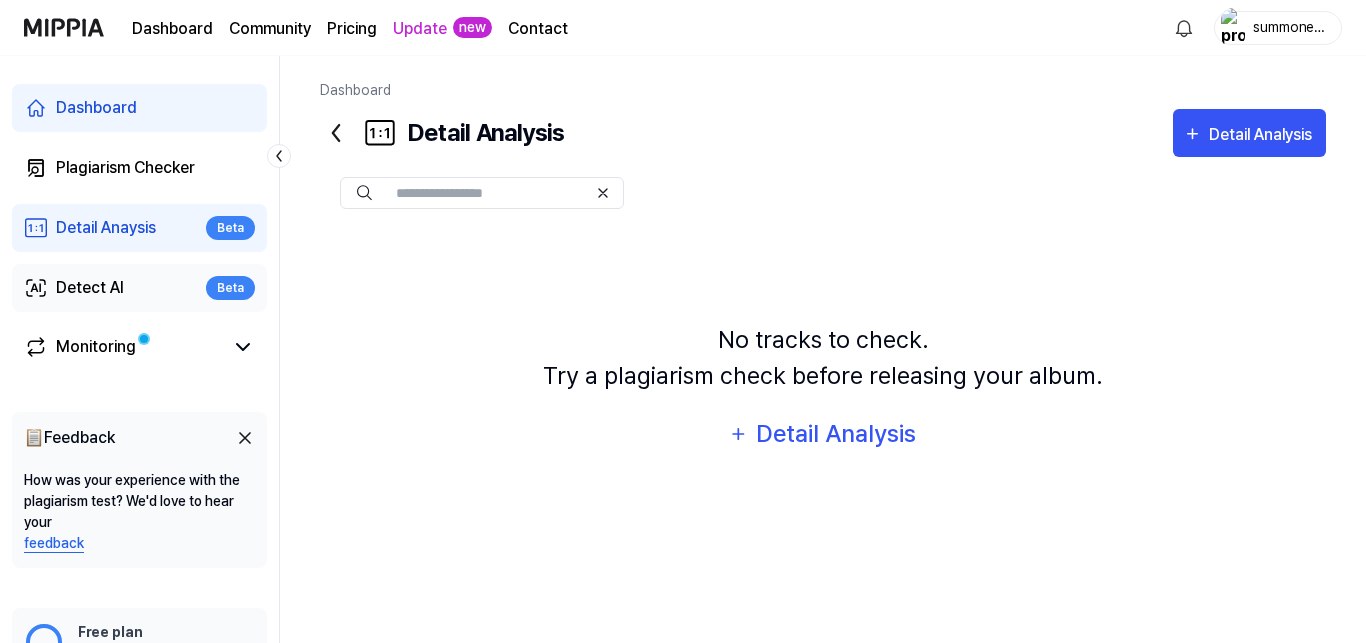 click on "Detect AI Beta" at bounding box center (139, 288) 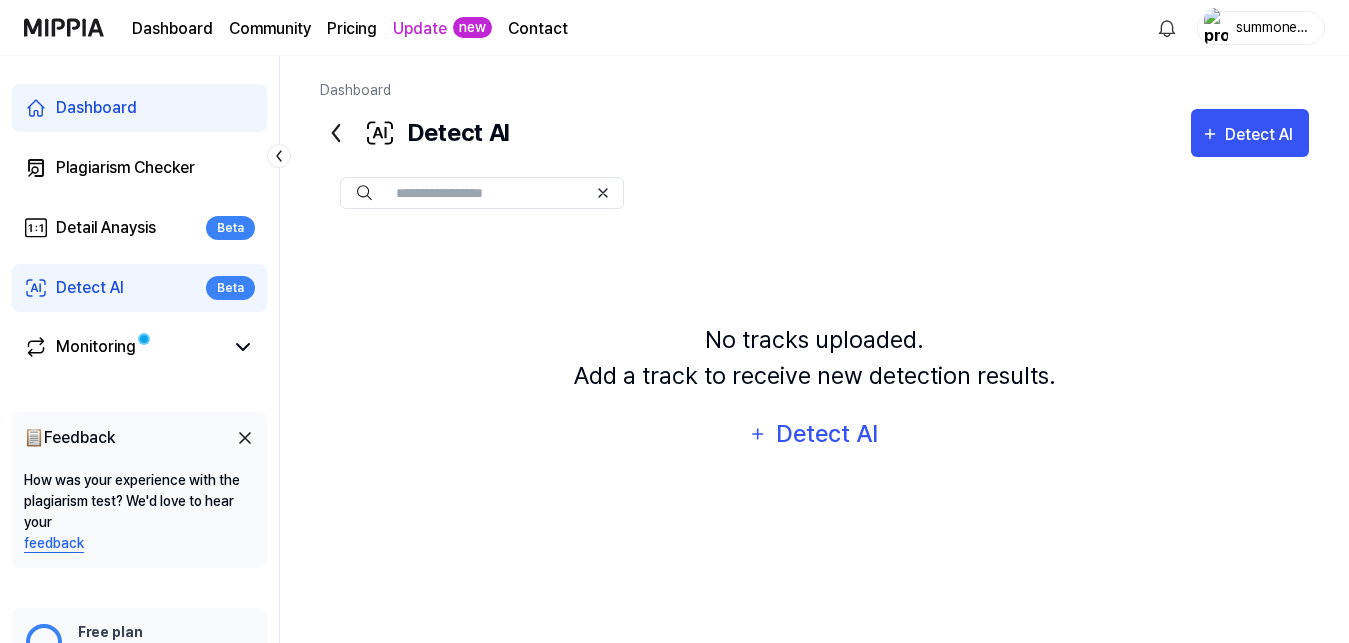 click on "Detect AI" at bounding box center [827, 434] 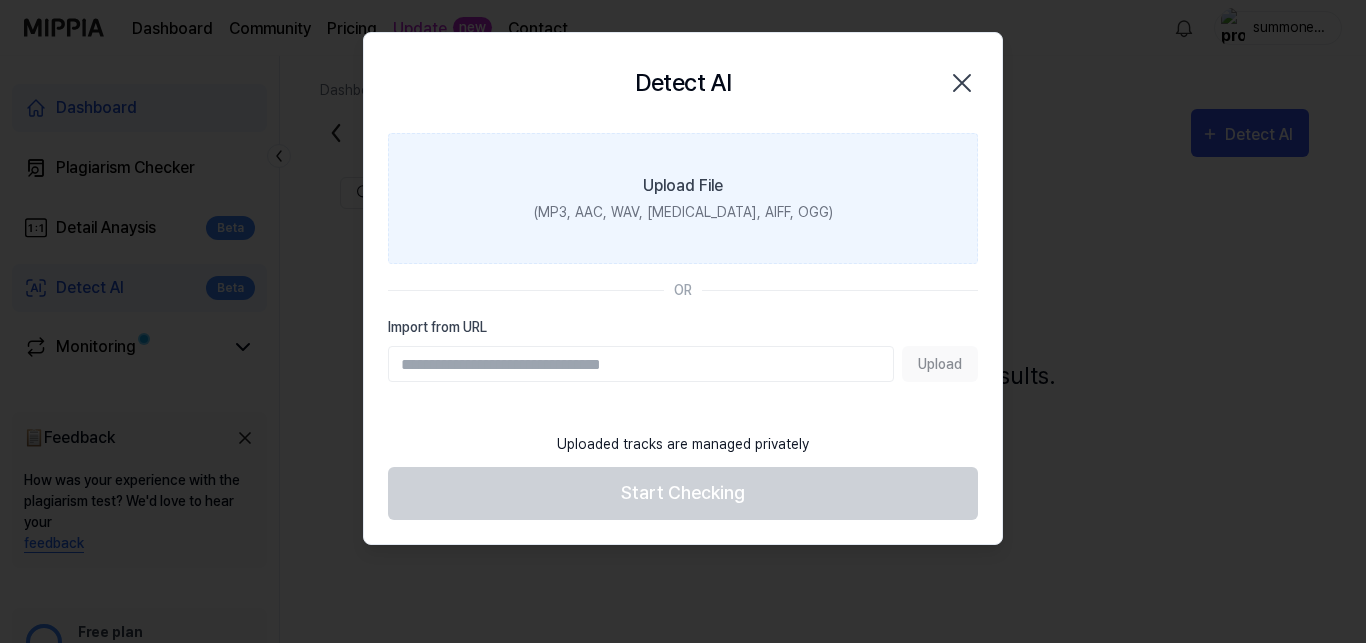 click on "Upload File (MP3, AAC, WAV, [MEDICAL_DATA], AIFF, OGG)" at bounding box center (683, 198) 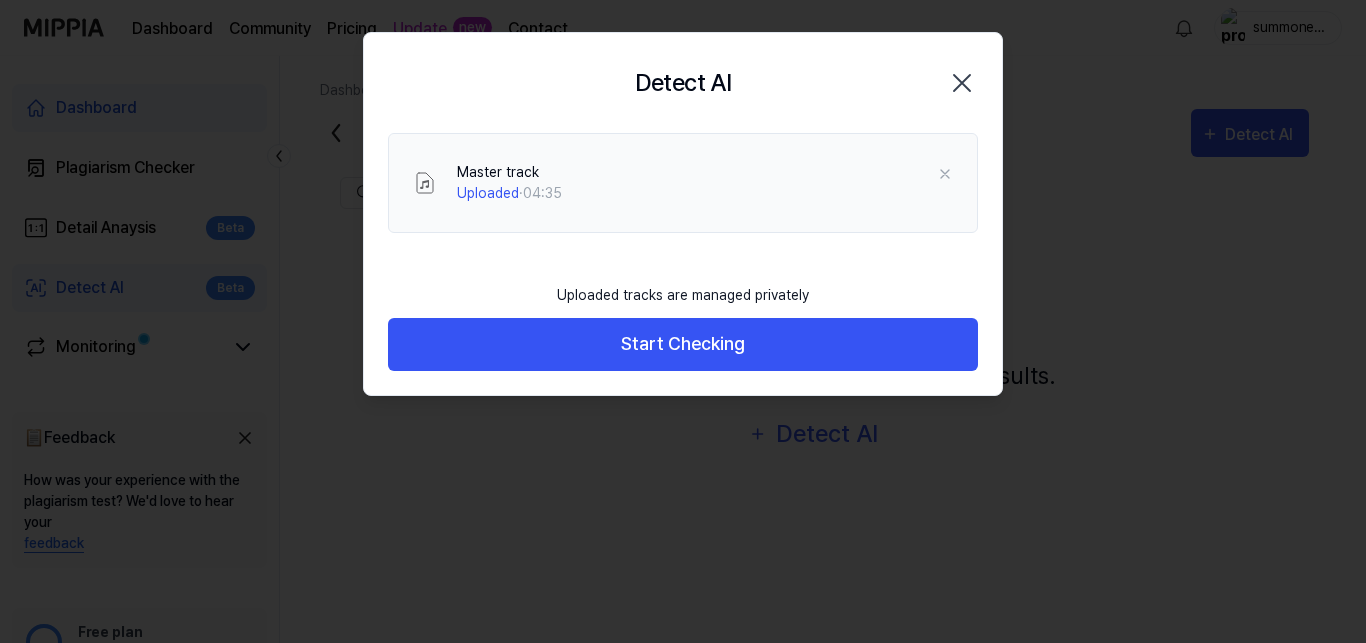 click on "Start Checking" at bounding box center (683, 344) 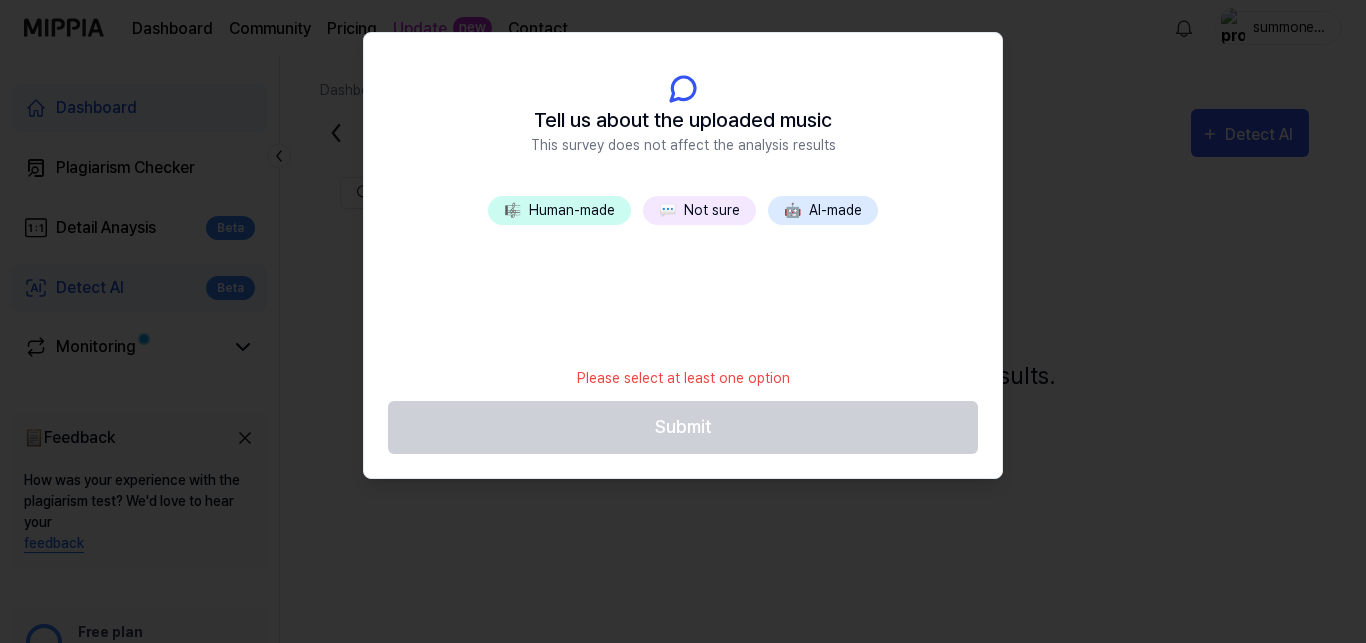 click on "🤖 AI-made" at bounding box center (823, 210) 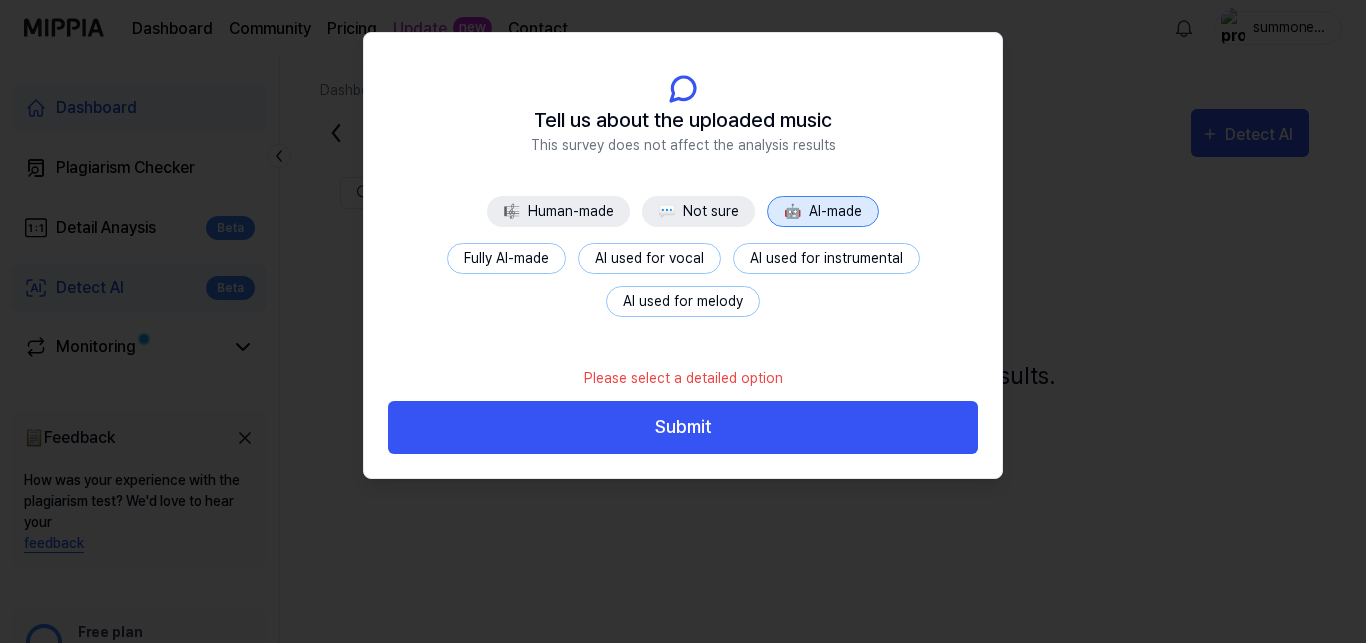 click on "AI used for instrumental" at bounding box center [826, 258] 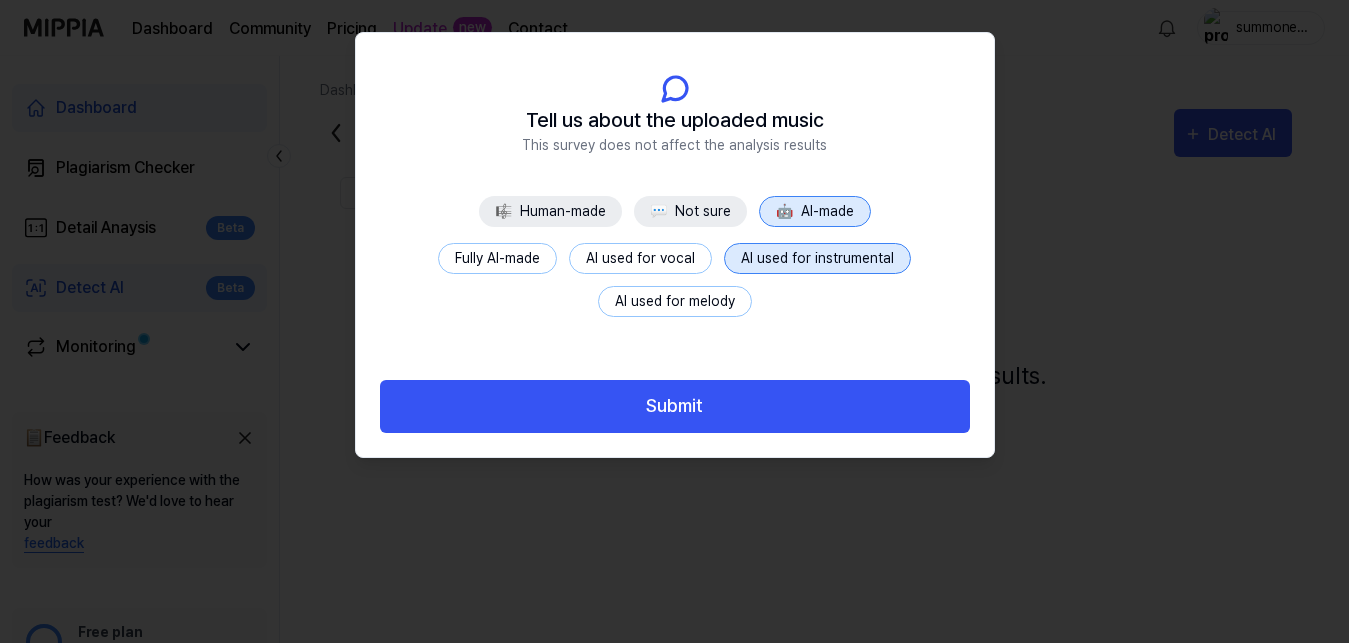 click at bounding box center [806, 193] 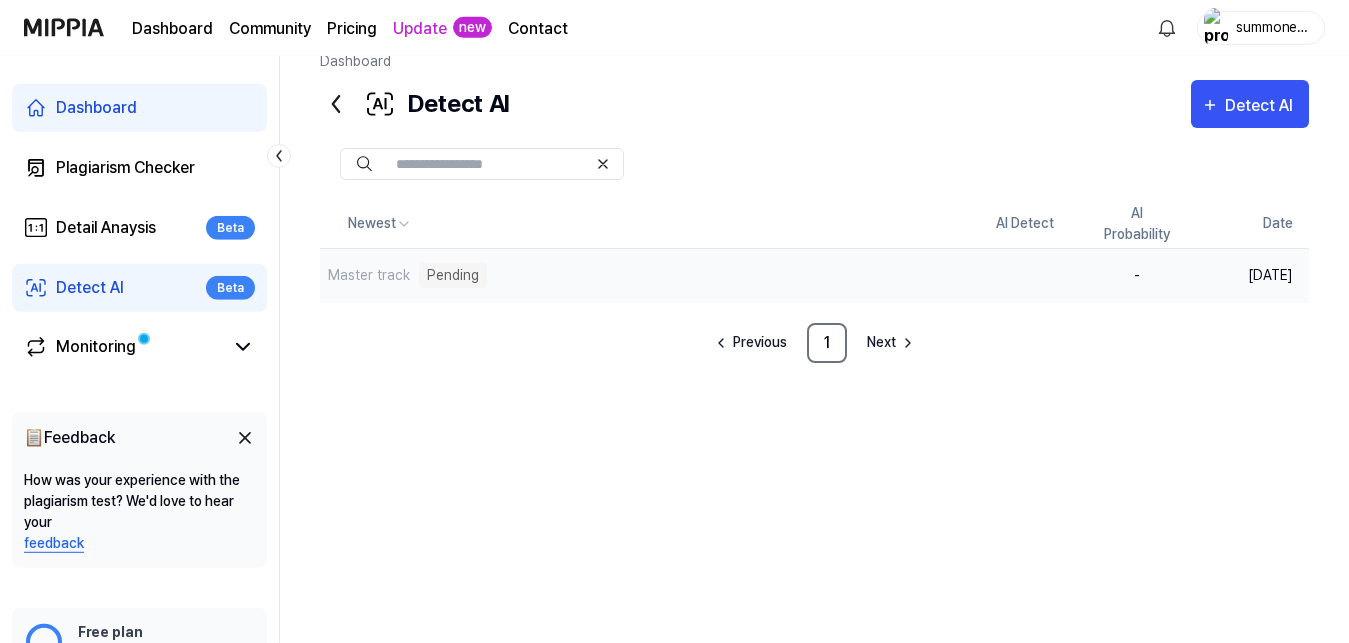 scroll, scrollTop: 44, scrollLeft: 0, axis: vertical 